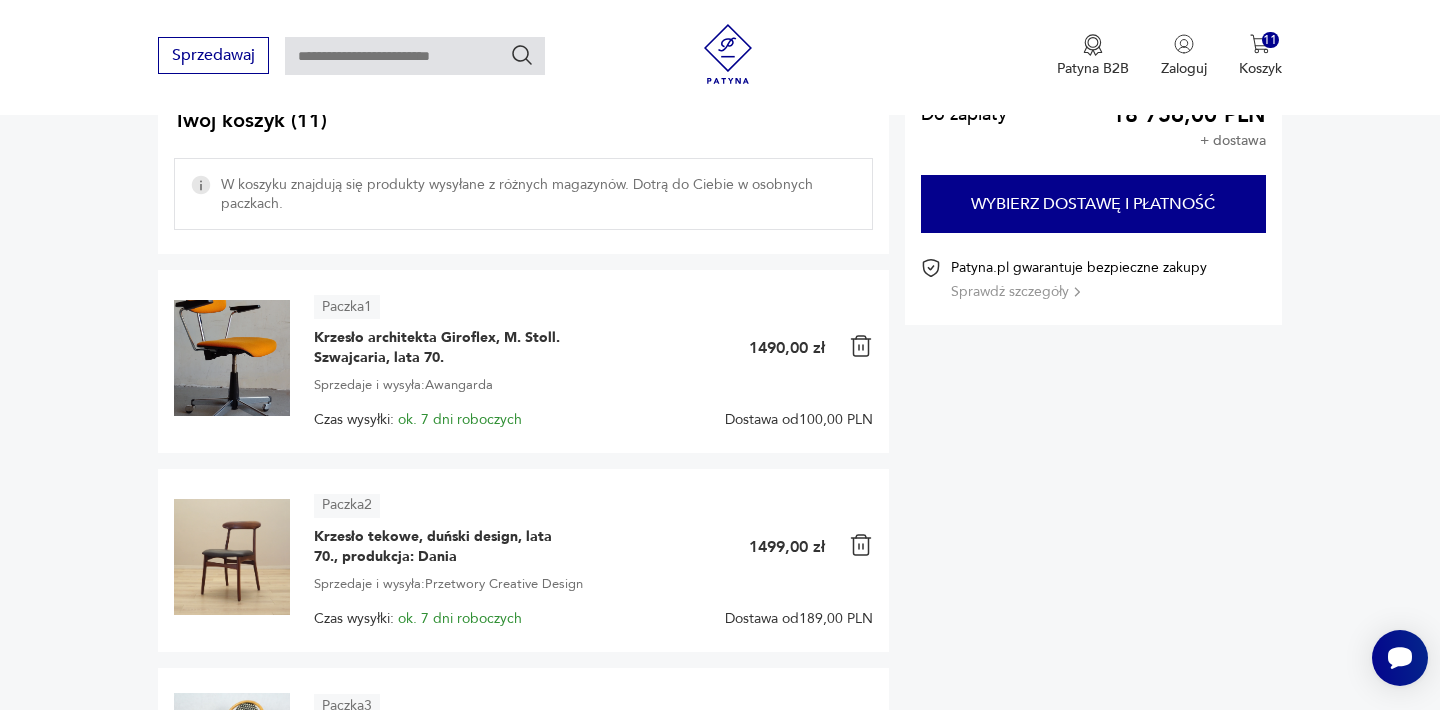 scroll, scrollTop: 0, scrollLeft: 0, axis: both 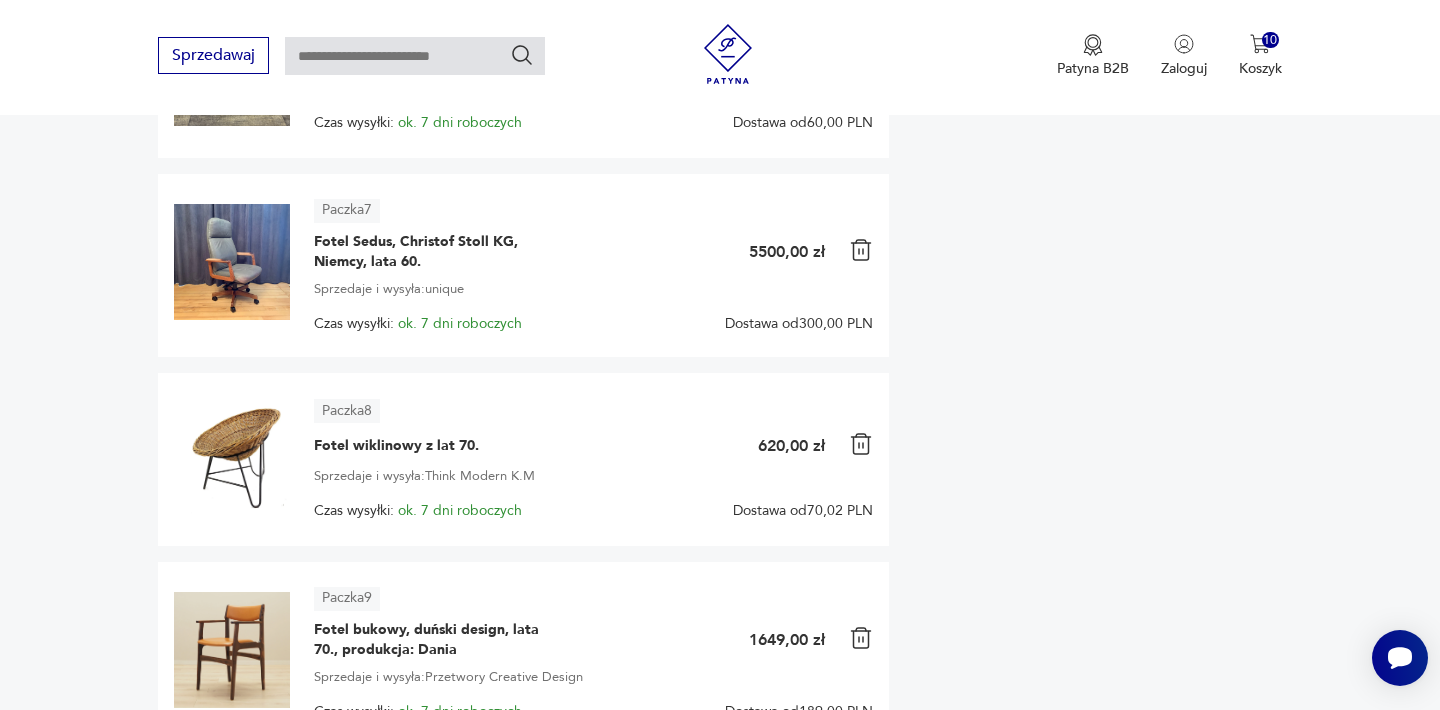 click at bounding box center (861, 250) 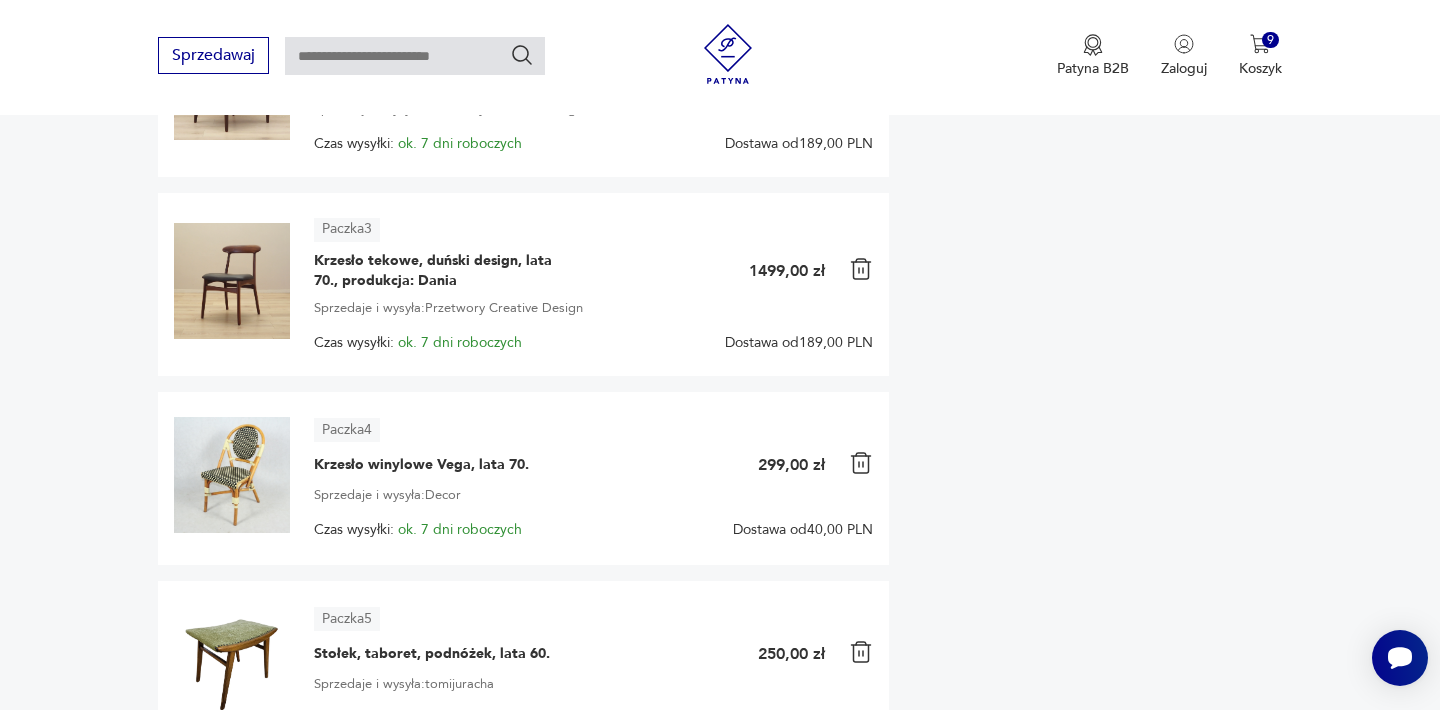 scroll, scrollTop: 640, scrollLeft: 0, axis: vertical 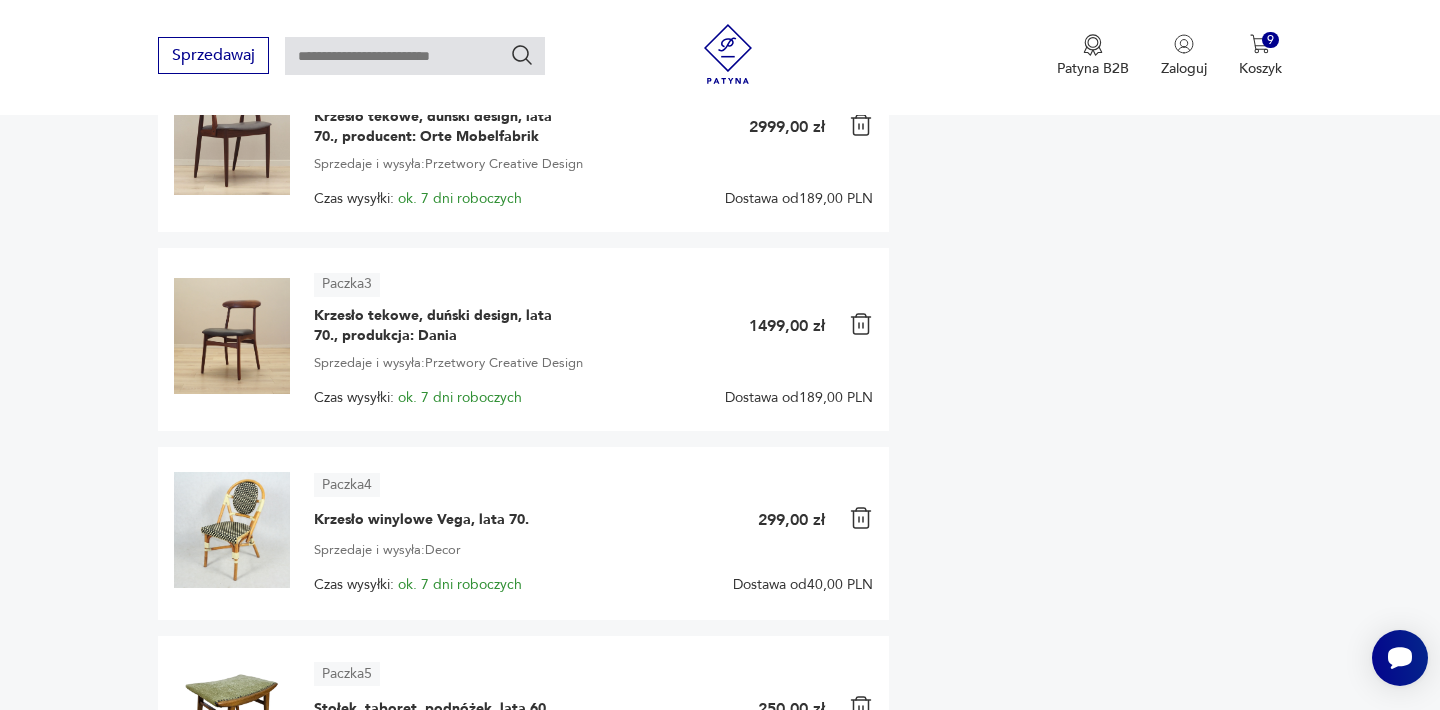 click at bounding box center (232, 530) 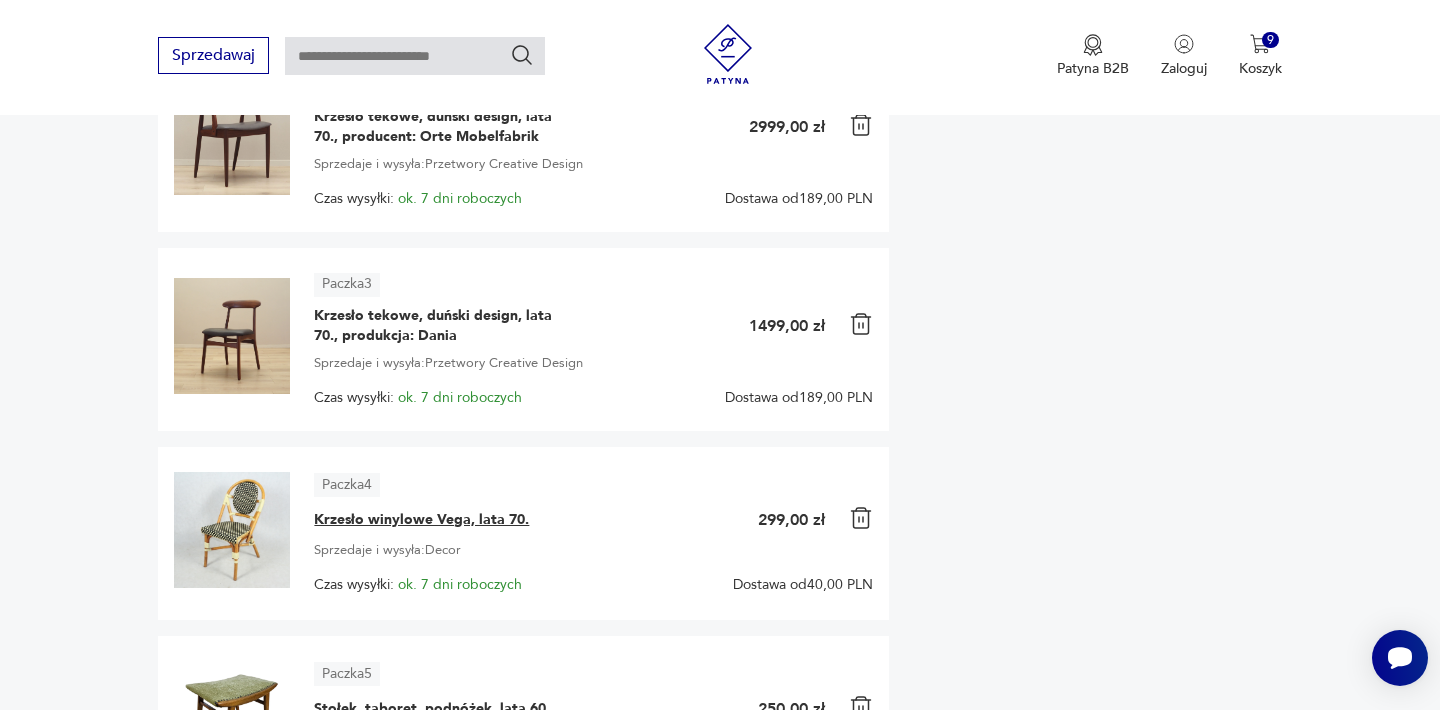 click on "Krzesło winylowe Vega, lata 70." at bounding box center (421, 520) 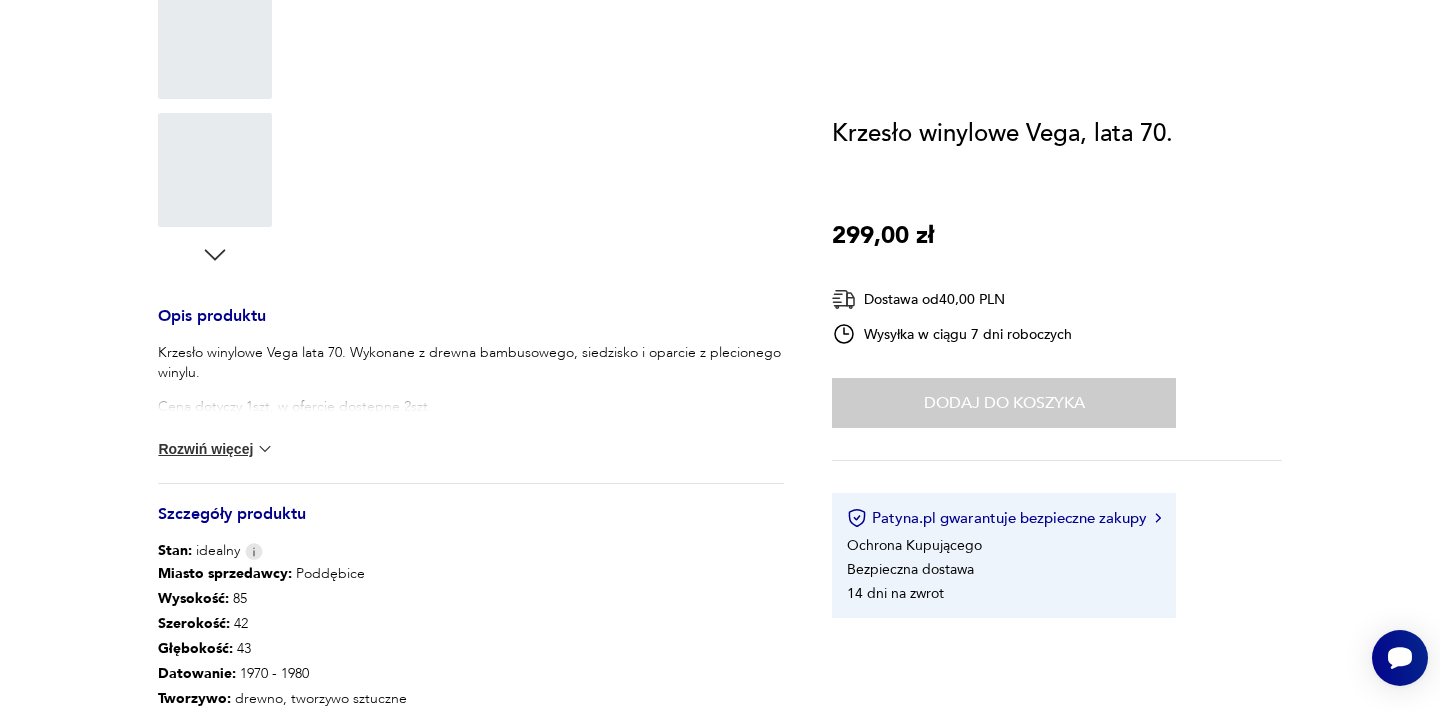 scroll, scrollTop: 0, scrollLeft: 0, axis: both 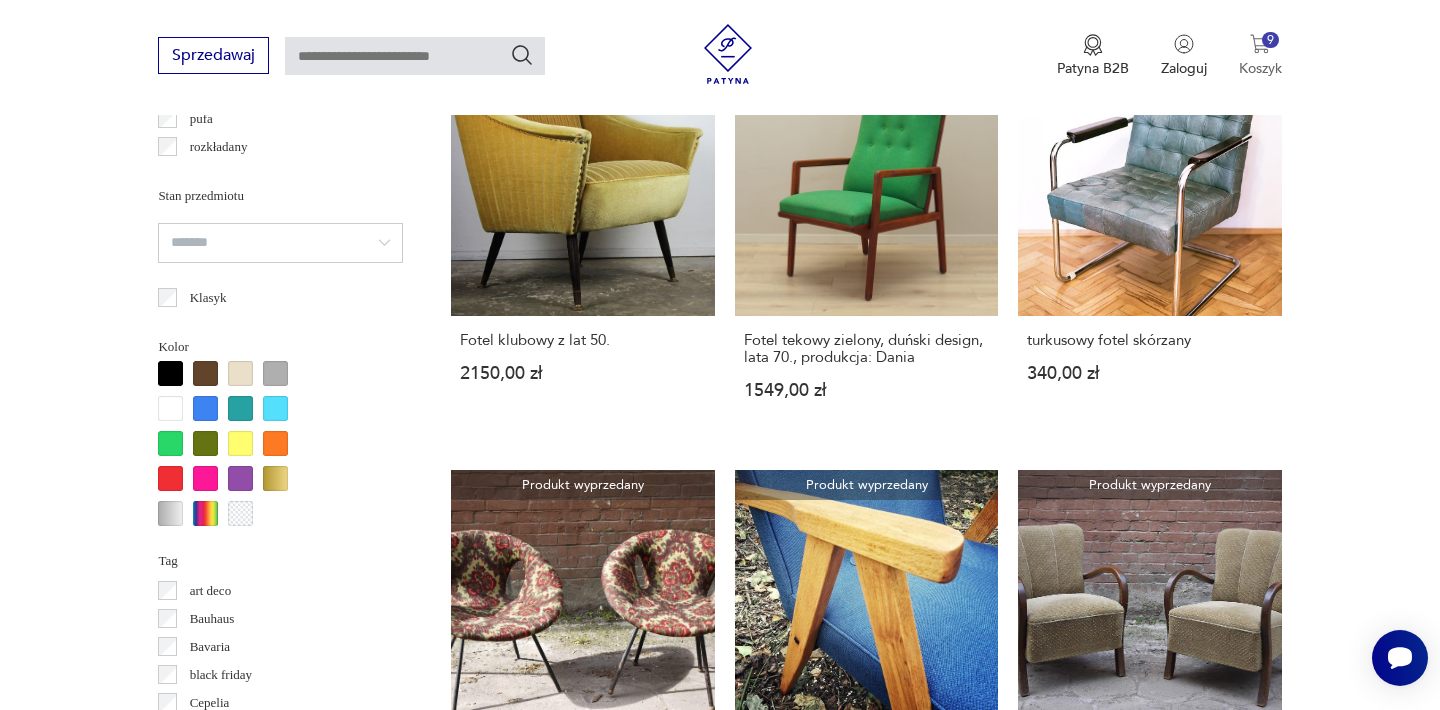 click at bounding box center [1260, 44] 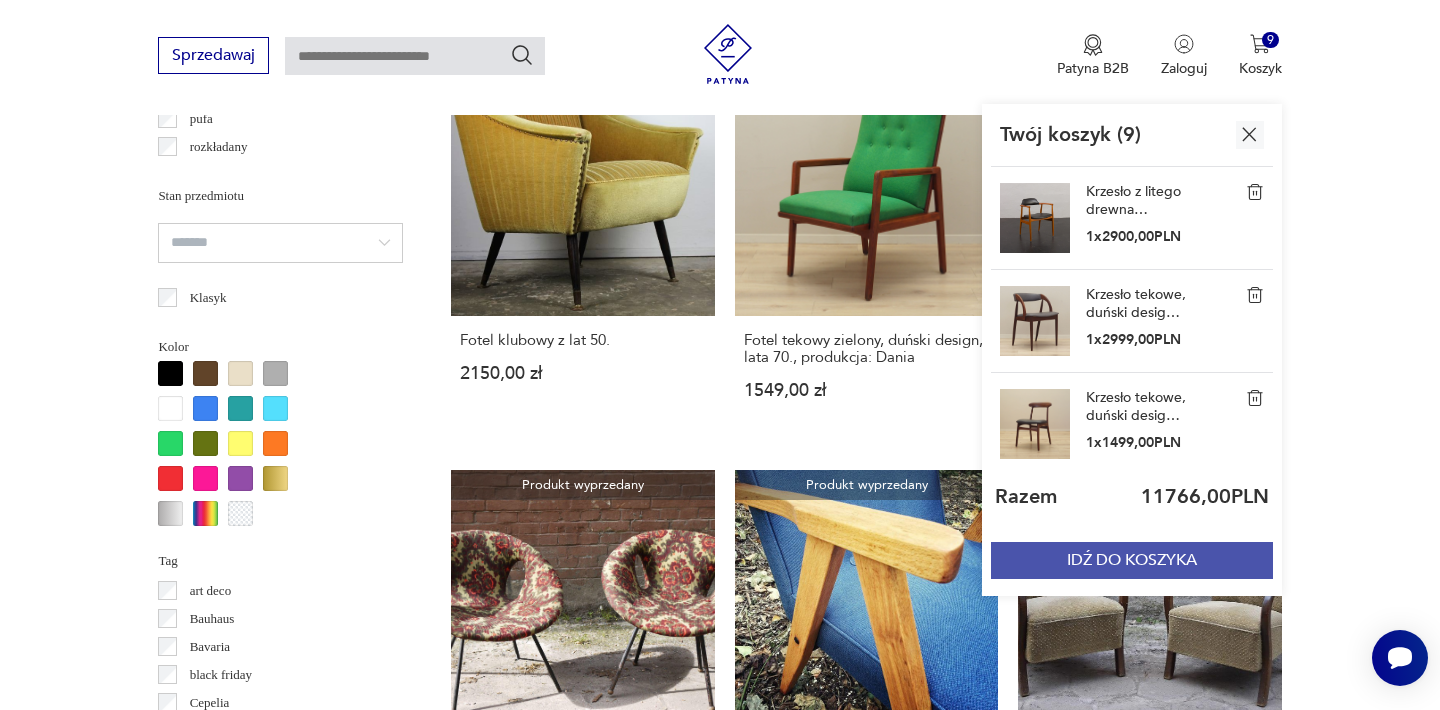 click on "IDŹ DO KOSZYKA" at bounding box center (1132, 560) 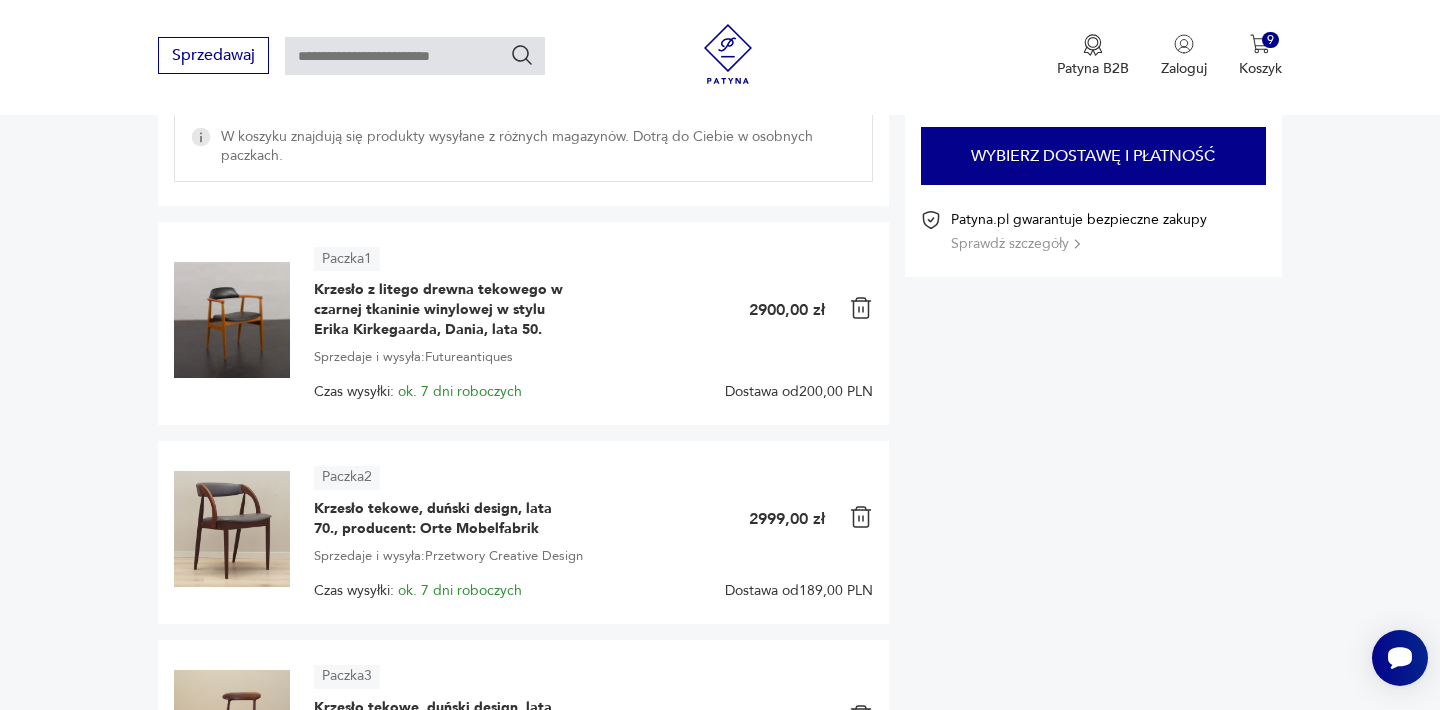 scroll, scrollTop: 280, scrollLeft: 0, axis: vertical 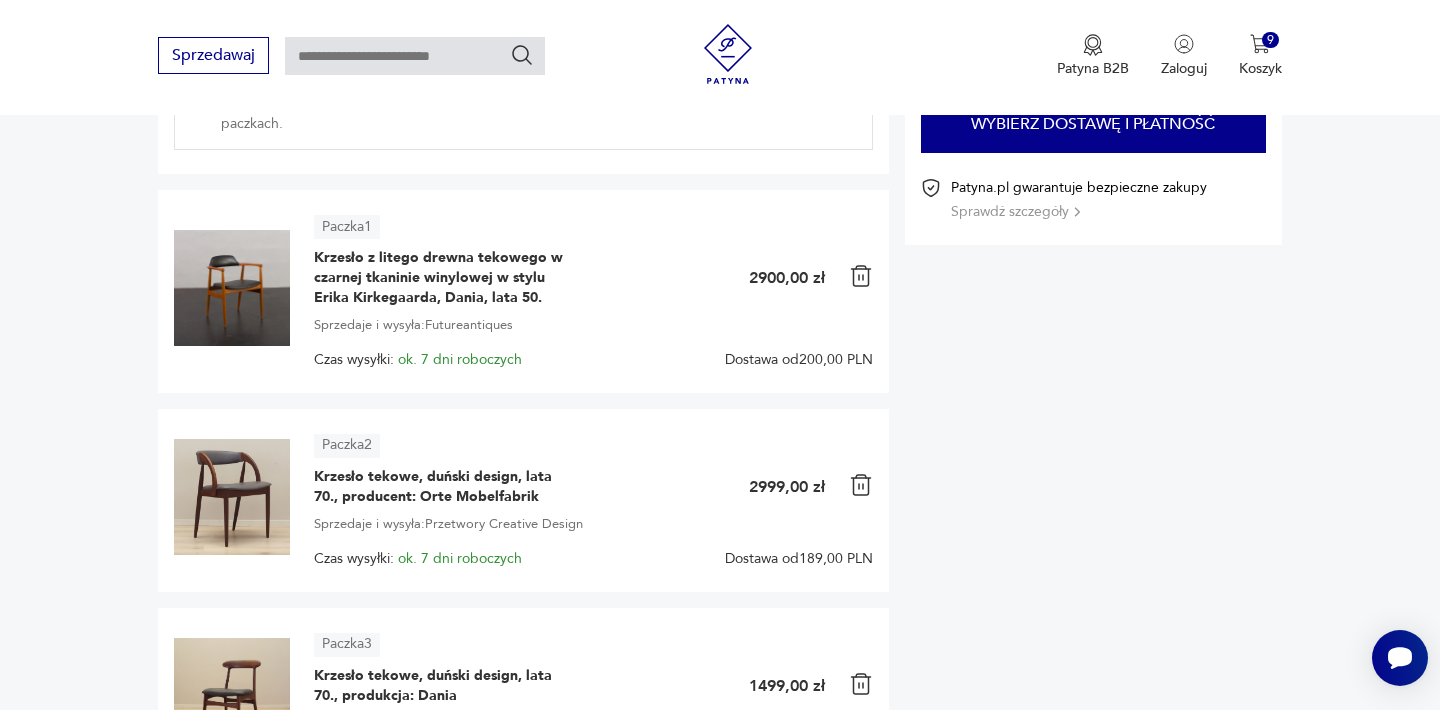 click at bounding box center (861, 276) 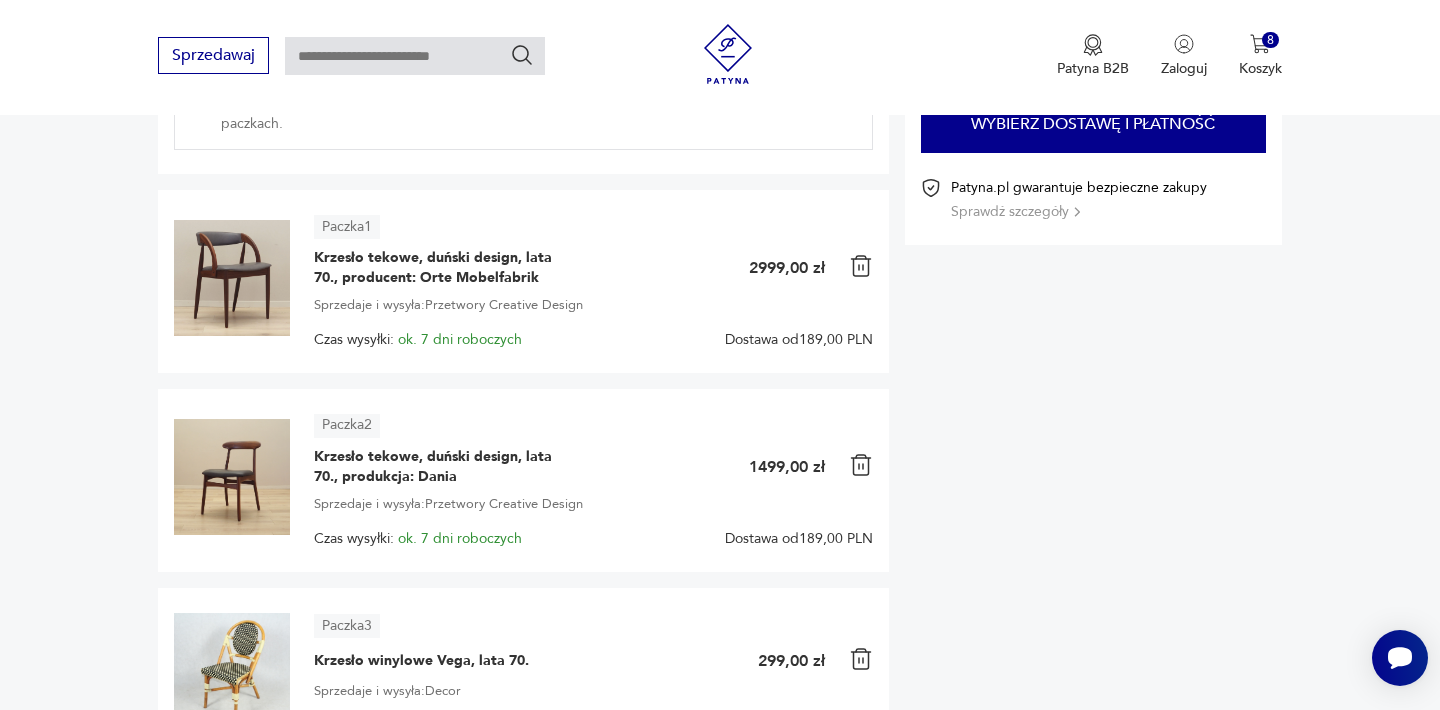 click on "Do zapłaty 8866,00 PLN + dostawa Wybierz dostawę i płatność Patyna.pl gwarantuje bezpieczne zakupy Sprawdź szczegóły" at bounding box center [1093, 867] 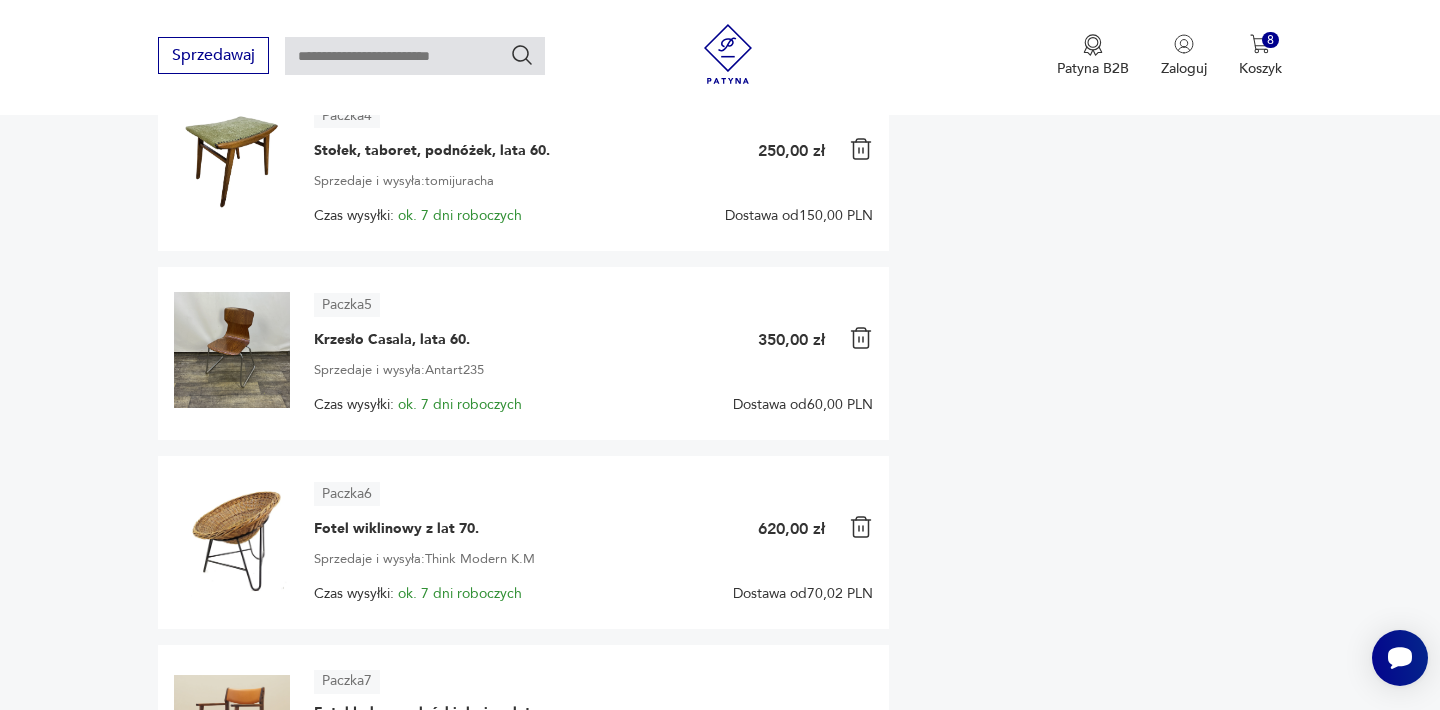 scroll, scrollTop: 1000, scrollLeft: 0, axis: vertical 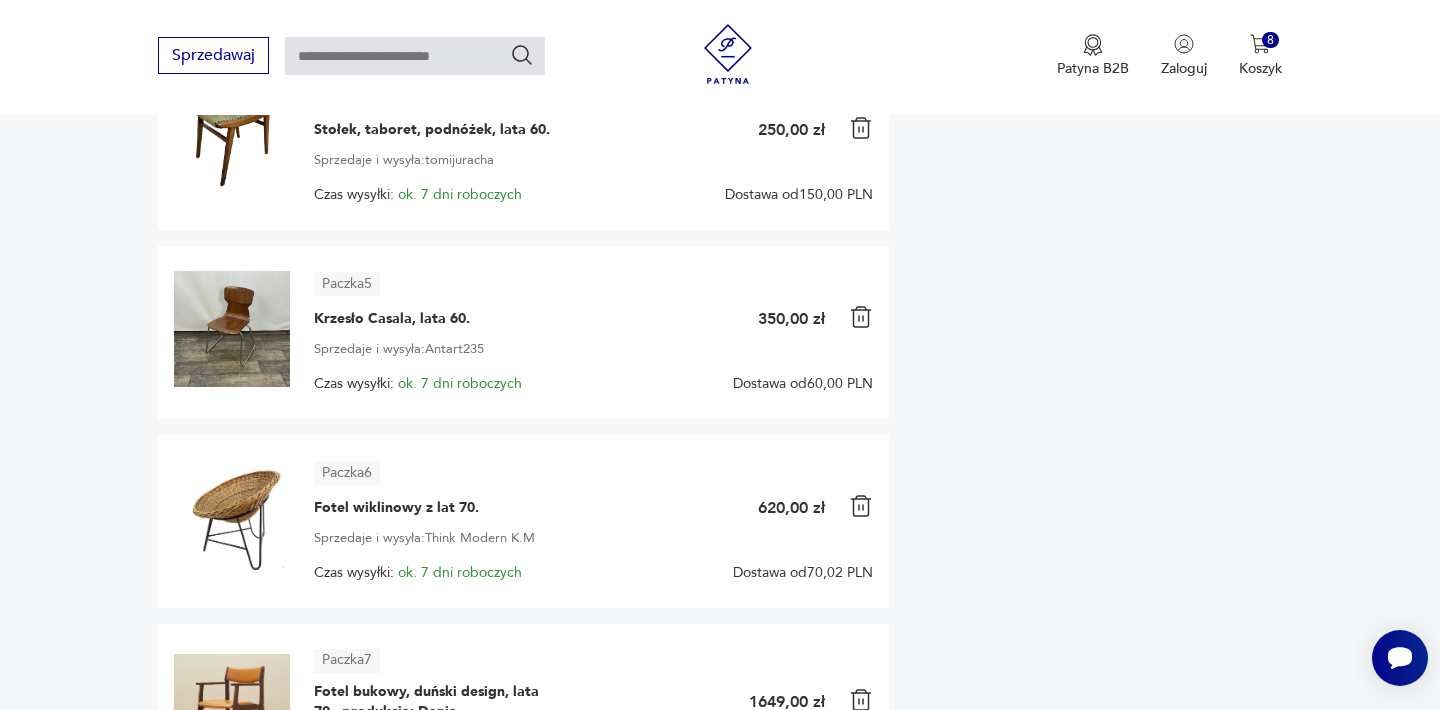 click at bounding box center [861, 506] 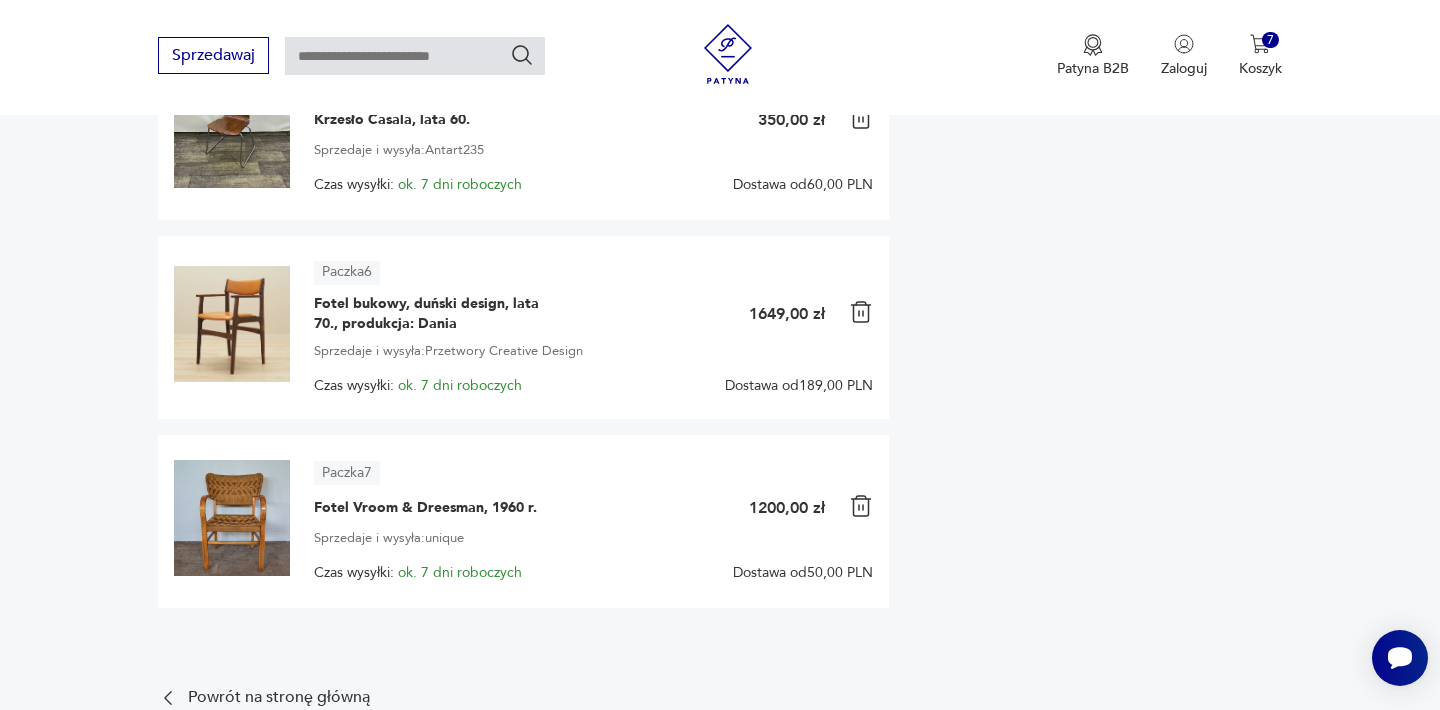 scroll, scrollTop: 1200, scrollLeft: 0, axis: vertical 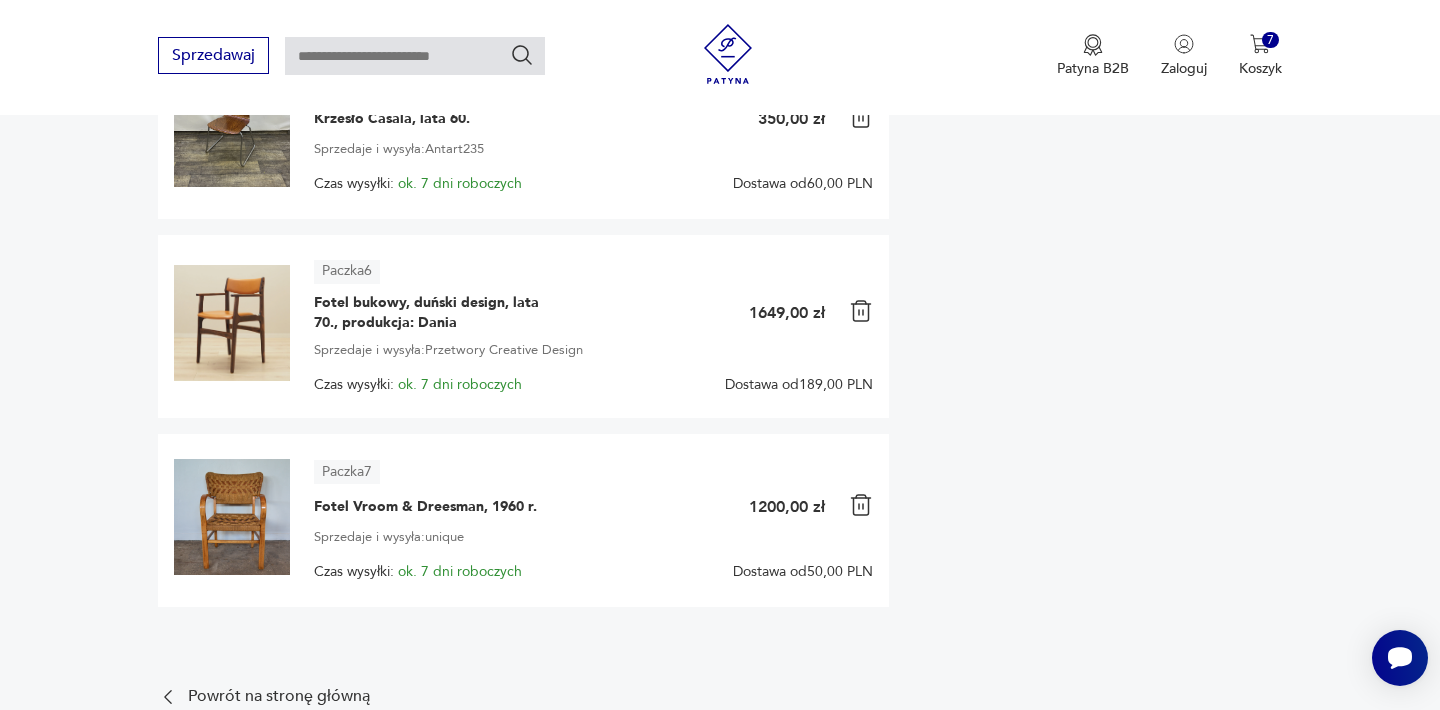 click at bounding box center (861, 505) 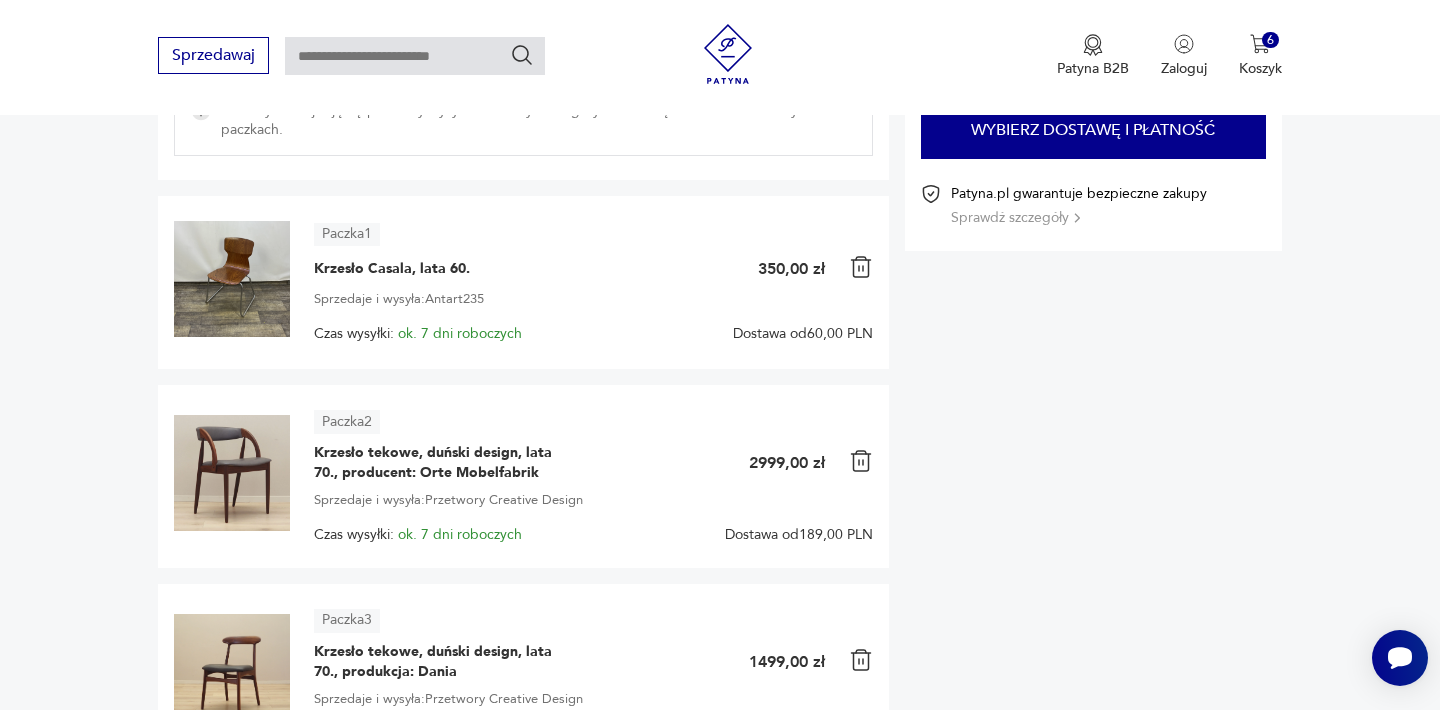 scroll, scrollTop: 240, scrollLeft: 0, axis: vertical 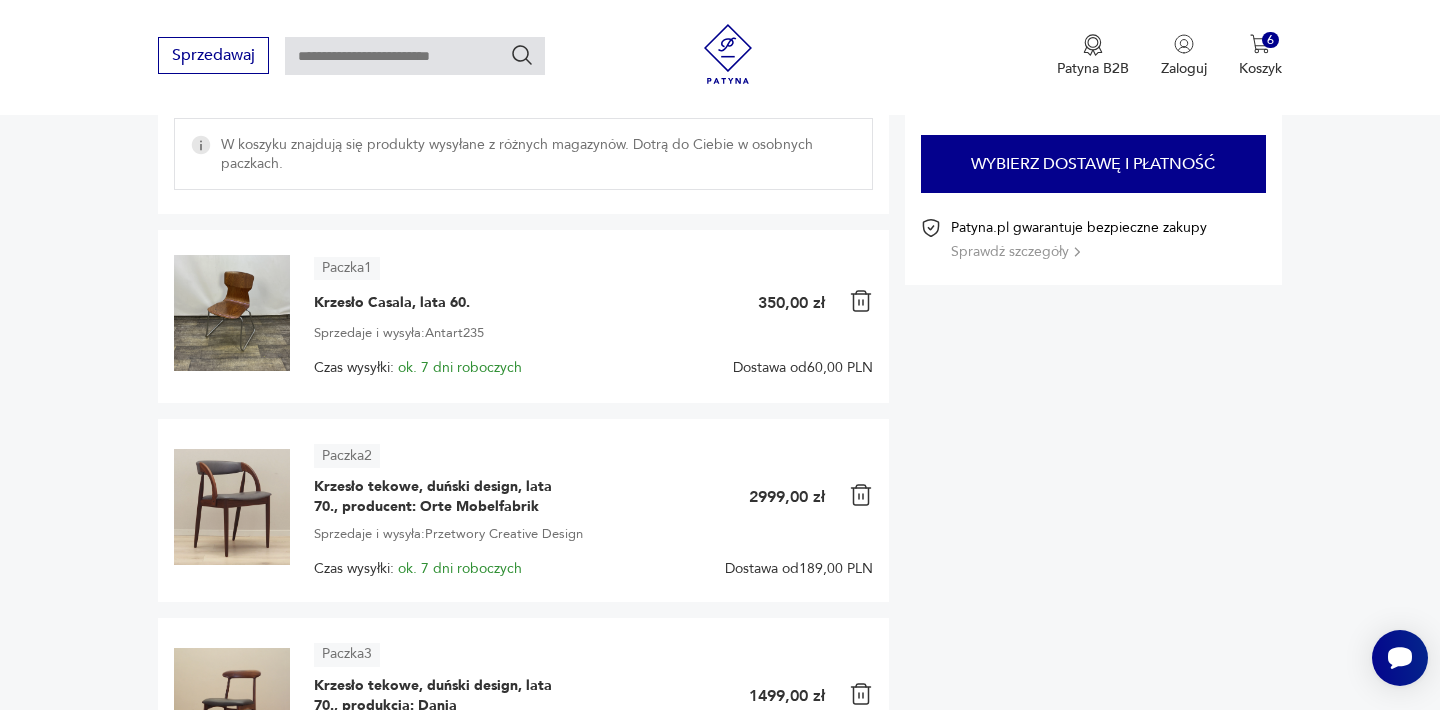 click on "Do zapłaty 7046,00 PLN + dostawa Wybierz dostawę i płatność Patyna.pl gwarantuje bezpieczne zakupy Sprawdź szczegóły" at bounding box center [1093, 718] 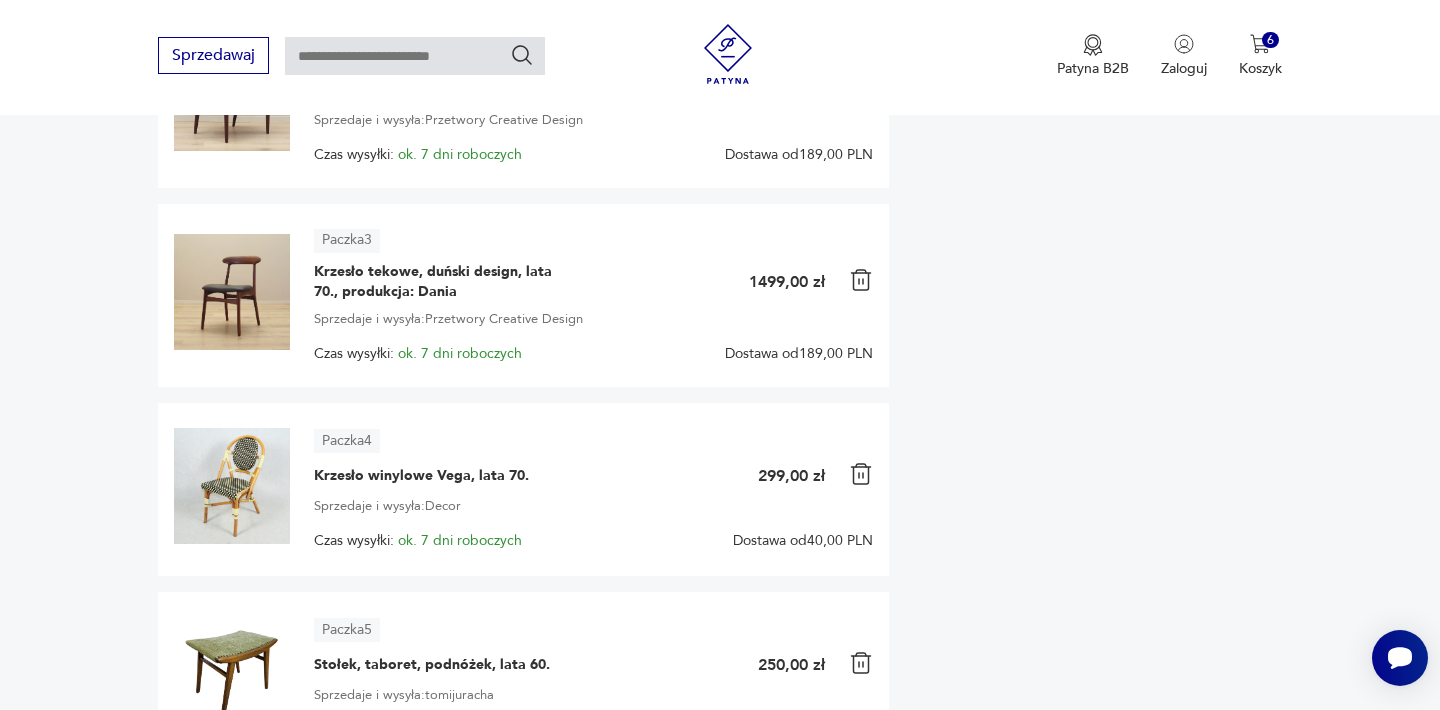scroll, scrollTop: 640, scrollLeft: 0, axis: vertical 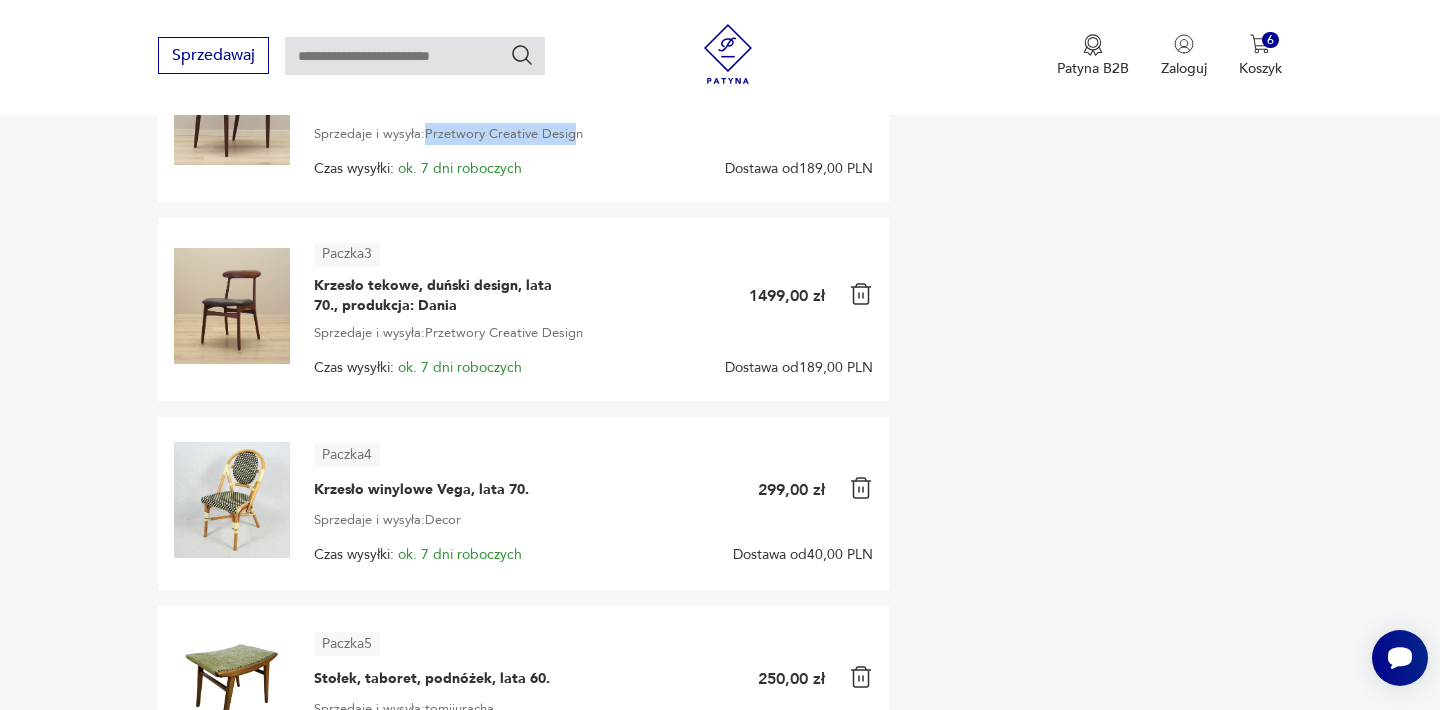 drag, startPoint x: 429, startPoint y: 134, endPoint x: 578, endPoint y: 136, distance: 149.01343 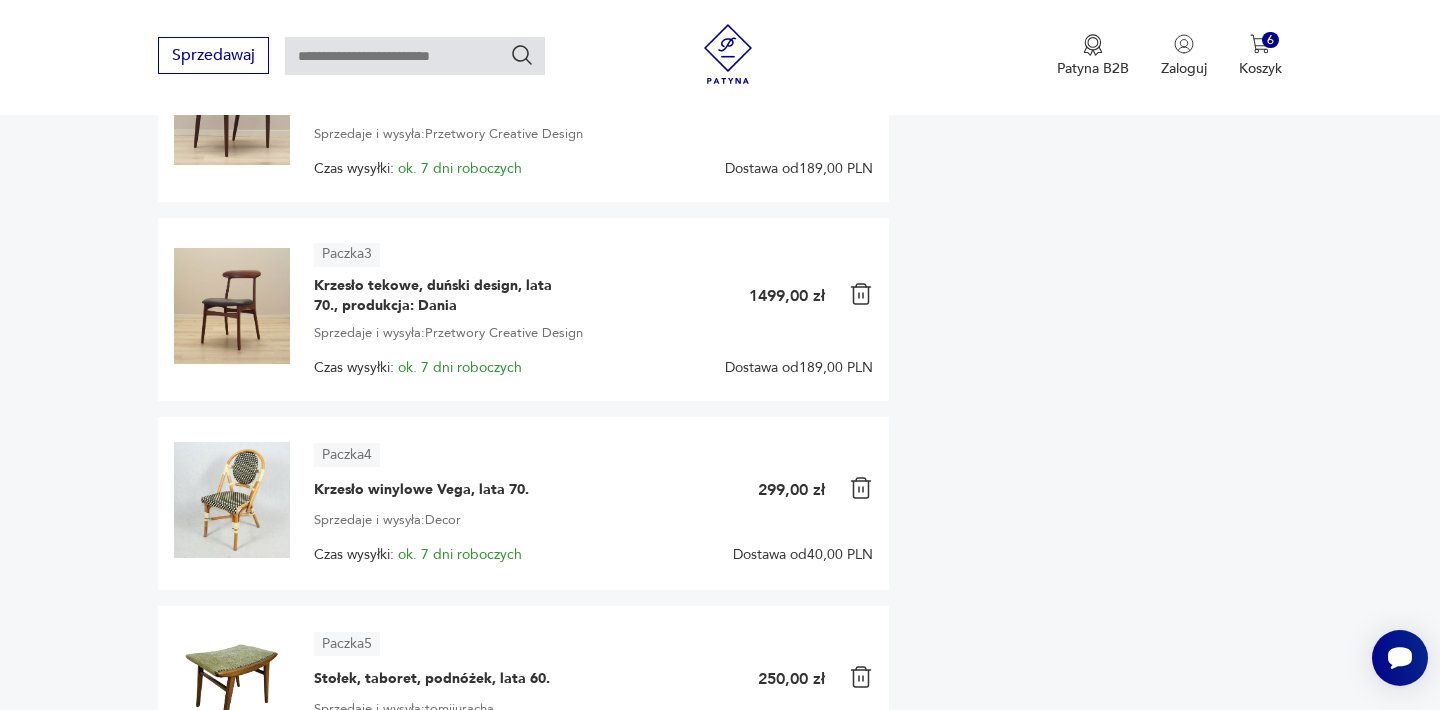 paste on "**********" 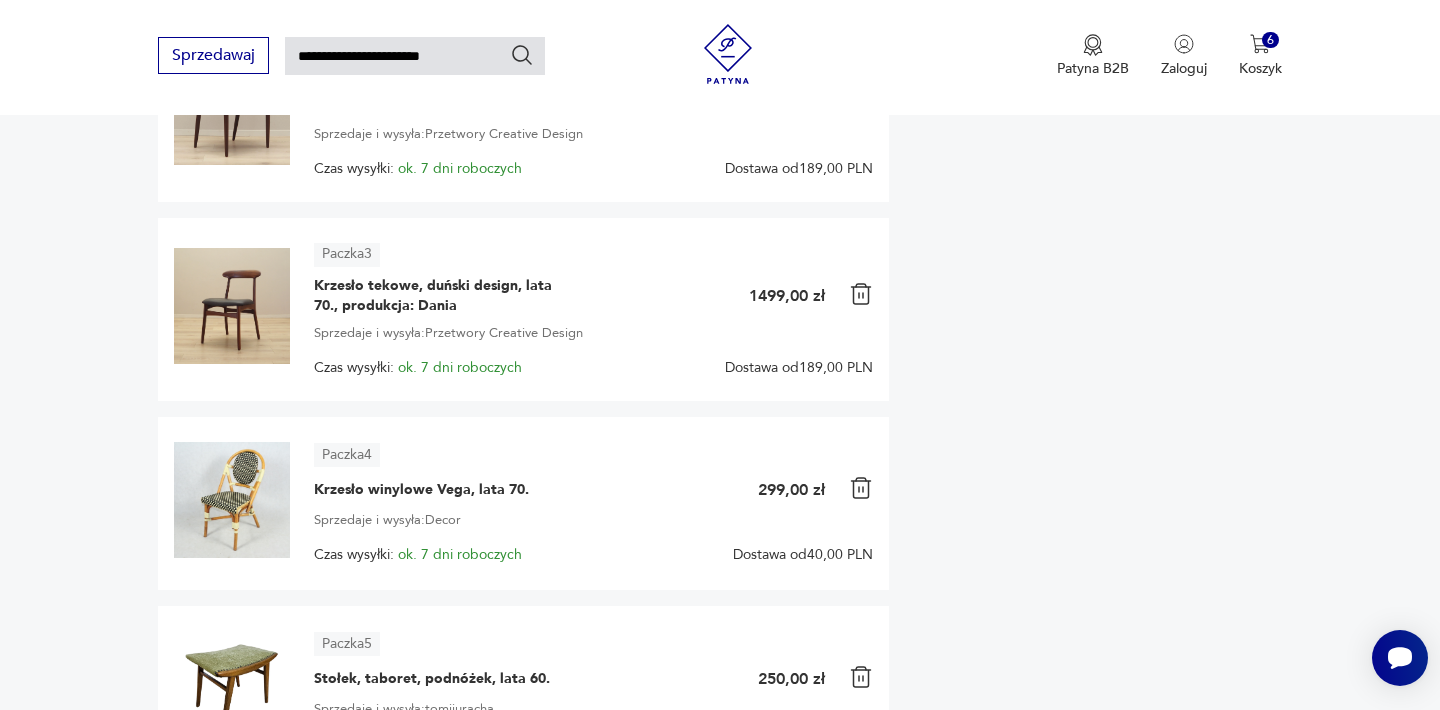 type on "**********" 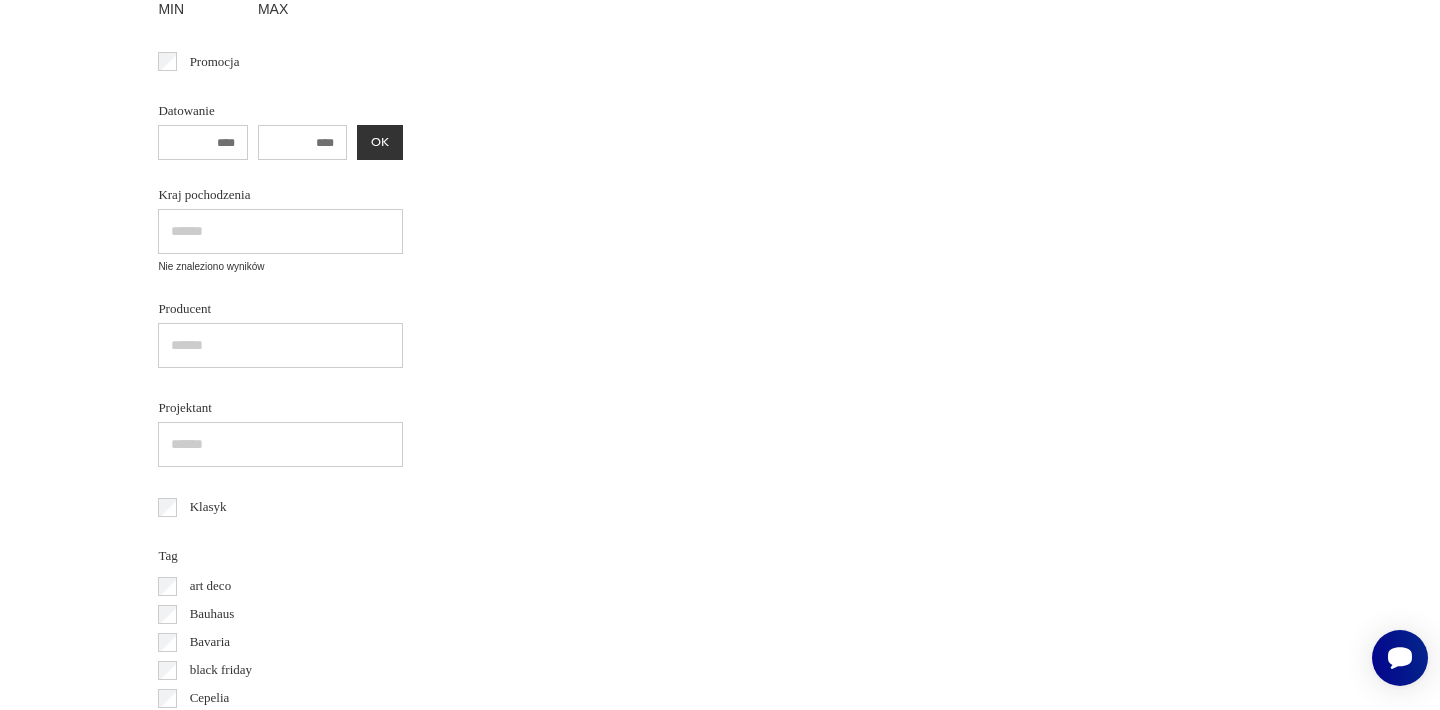 scroll, scrollTop: 72, scrollLeft: 0, axis: vertical 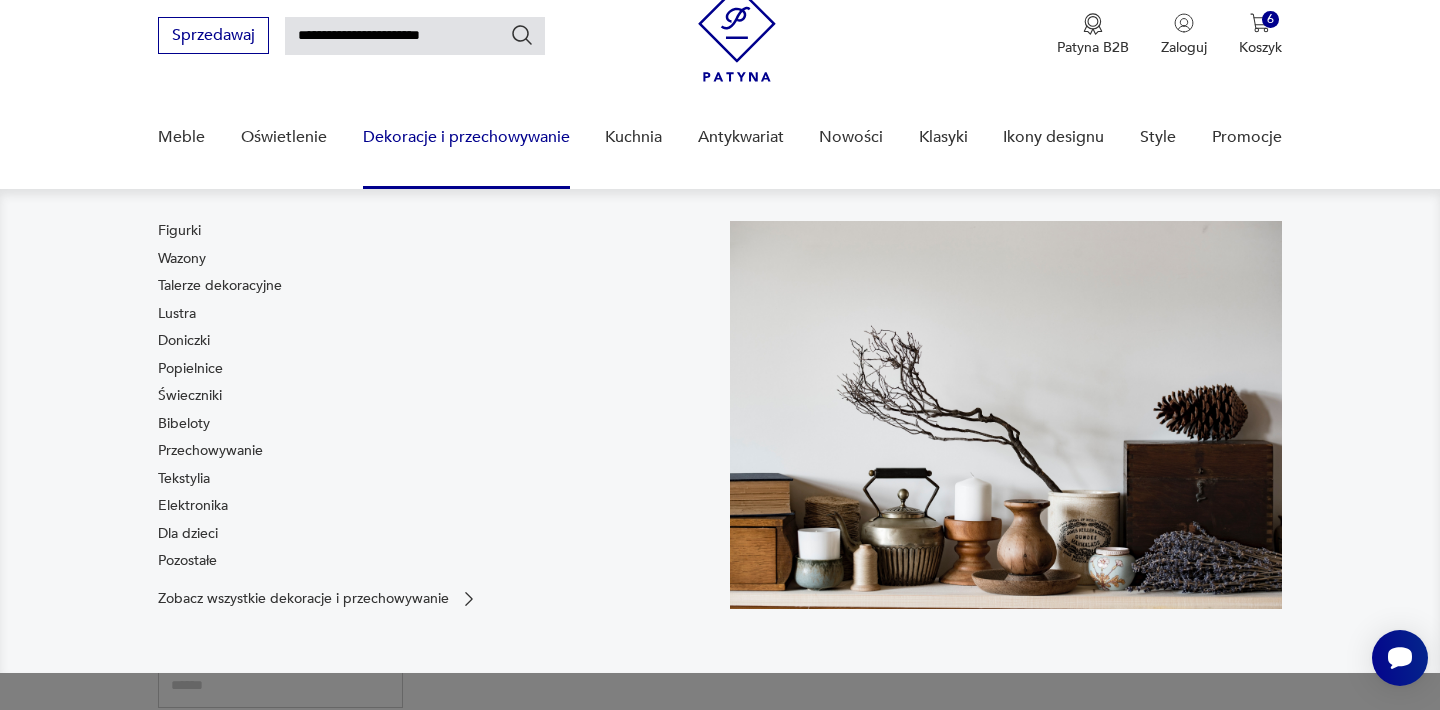 click on "**********" at bounding box center (415, 36) 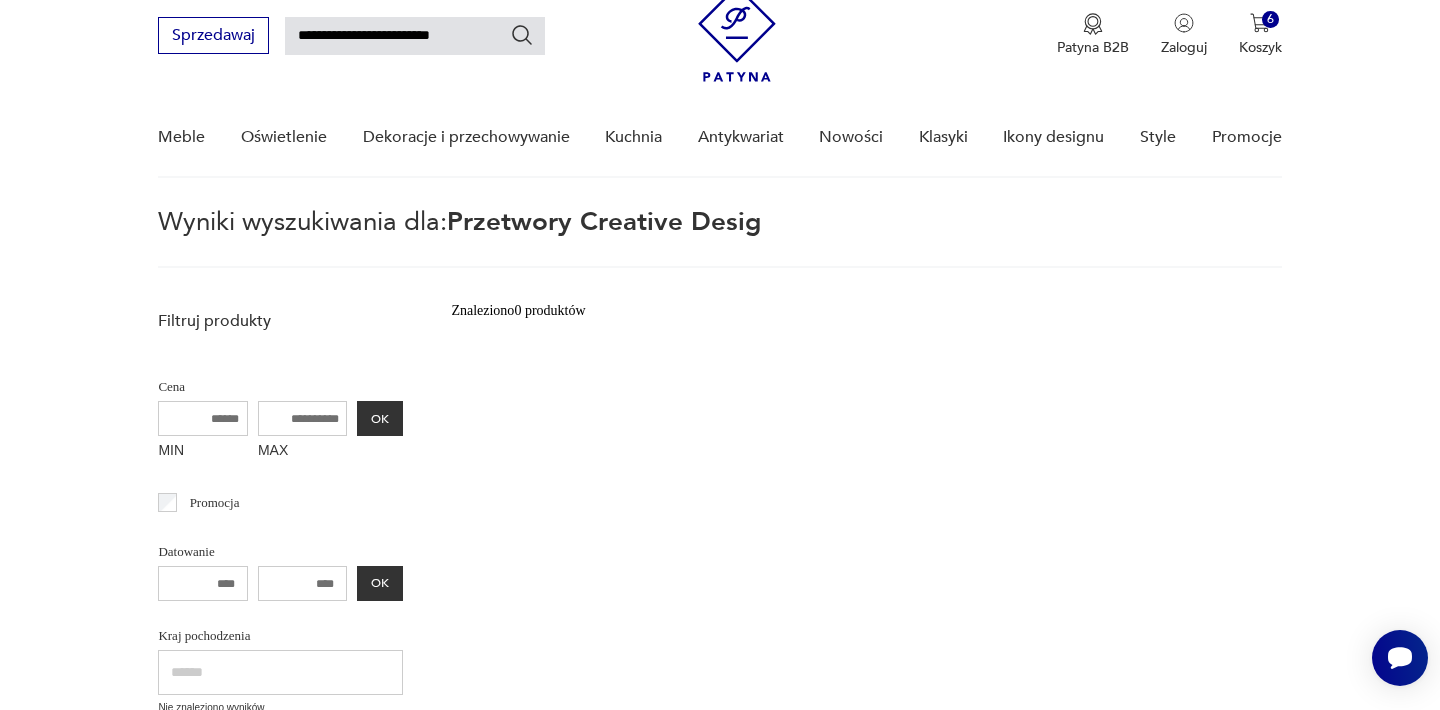type on "**********" 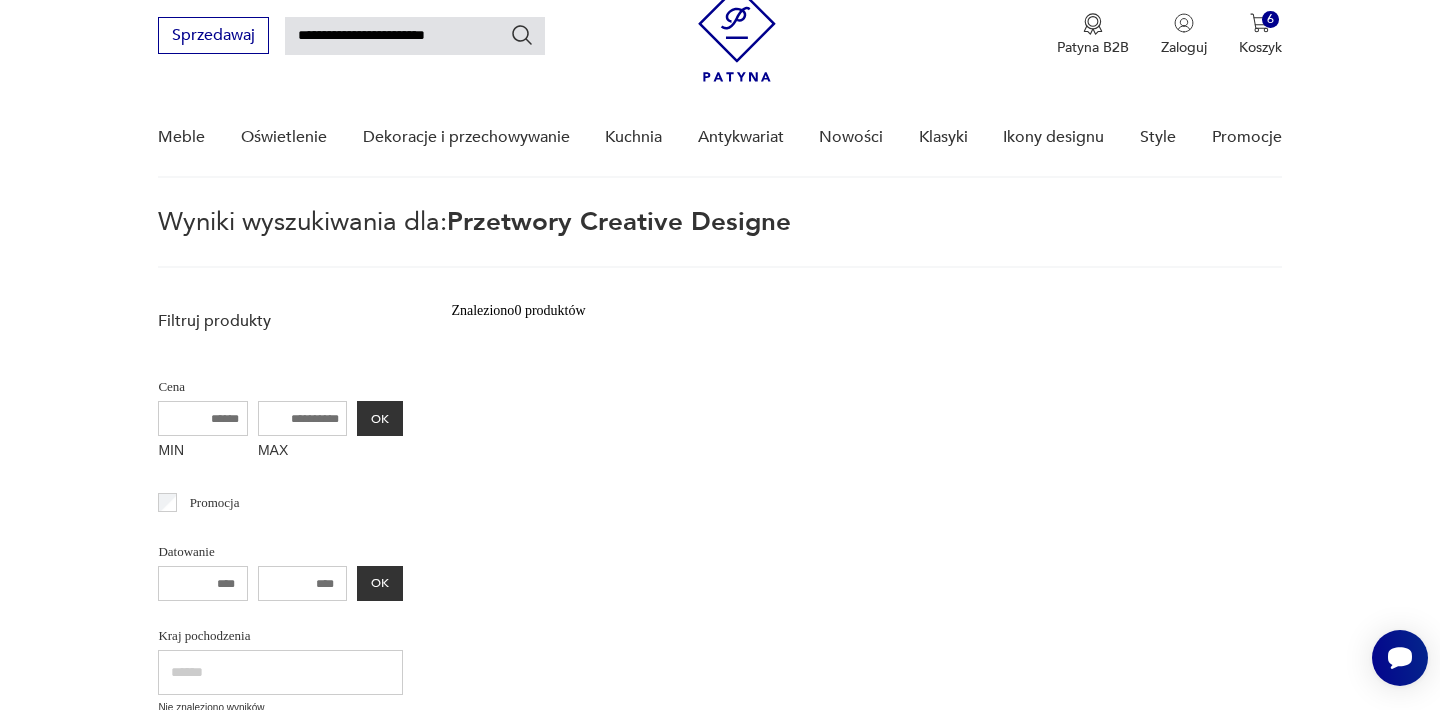 type on "**********" 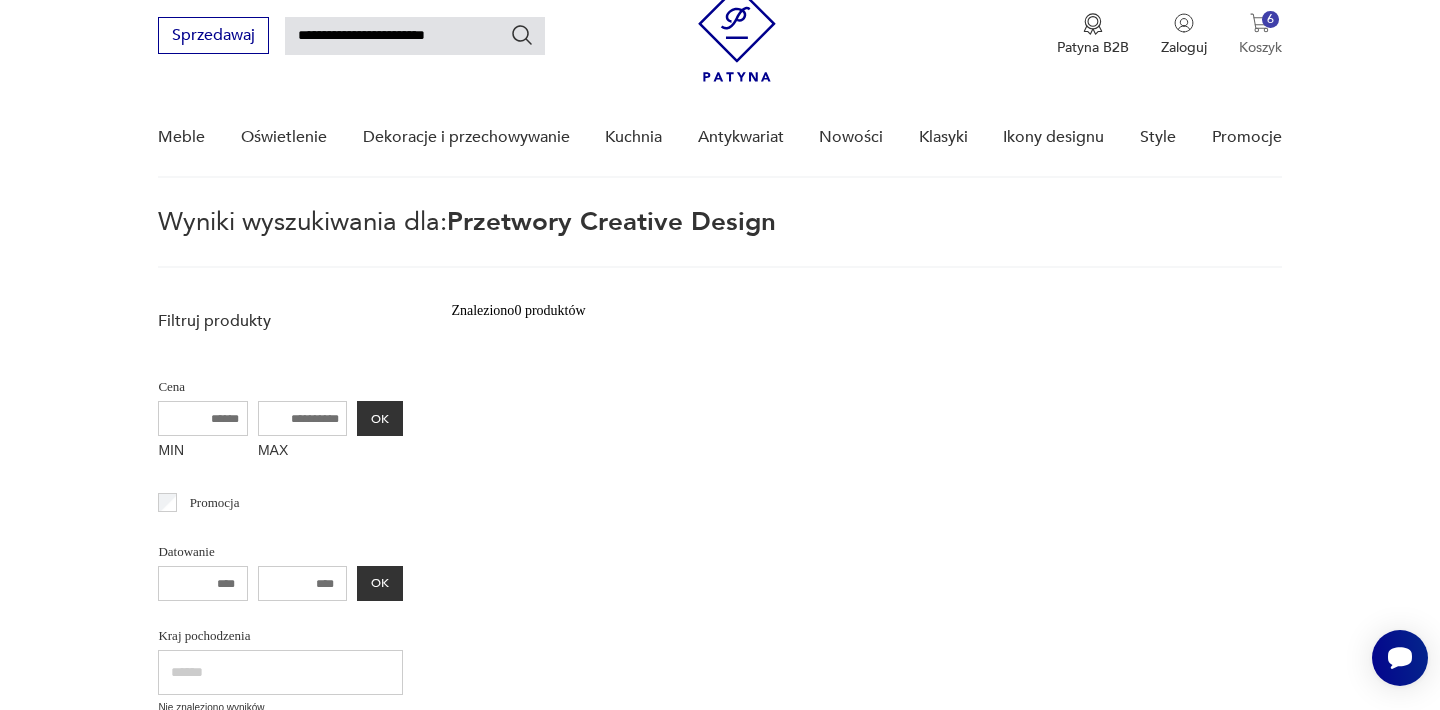 click on "6" at bounding box center (1270, 19) 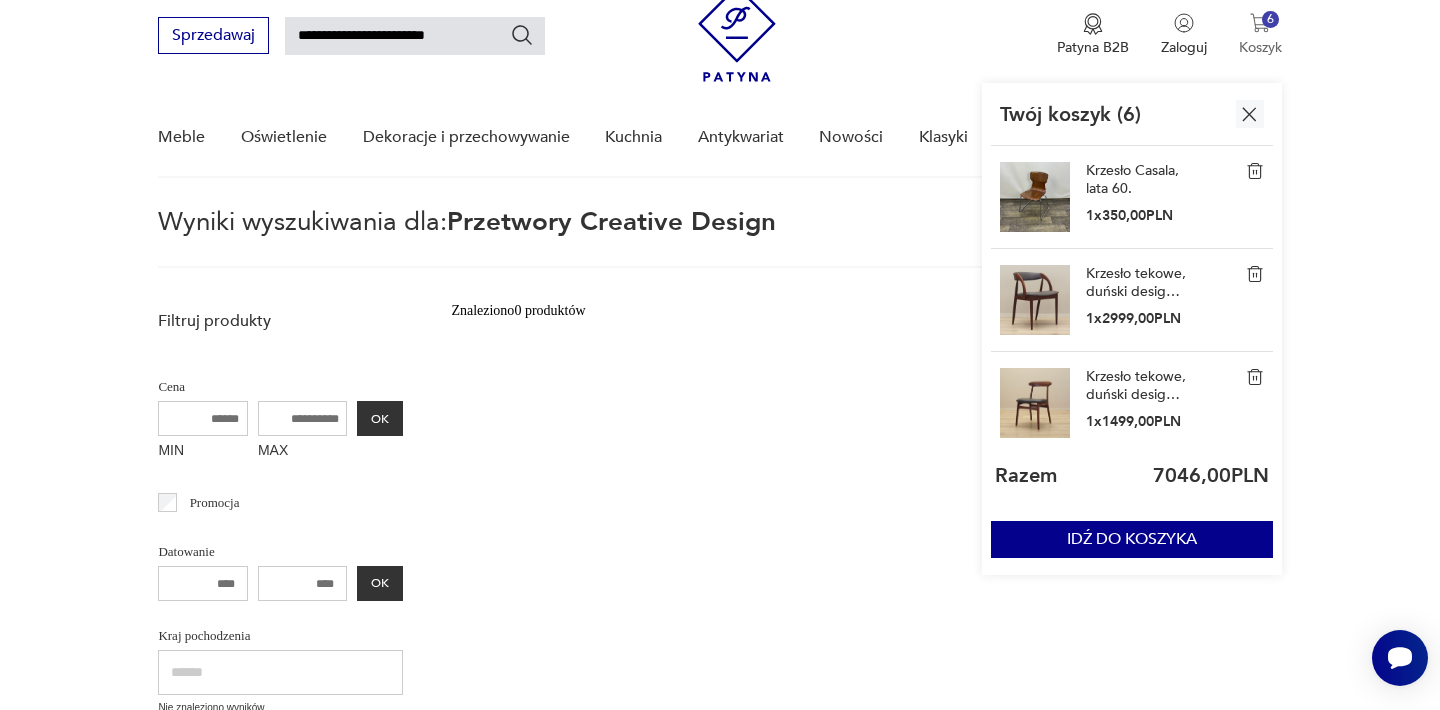 type 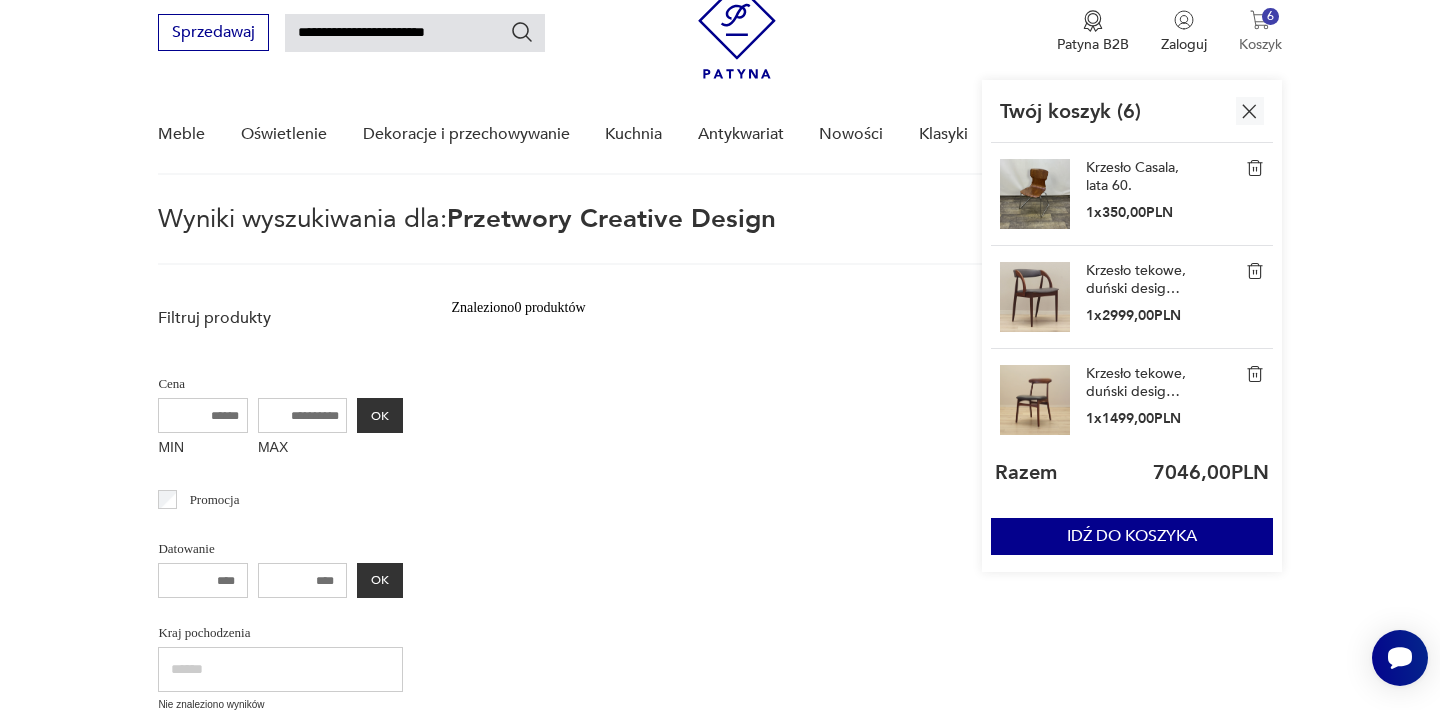 scroll, scrollTop: 72, scrollLeft: 0, axis: vertical 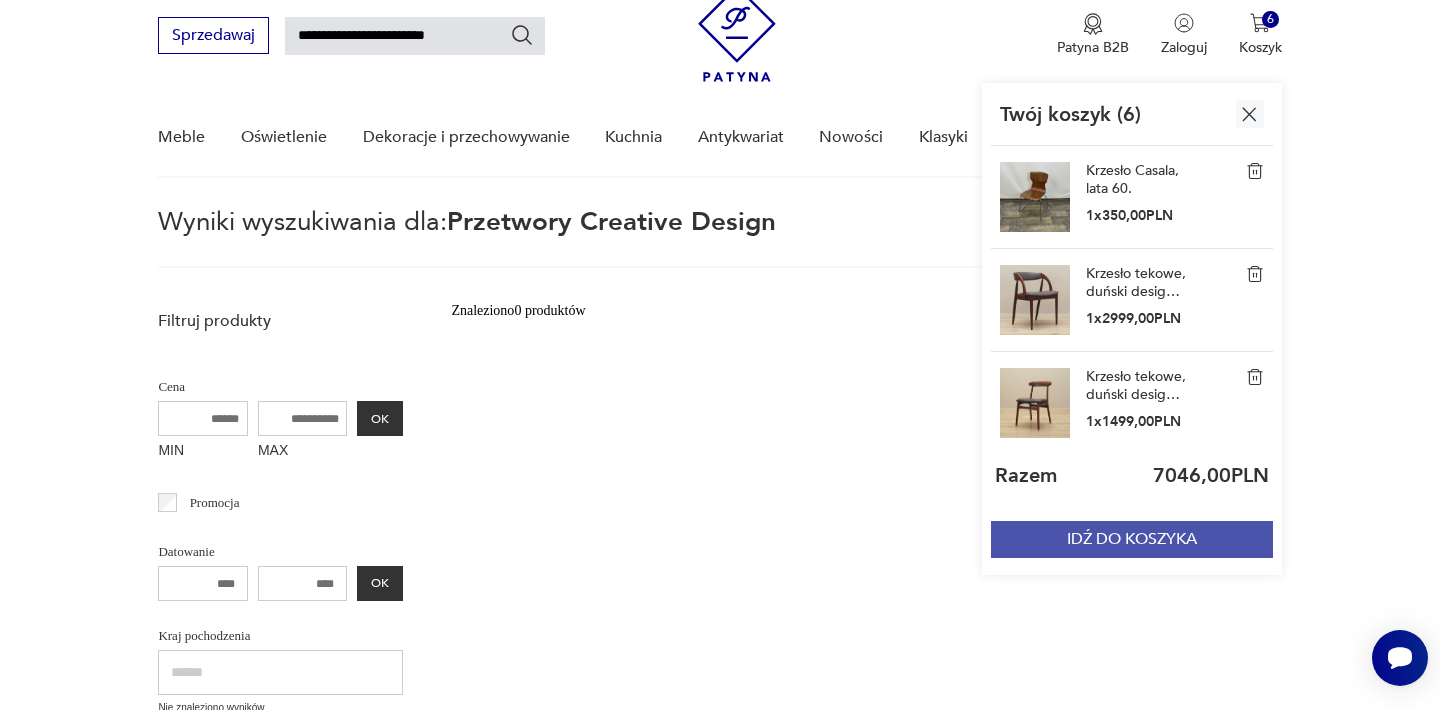 click on "IDŹ DO KOSZYKA" at bounding box center [1132, 539] 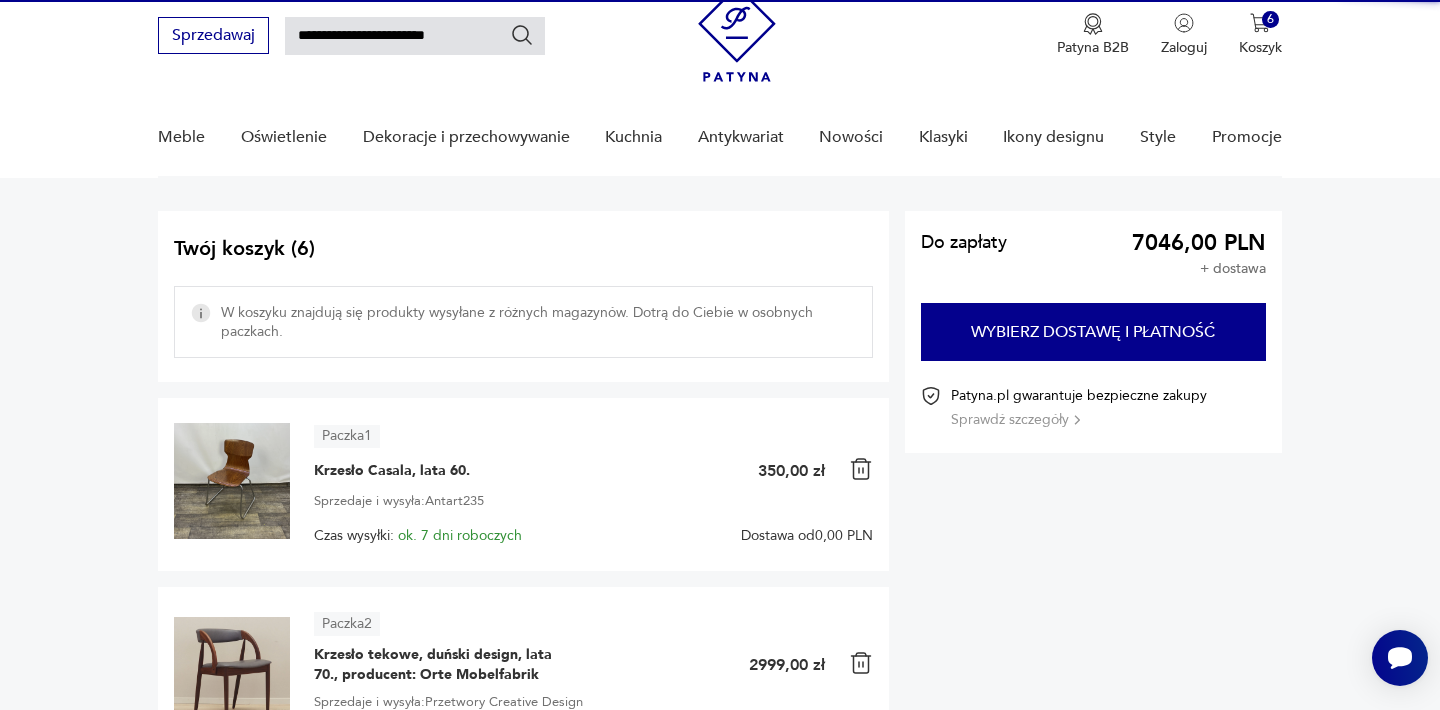 type 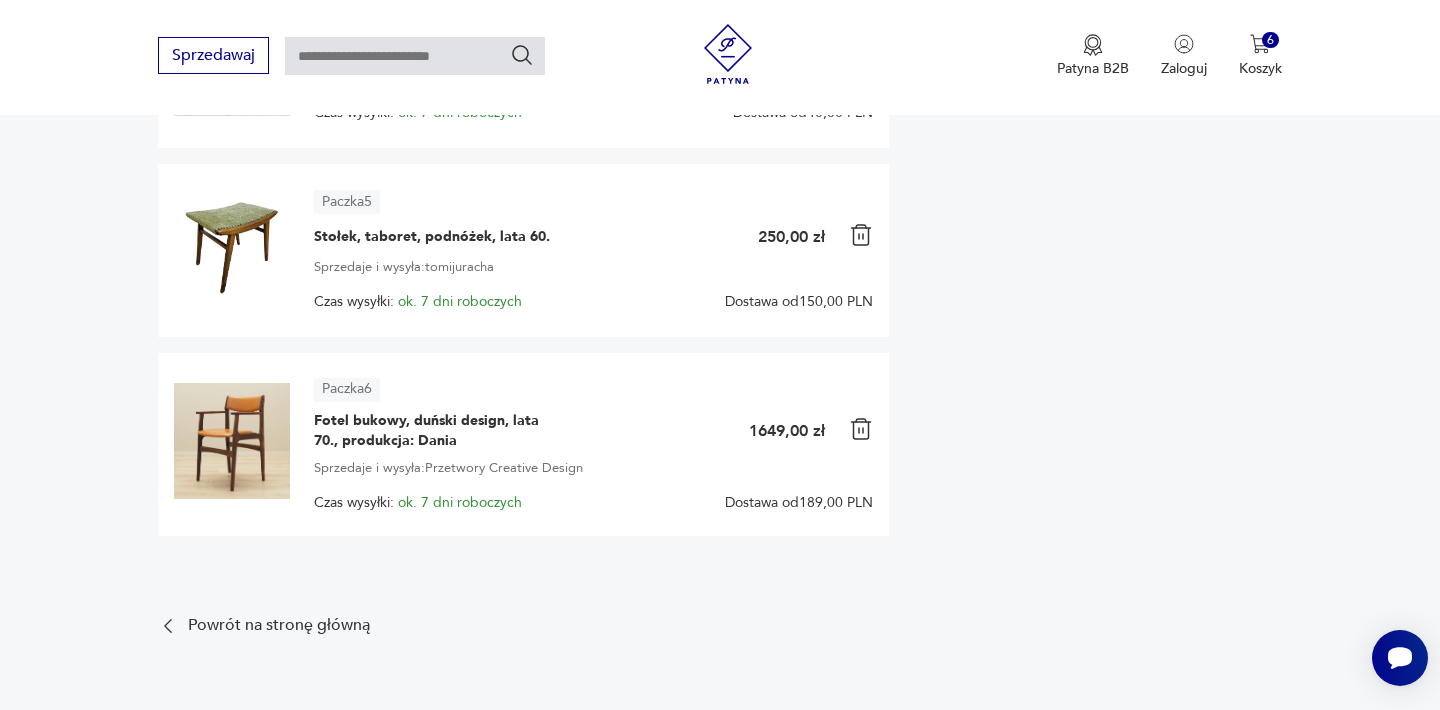 scroll, scrollTop: 1112, scrollLeft: 0, axis: vertical 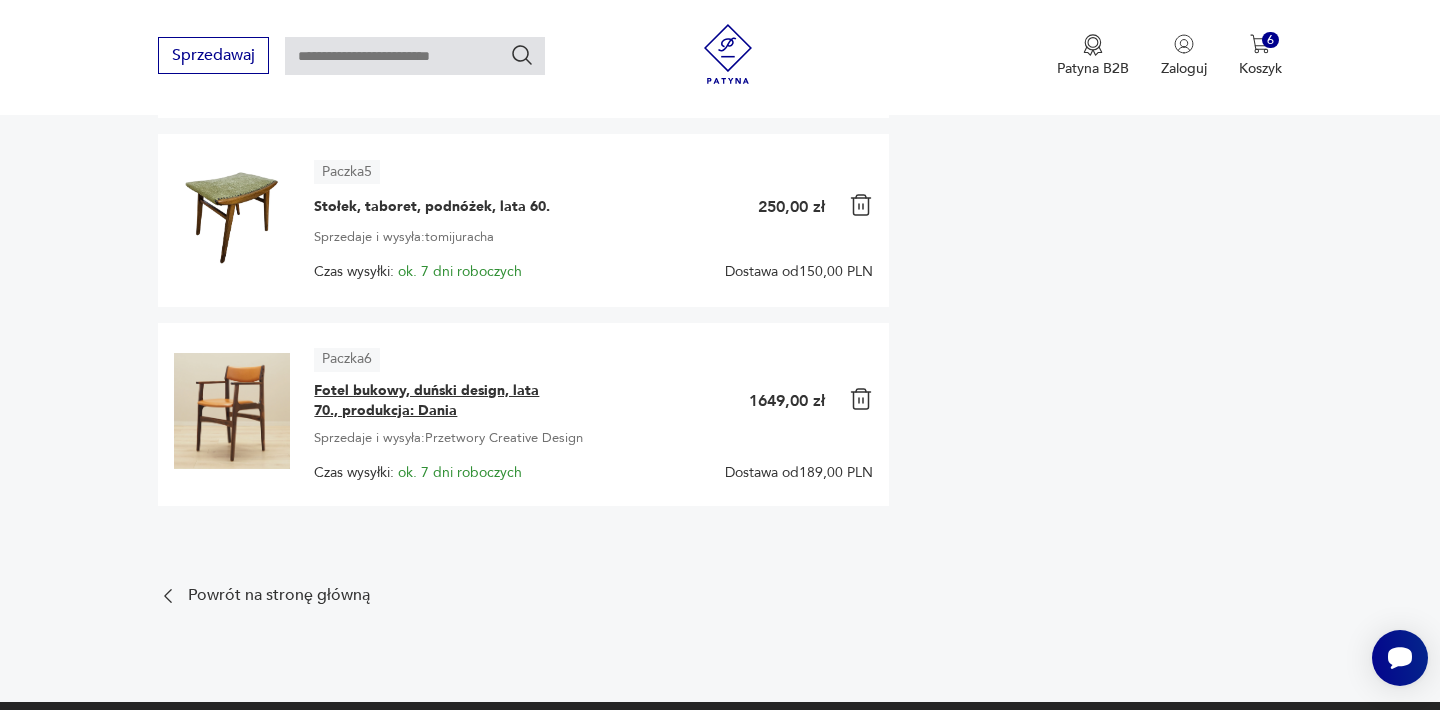 click on "Fotel bukowy, duński design, lata 70., produkcja: Dania" at bounding box center [439, 401] 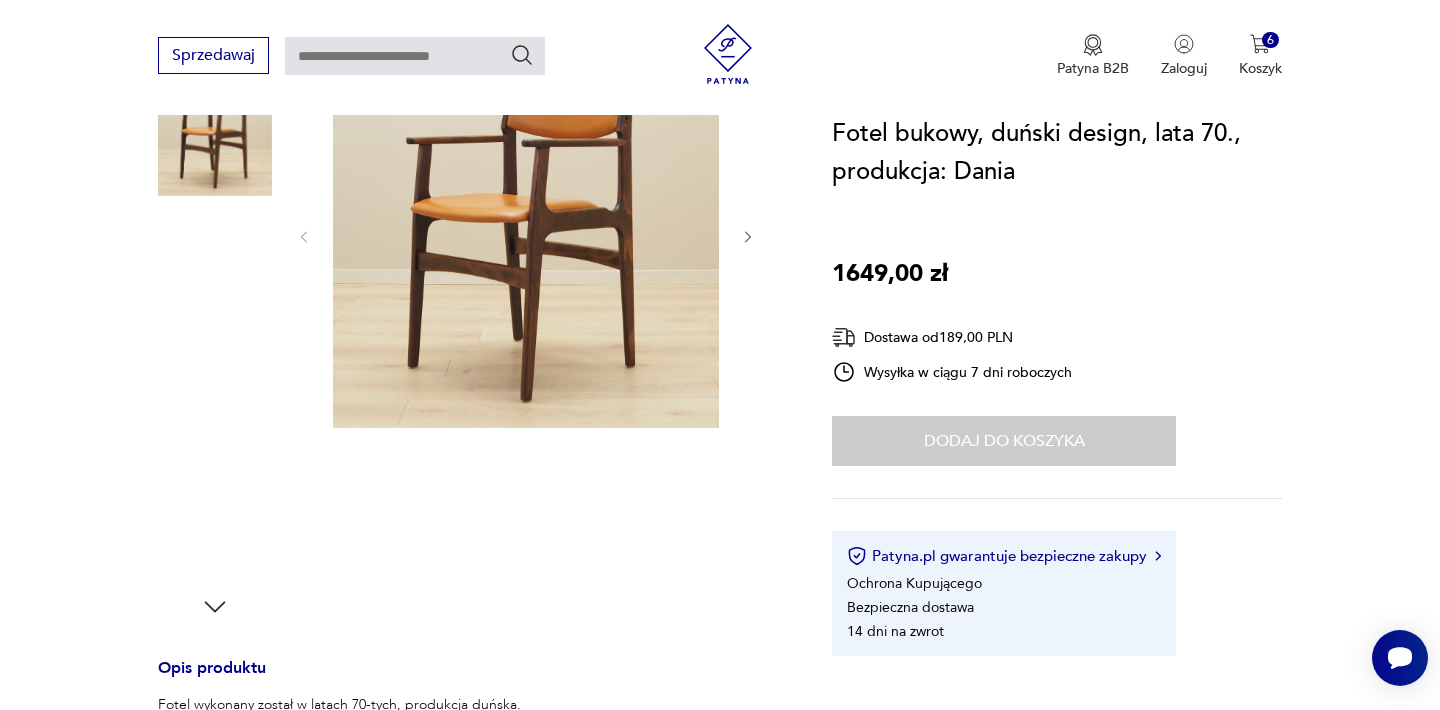 scroll, scrollTop: 280, scrollLeft: 0, axis: vertical 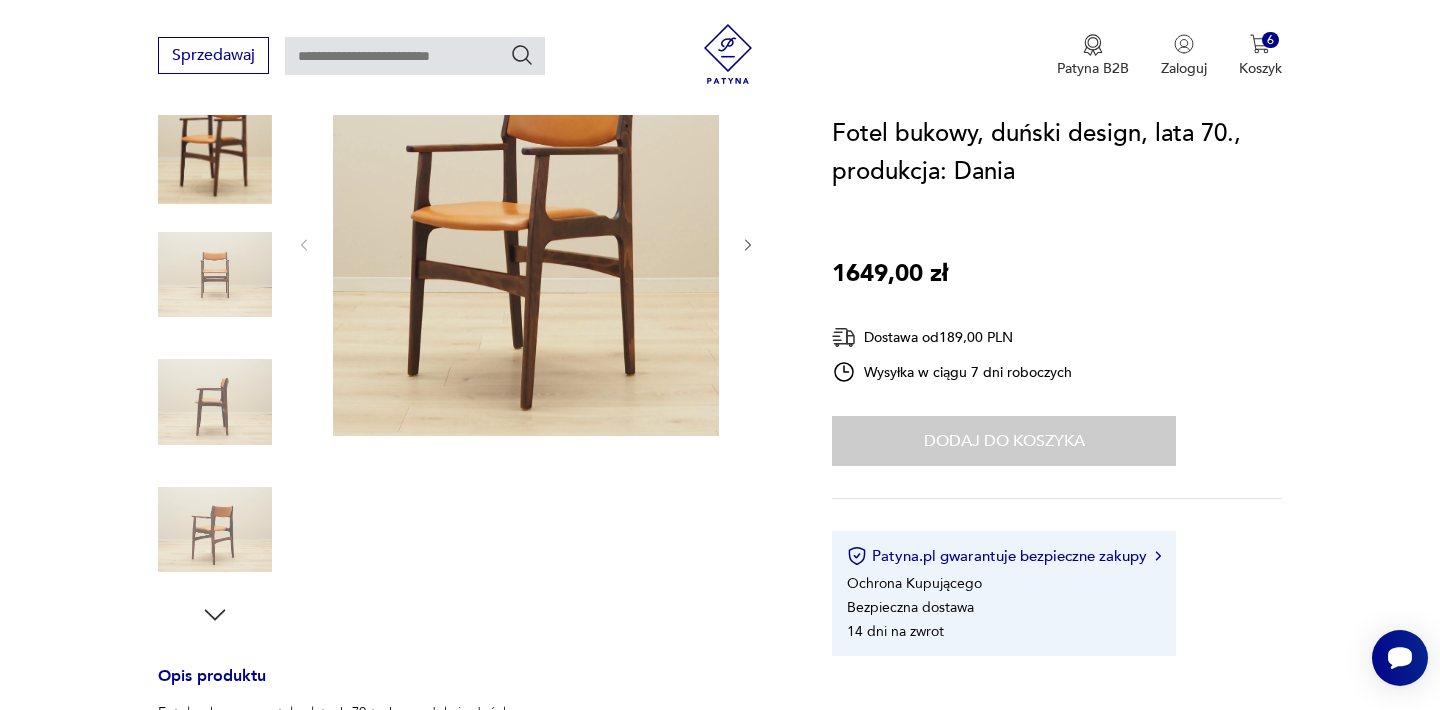 click on "Opis produktu Fotel wykonany został w latach 70-tych, produkcja duńska.
Konstrukcja została wykonana z drewna bukowego. Drewno po odświeżeniu. Fotel pokryty jest oryginalną wysokiej jakości skórą naturalną. Skóra została wykonana w kolorze pomarańczowym.
Stan: Tapicerka oryginalna, konstrukcja drewniana zachowana w stanie dobrym z normalnymi śladami użytkowania. Widoczne drobne zarysowania oraz obicia. Większe ślady użytkowania zawsze przedstawiamy na zdjęciach. Produkt przygotowany bezpośrednio do użytkowania.
*Ze względów bezpieczeństwa mebel do transportu może posiadać odkręcone siedzisko. Montaż nie powinien stanowić problemu. Natomiast w przypadku wątpliwości prosimy o kontakt, wyślemy film instruktażowy.
Dane techniczne
wysokość:
81,5 cm
szerokość:
53,5 cm
głębokość:
52 cm
wymiary siedziska:
43,5 x 42 cm
wysokość siedziska:
47,5 cm
Cena transportu nie obejmuje wniesienia.
Rozwiń więcej Szczegóły produktu Stan:   dobry Wysokość :   82 Kolor:" at bounding box center (720, 716) 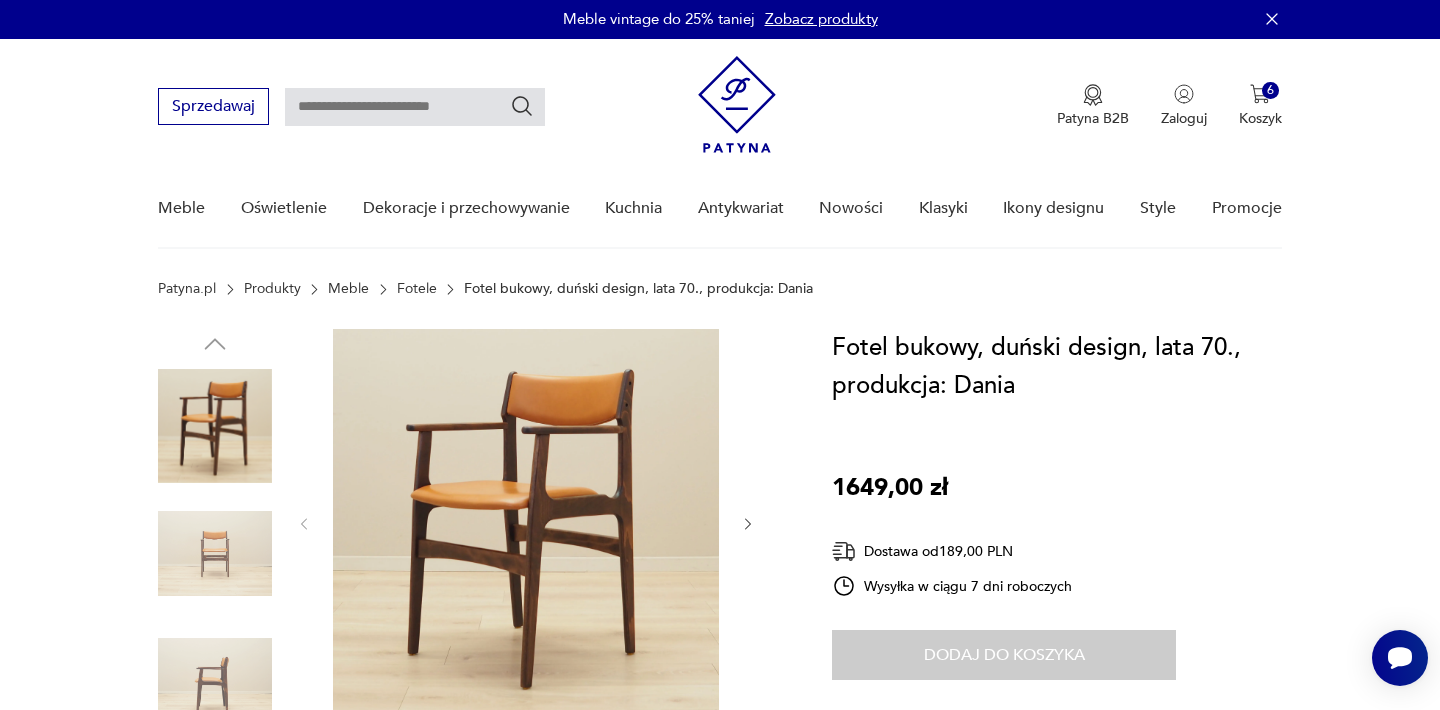 scroll, scrollTop: 0, scrollLeft: 0, axis: both 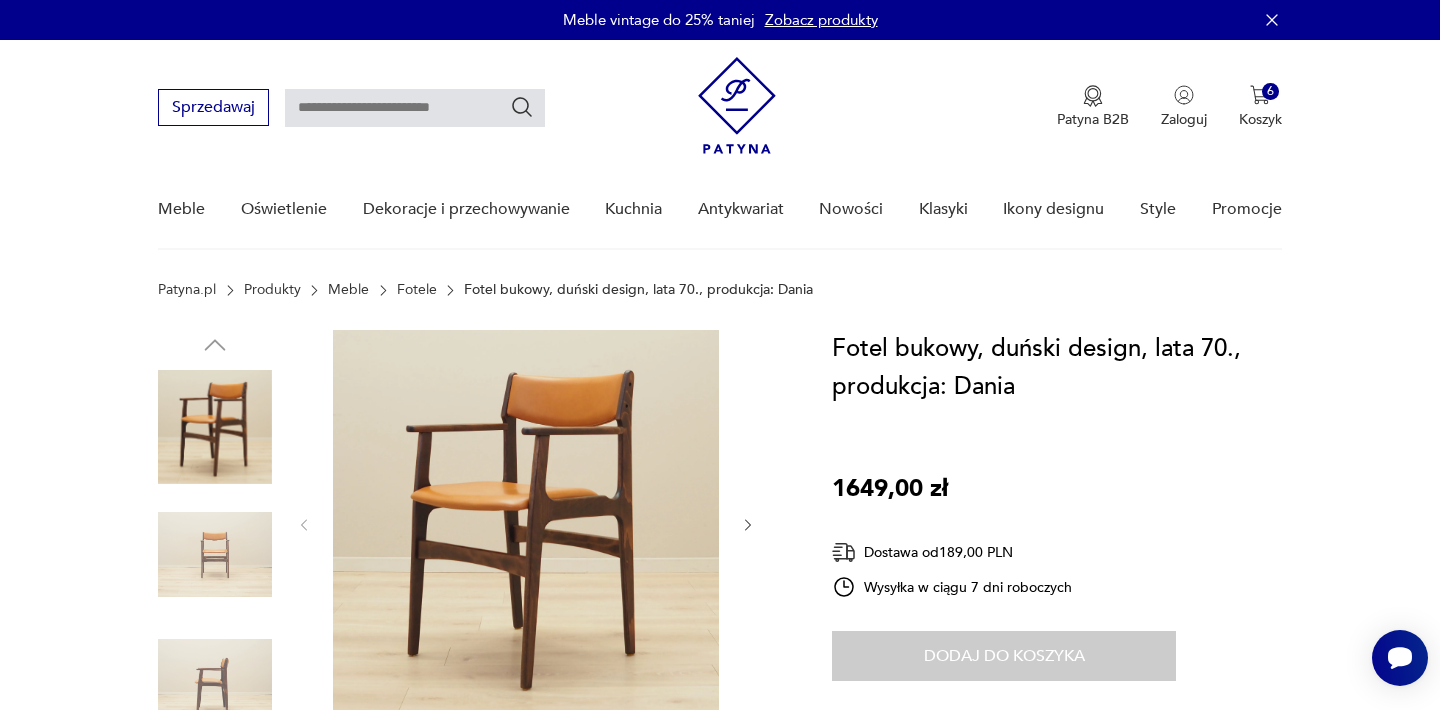 click at bounding box center [415, 108] 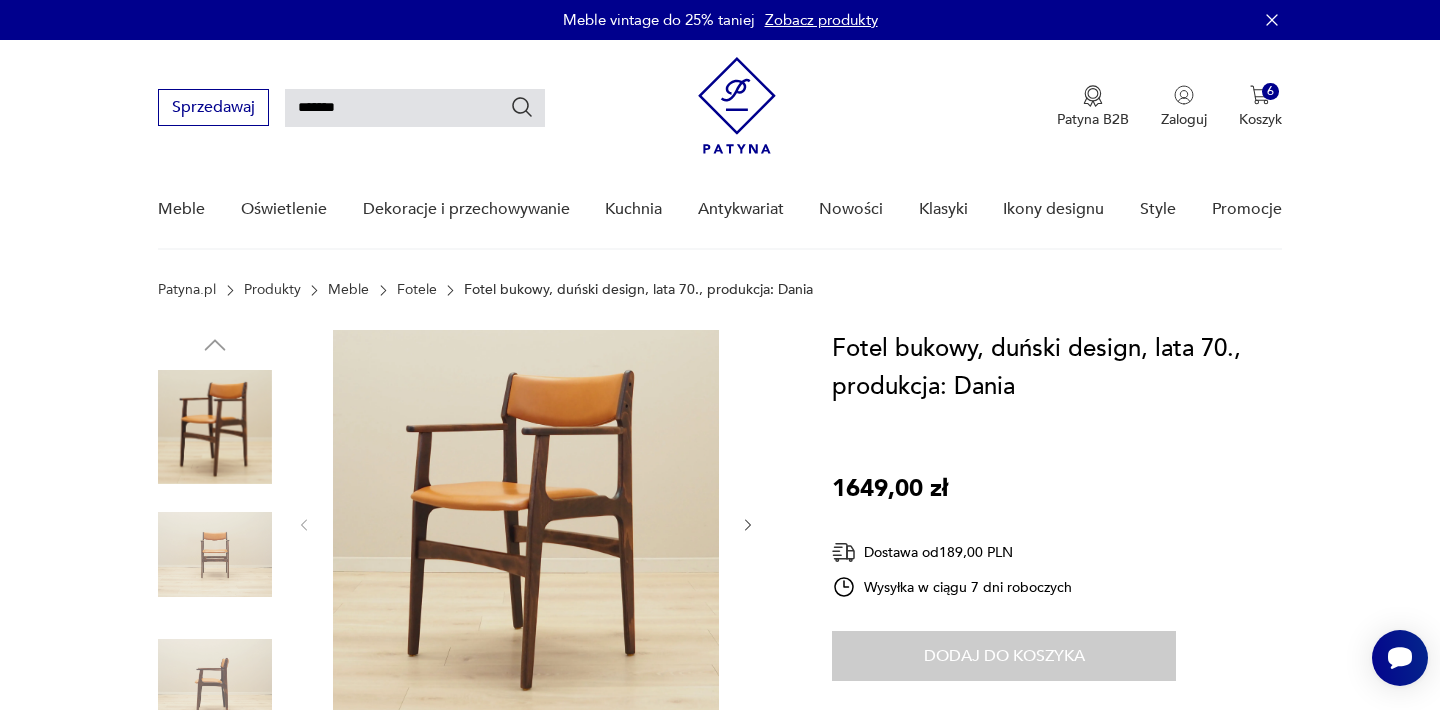 type on "*******" 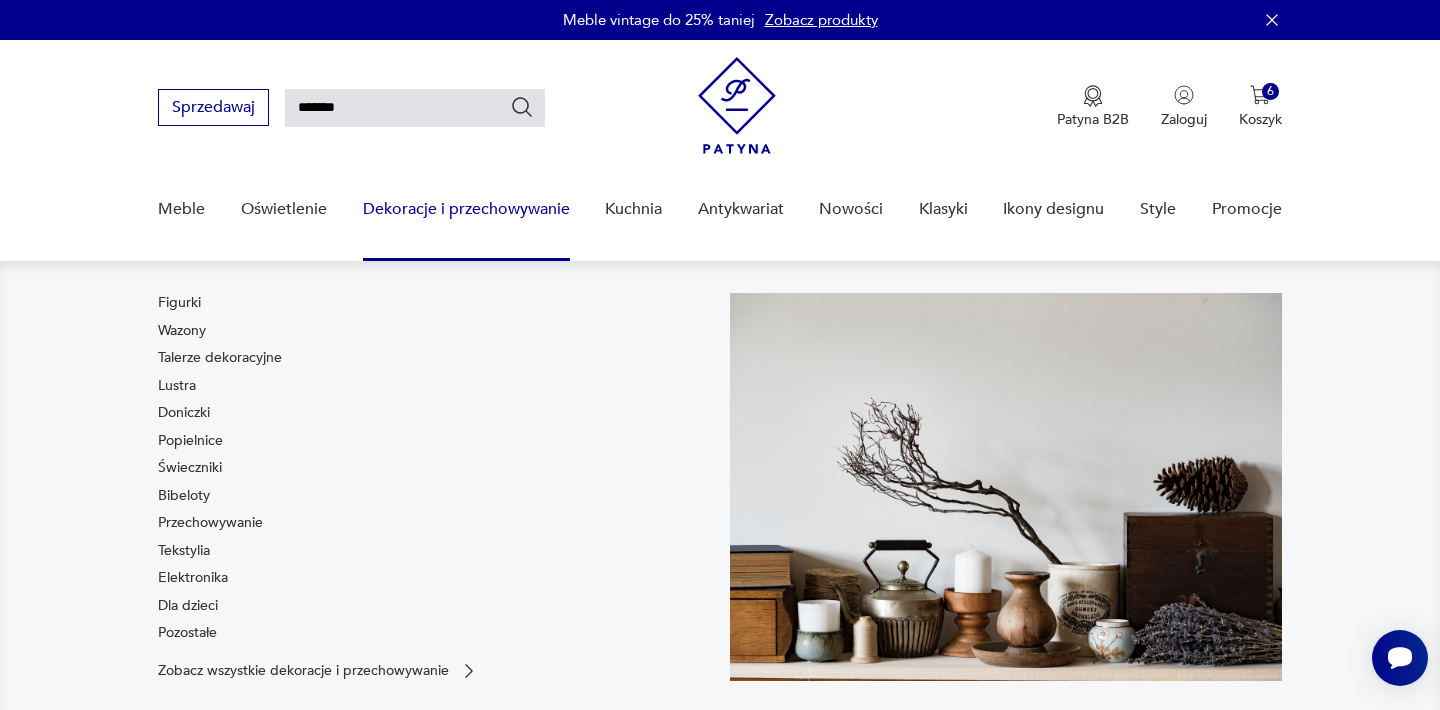 scroll, scrollTop: 72, scrollLeft: 0, axis: vertical 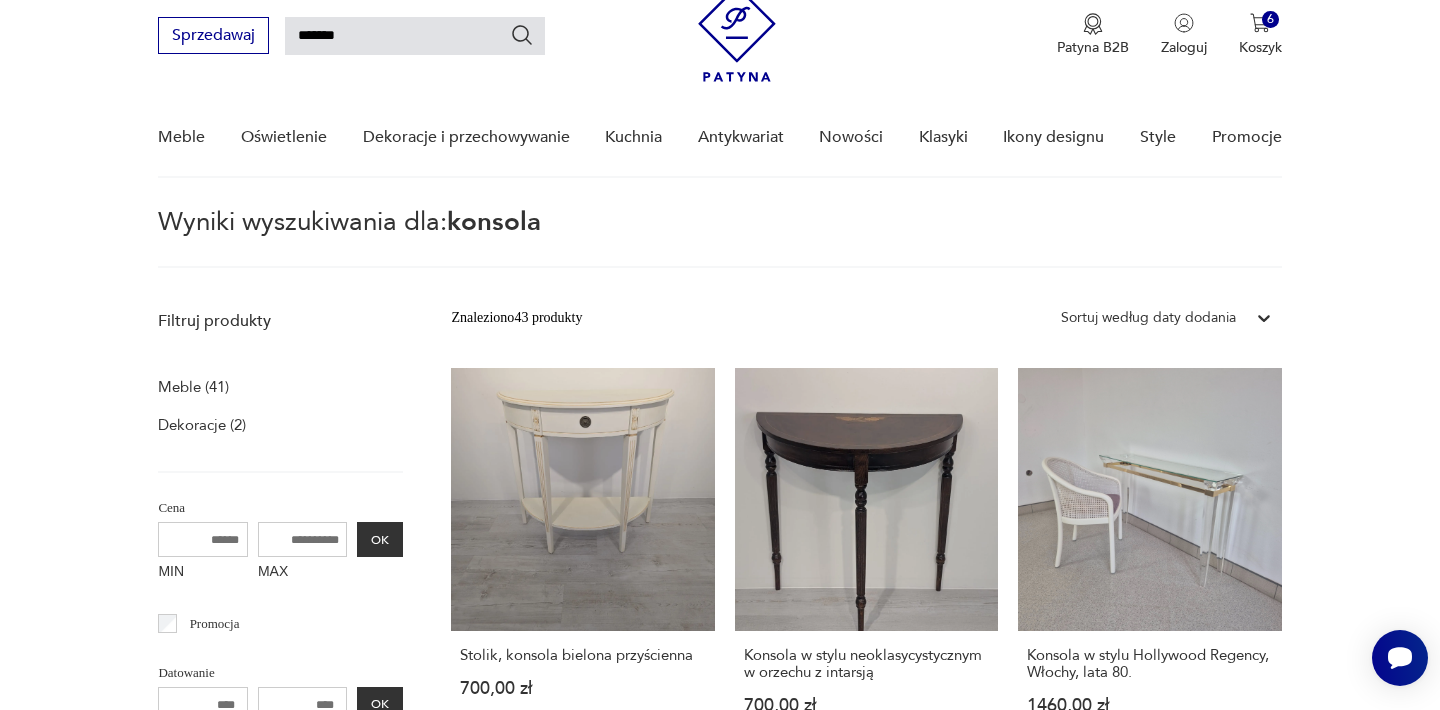 click on "Cenimy prywatność użytkowników Używamy plików cookie, aby poprawić jakość przeglądania, wyświetlać reklamy lub treści dostosowane do indywidualnych potrzeb użytkowników oraz analizować ruch na stronie. Kliknięcie przycisku „Akceptuj wszystkie” oznacza zgodę na wykorzystywanie przez nas plików cookie. Ustawienia    Akceptuję wszystkie Dostosuj preferencje dotyczące zgody   Używamy plików cookie, aby pomóc użytkownikom w sprawnej nawigacji i wykonywaniu określonych funkcji. Szczegółowe informacje na temat wszystkich plików cookie odpowiadających poszczególnym kategoriom zgody znajdują się poniżej. Pliki cookie sklasyfikowane jako „niezbędne” są przechowywane w przeglądarce użytkownika, ponieważ są niezbędne do włączenia podstawowych funkcji witryny....  Pokaż więcej Niezbędne Zawsze aktywne Plik cookie connect.sid Czas trwania 10 godzin Opis This cookie is used for authentication and for secure log-in. It registers the log-in information.  Plik cookie Opis" at bounding box center [720, 1808] 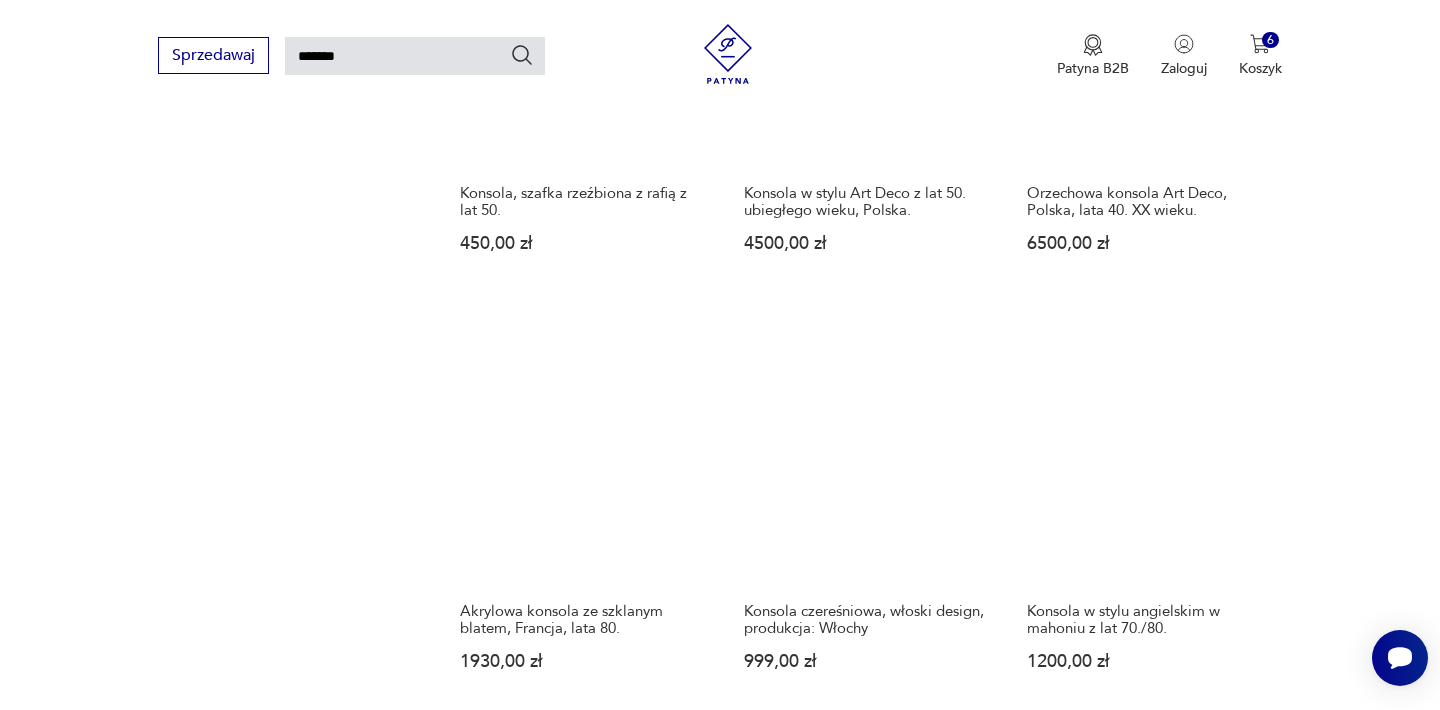 scroll, scrollTop: 1400, scrollLeft: 0, axis: vertical 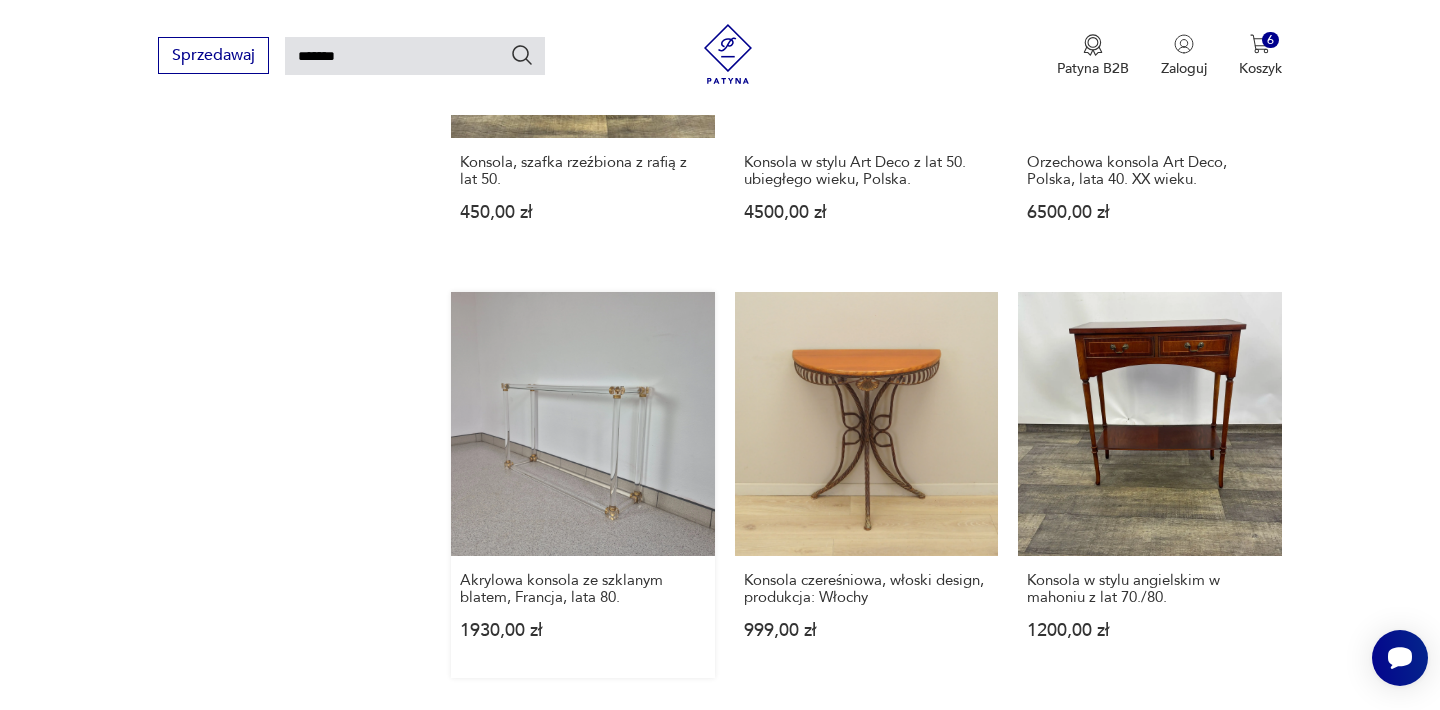 click on "Akrylowa konsola ze szklanym blatem, Francja, lata 80. 1930,00 zł" at bounding box center (582, 484) 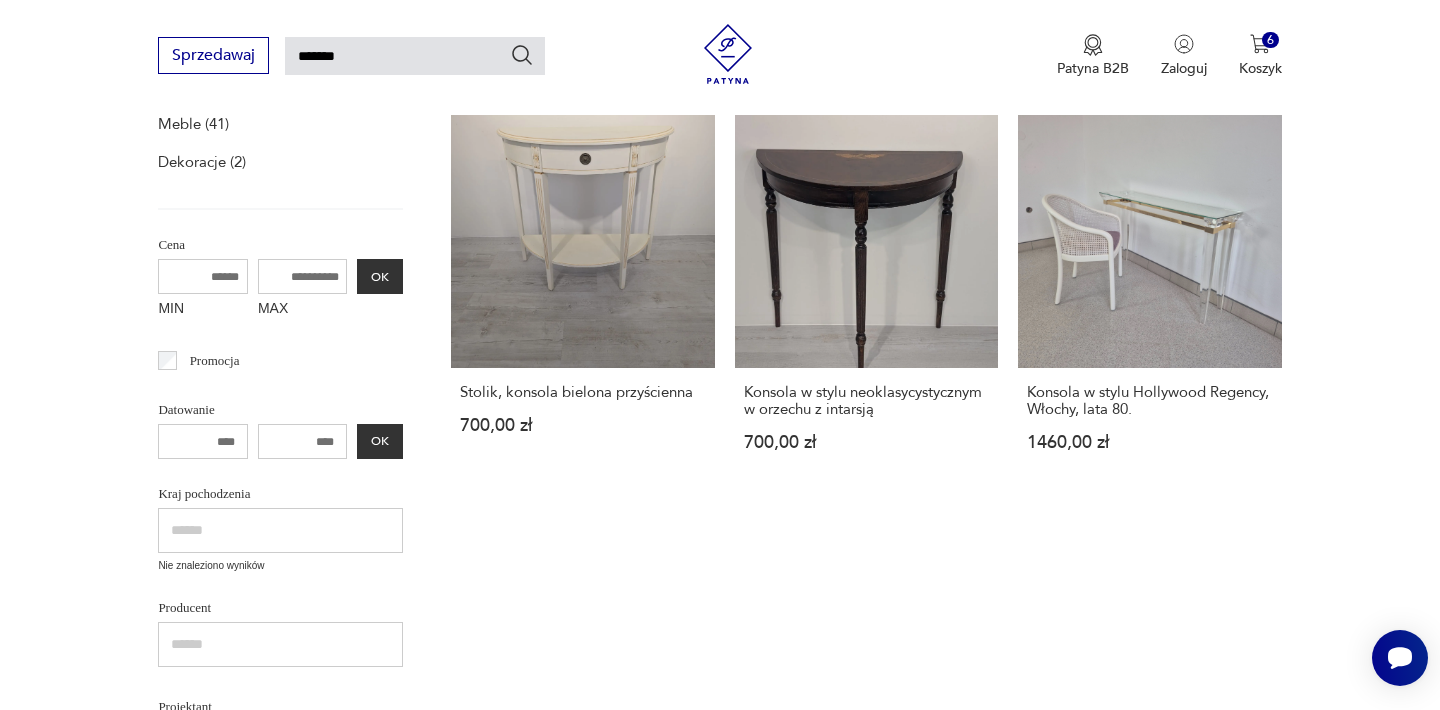 type 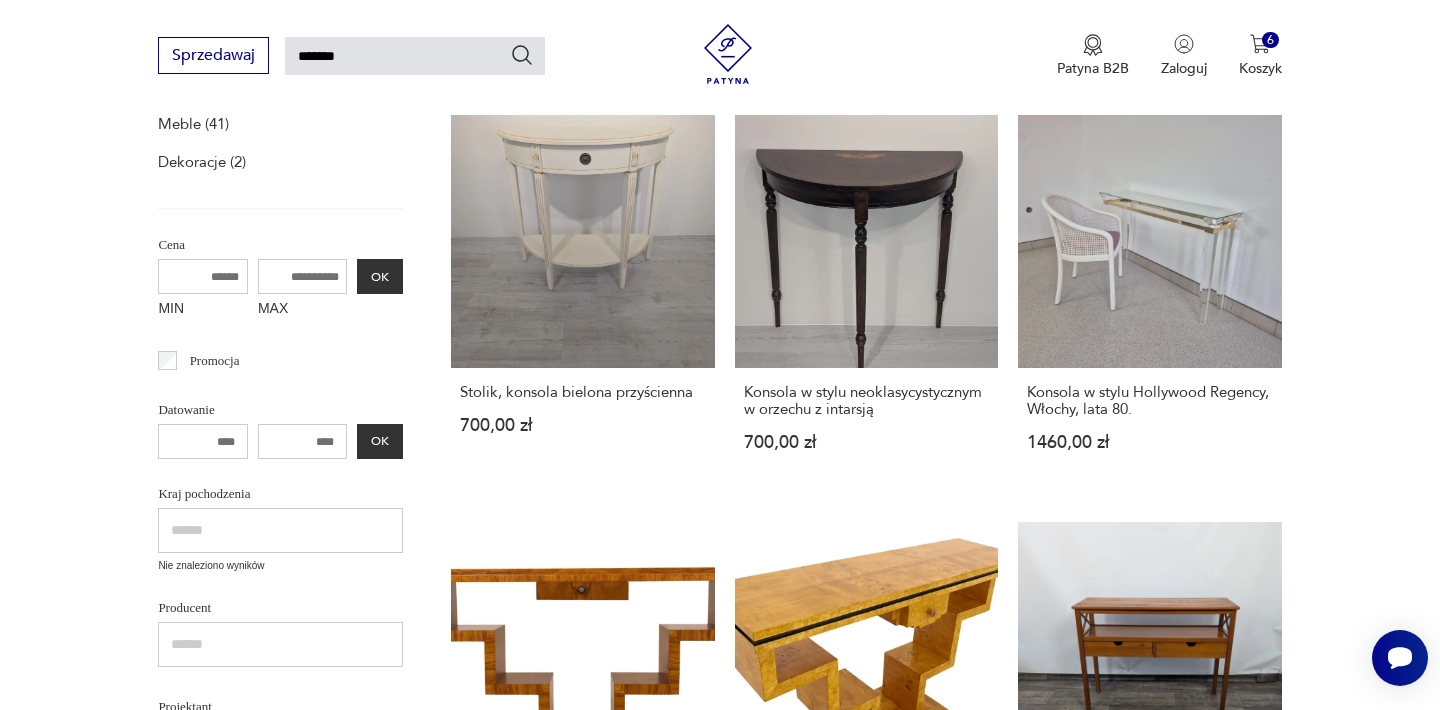 type 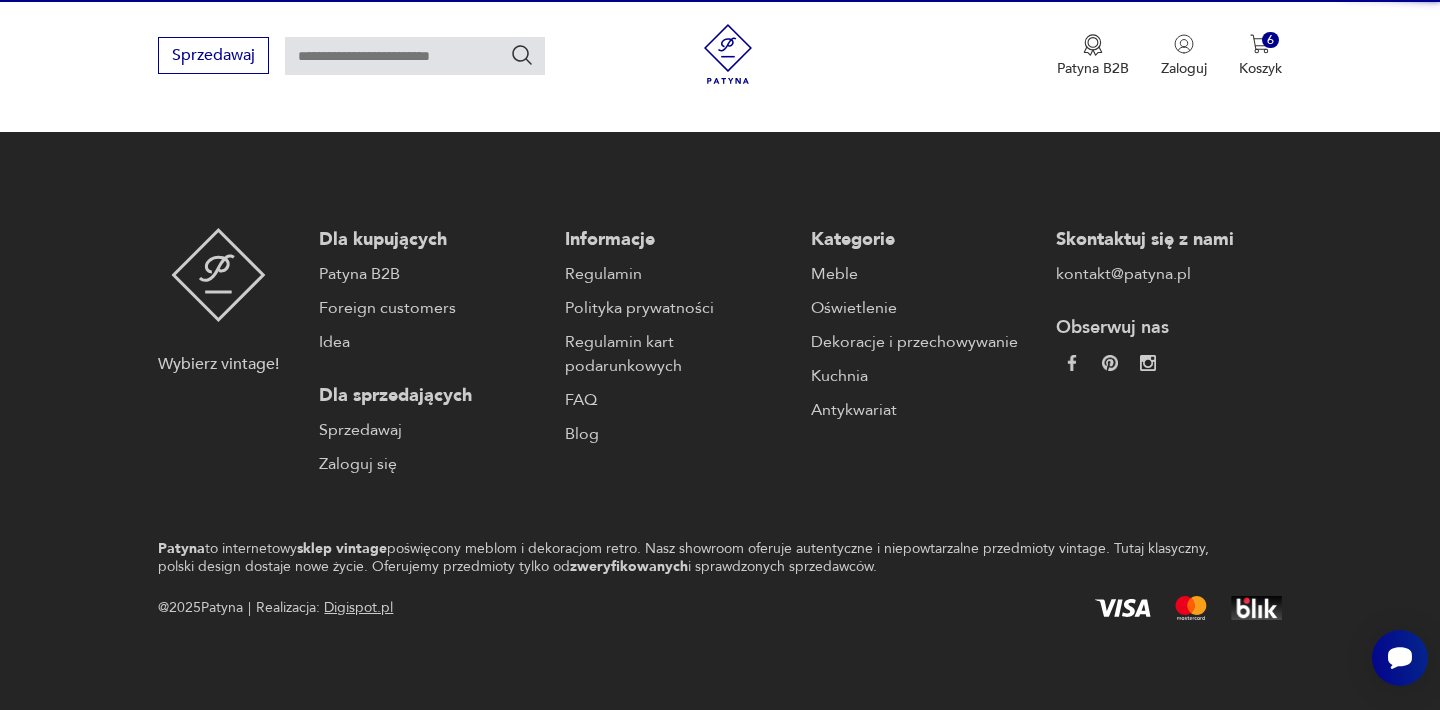 scroll, scrollTop: 341, scrollLeft: 0, axis: vertical 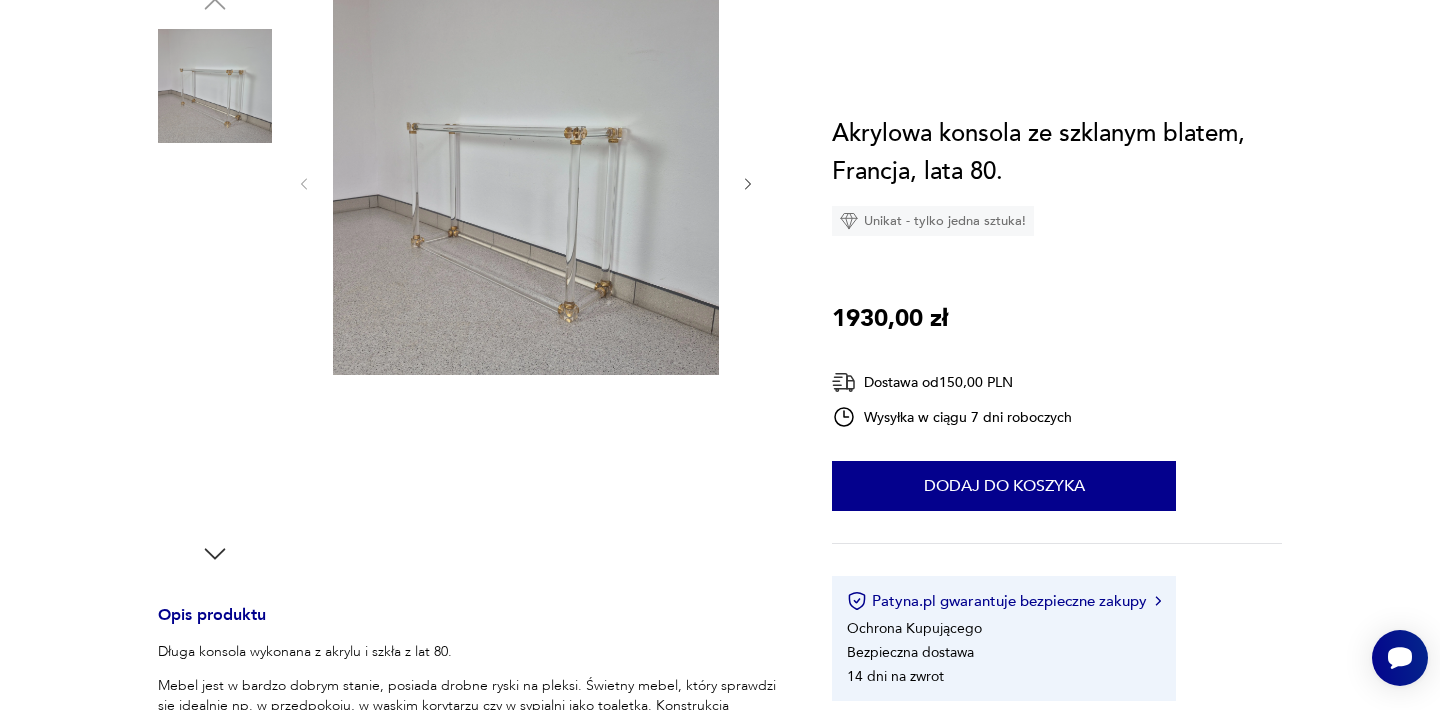 click at bounding box center (526, 182) 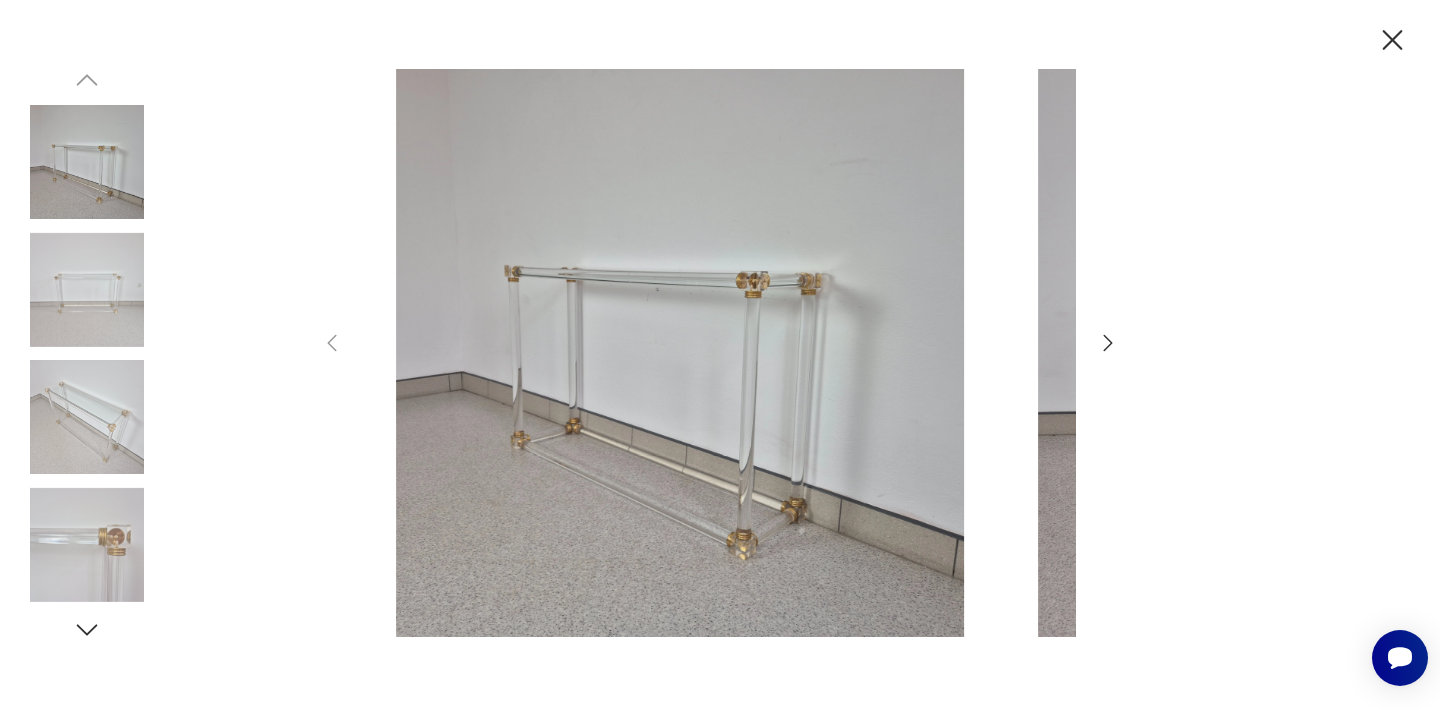 scroll, scrollTop: 0, scrollLeft: 0, axis: both 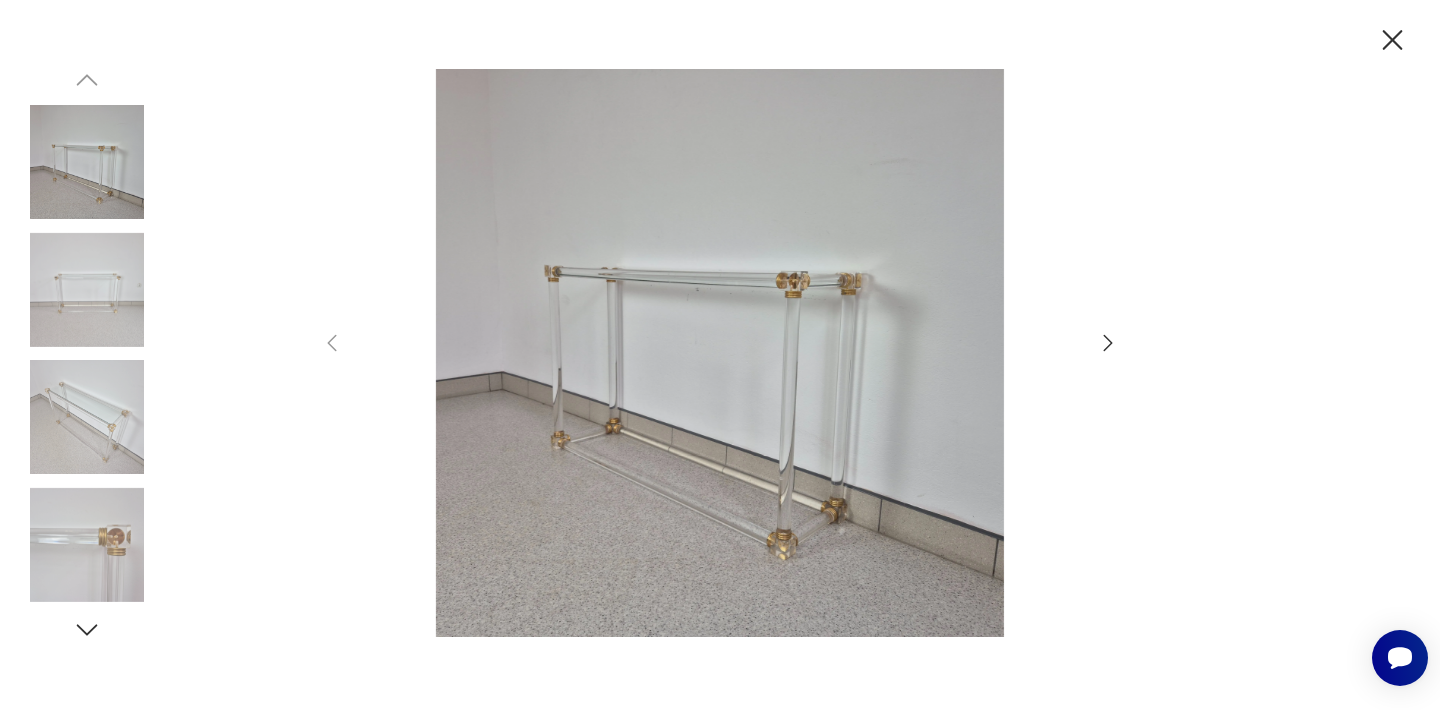 click 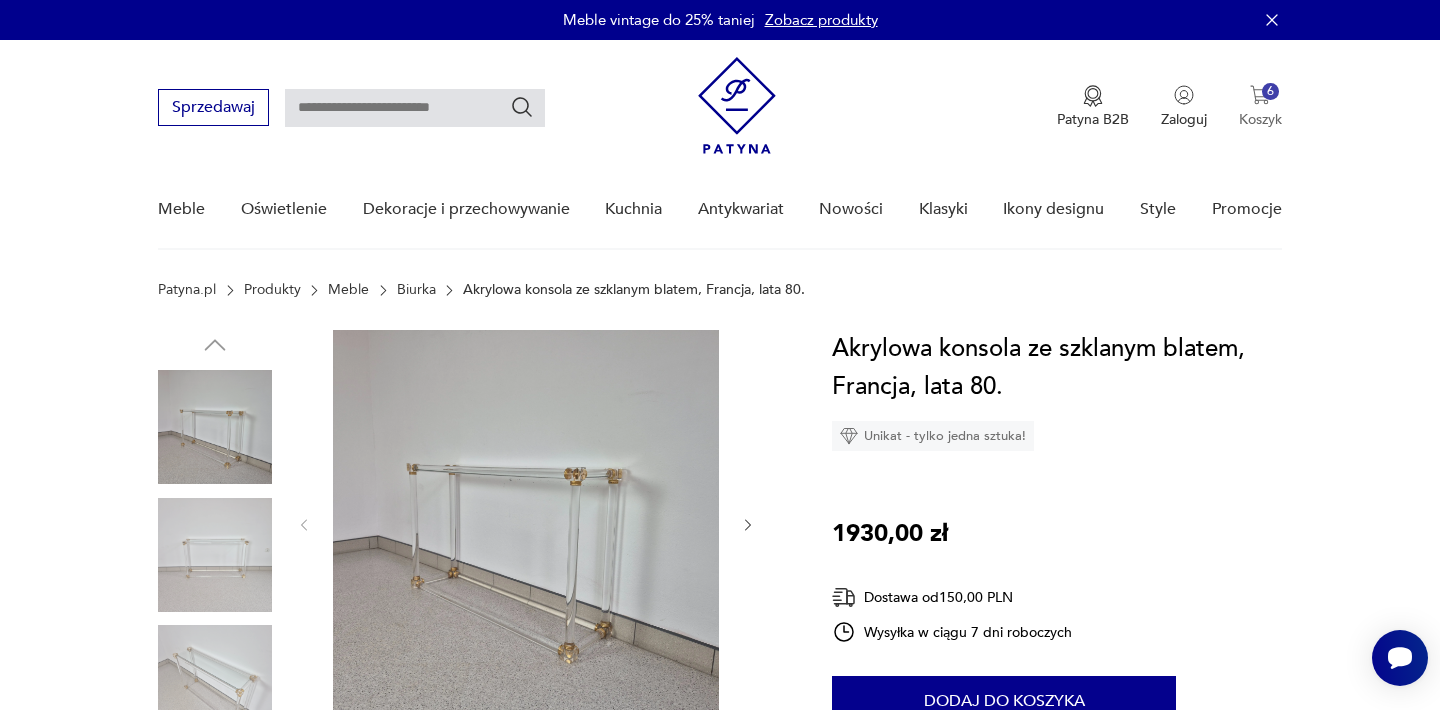 click on "6" at bounding box center (1270, 91) 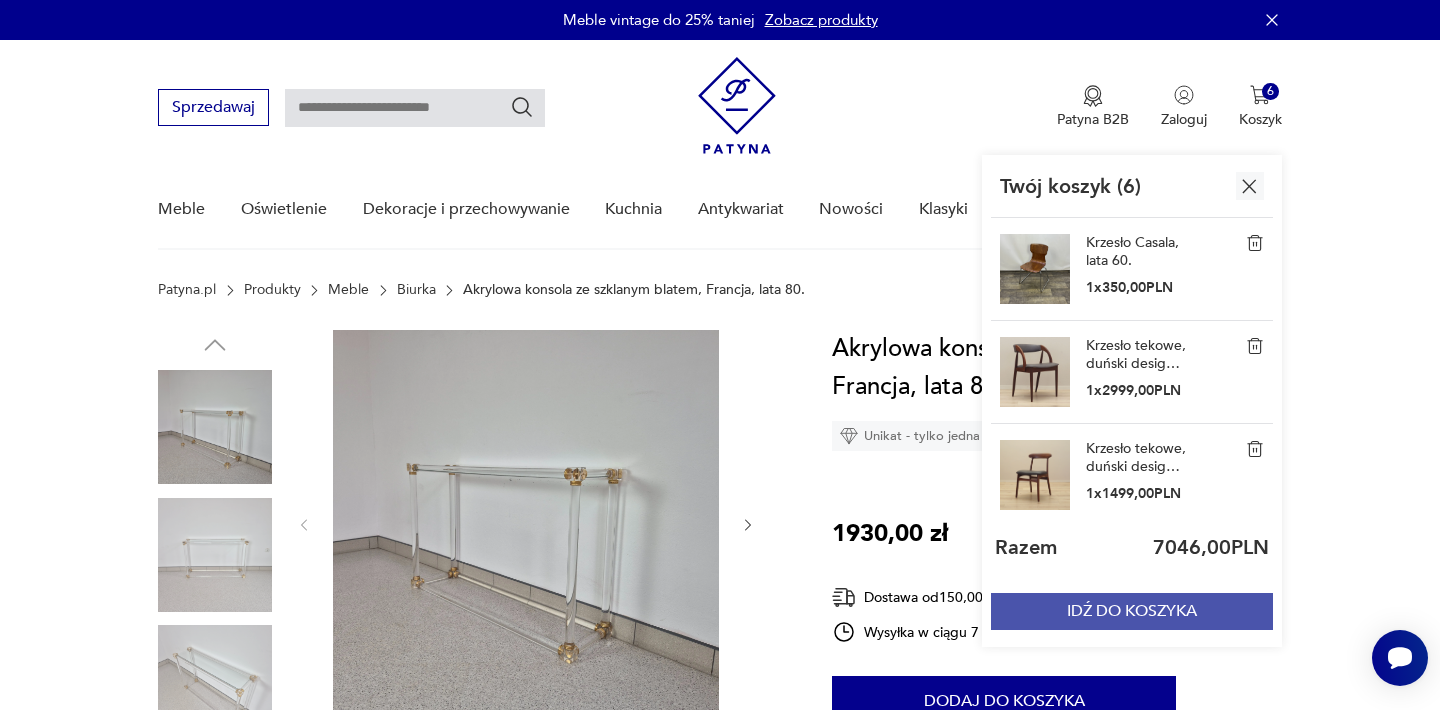 click on "IDŹ DO KOSZYKA" at bounding box center [1132, 611] 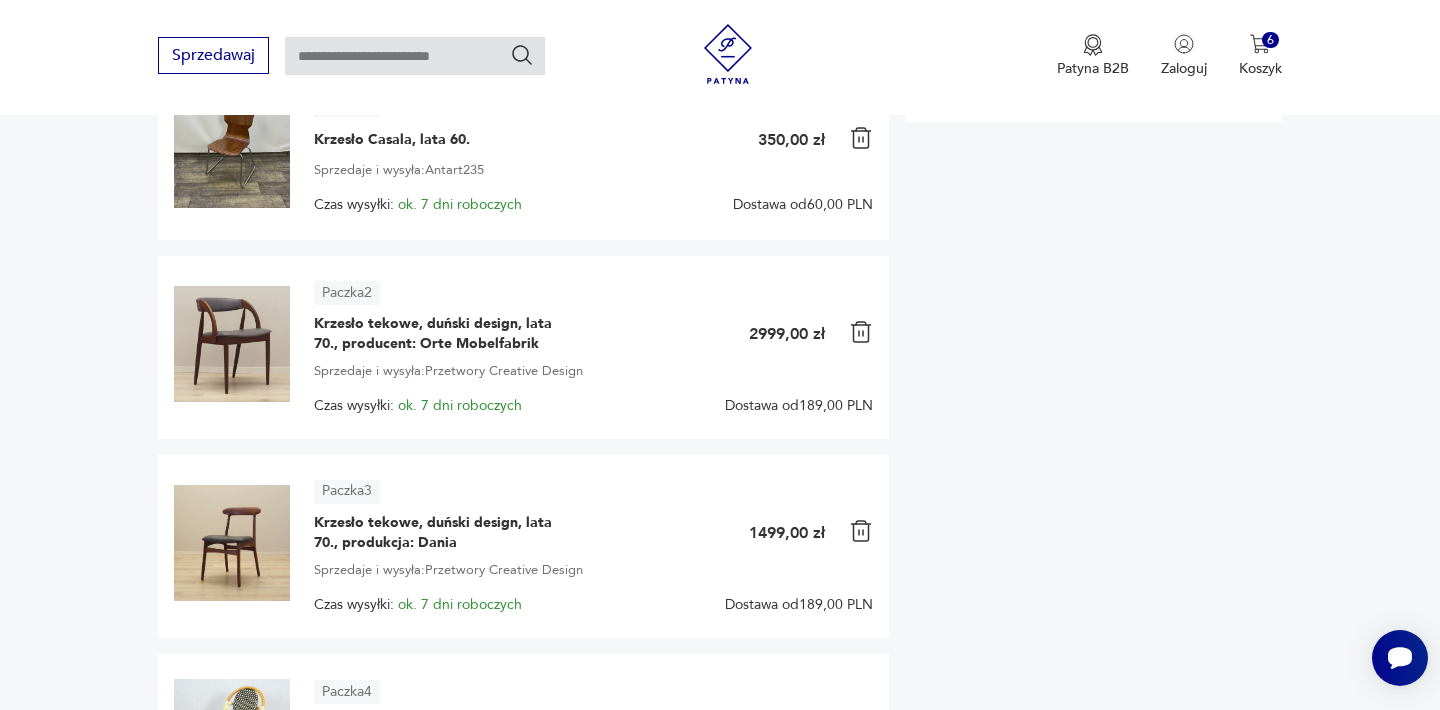 scroll, scrollTop: 400, scrollLeft: 0, axis: vertical 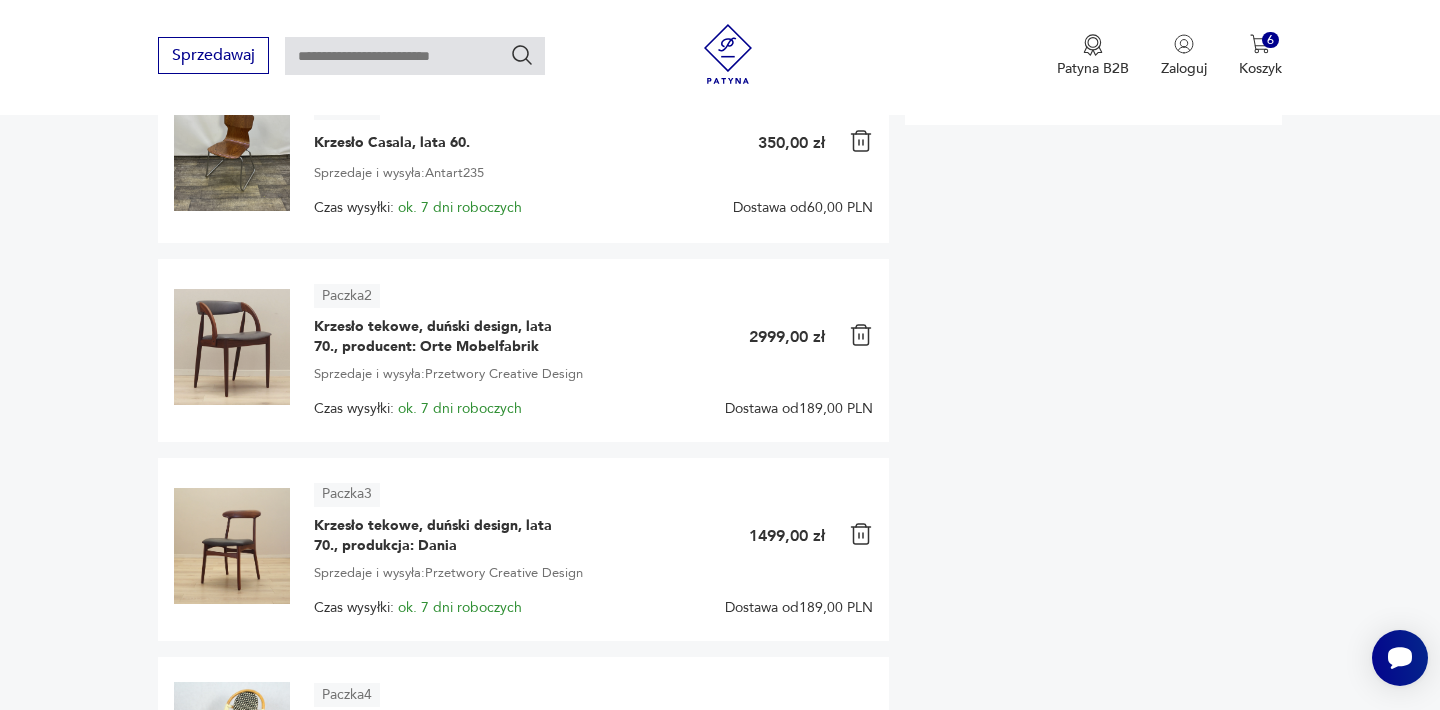 click at bounding box center (861, 335) 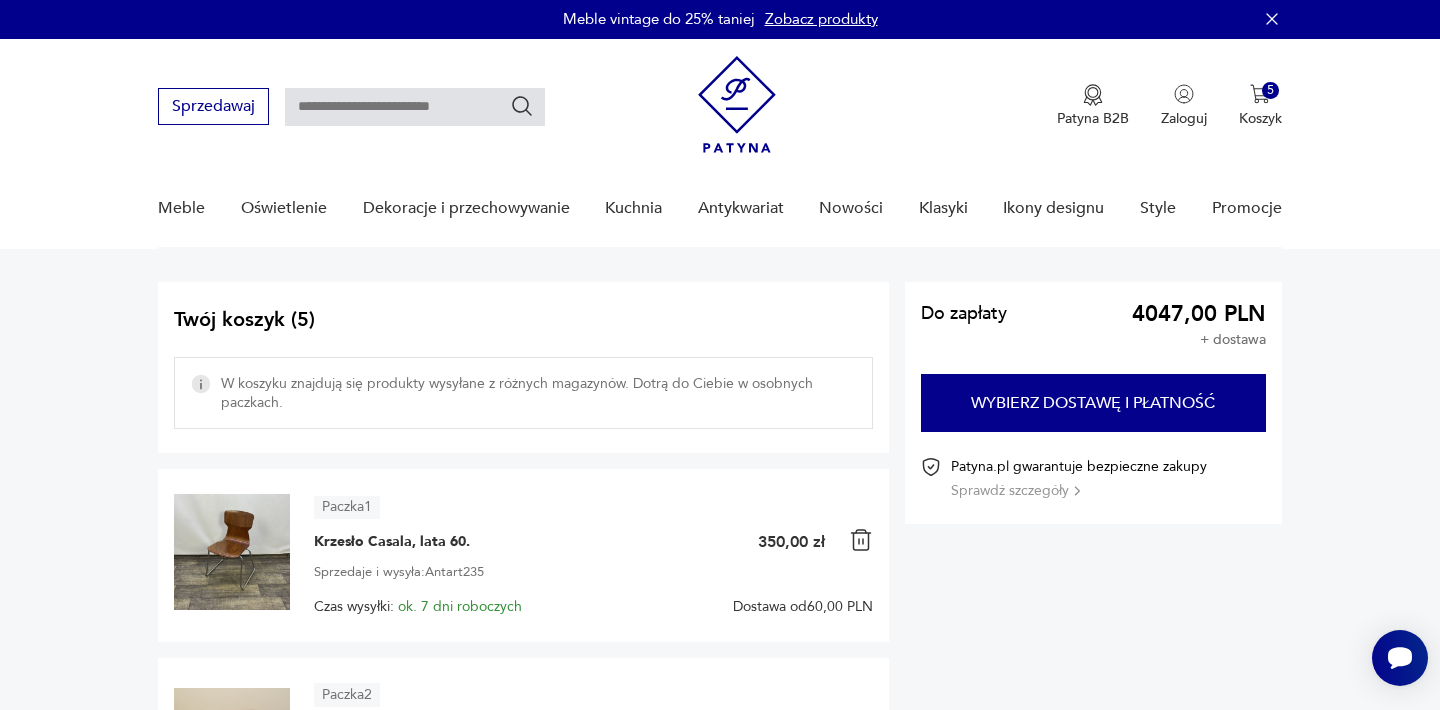 scroll, scrollTop: 0, scrollLeft: 0, axis: both 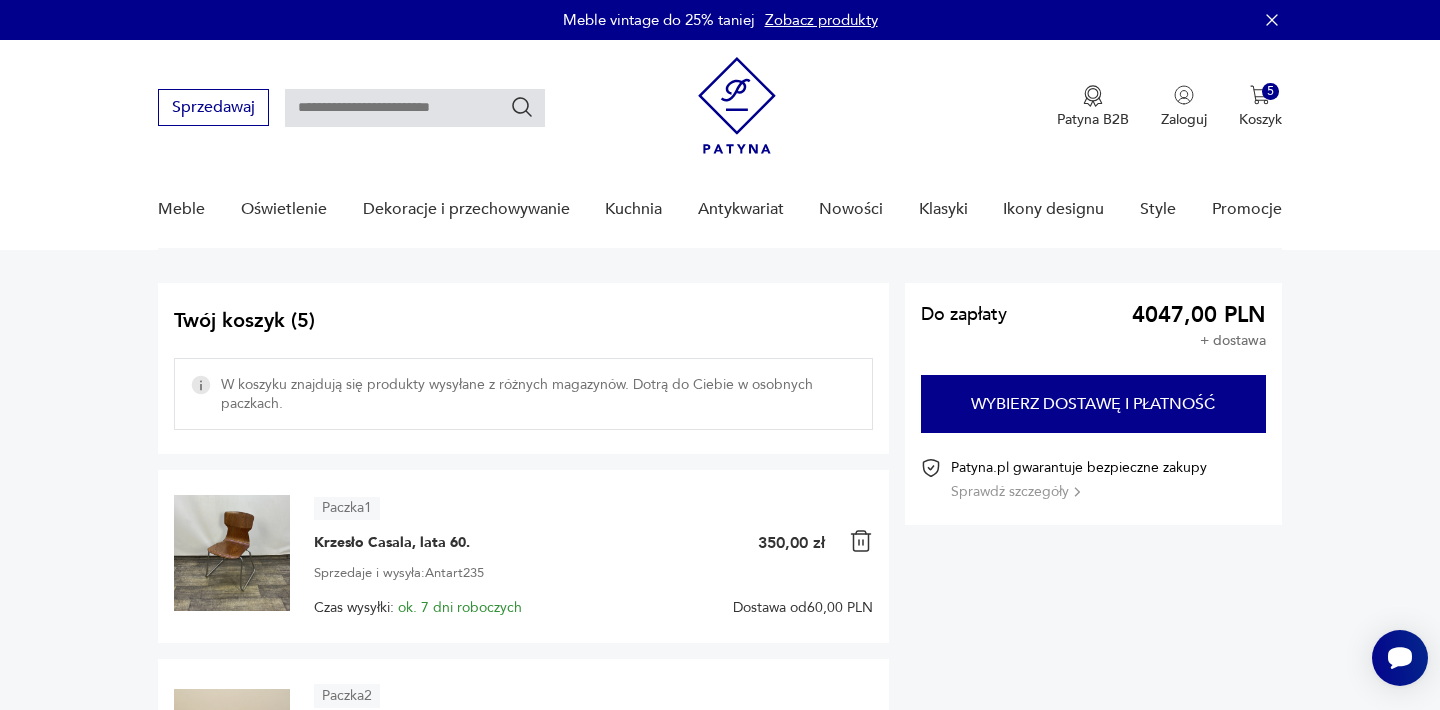 click at bounding box center (415, 108) 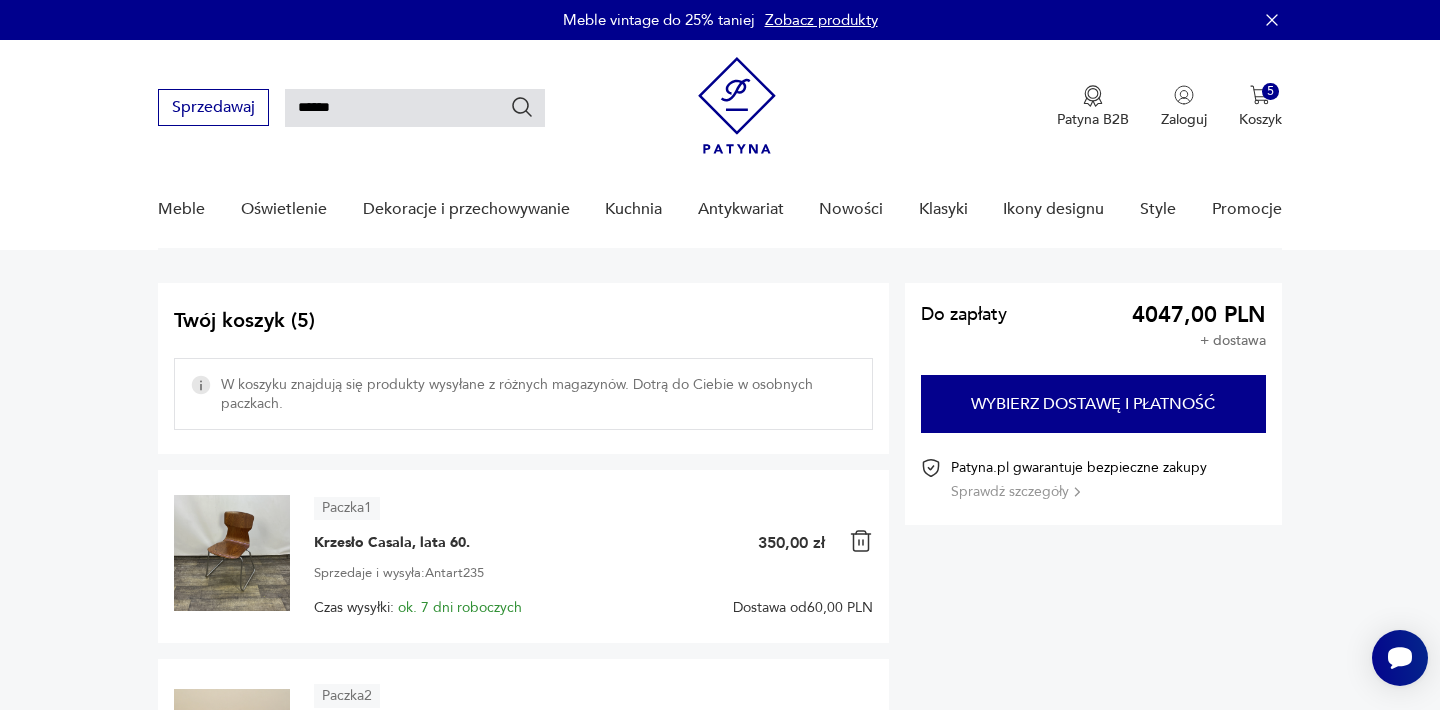 type on "******" 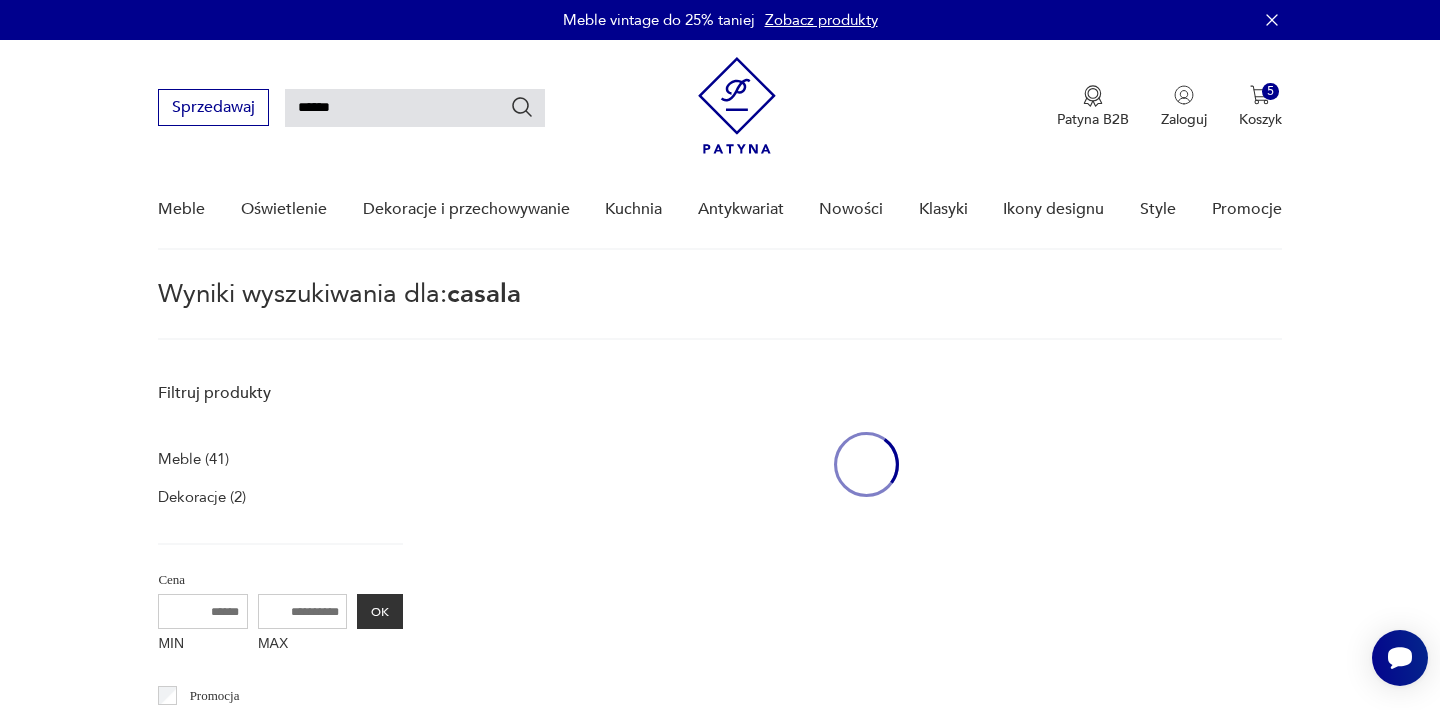 scroll, scrollTop: 72, scrollLeft: 0, axis: vertical 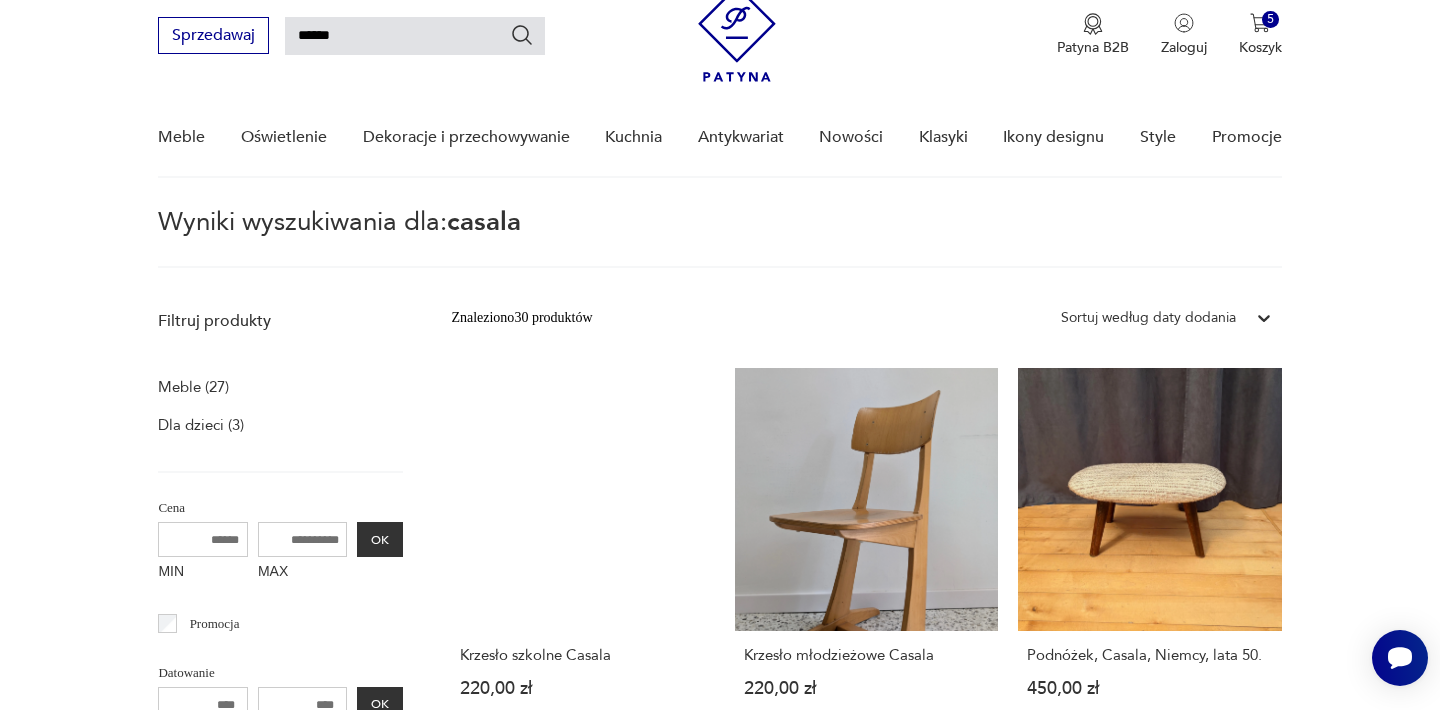 click on "Filtruj produkty Meble (27) Dla dzieci (3) Cena MIN MAX OK Promocja Datowanie OK Kraj pochodzenia Nie znaleziono wyników Producent Projektant Klasyk Tag art deco Bauhaus Bavaria black friday Cepelia ceramika Chodzież Ćmielów Wyczyść filtry Znaleziono  30   produktów Filtruj Sortuj według daty dodania Sortuj według daty dodania Krzesło szkolne Casala 220,00 zł Krzesło młodzieżowe Casala 220,00 zł Podnóżek, Casala, Niemcy, lata 50. 450,00 zł krzesełko szkolne vintage / retro, CASALA, ze stolikiem, bumerang 349,00 zł Krzesła- fotele Mid Century, Casala, Niemcy lata 50. 870,00 zł krzesło krzesełko vintage retro CASALA obrotowe 299,00 zł Krzesła, 4 szt., Casala Obo, West Germany. Profilowana sklejka + chrom 499,00 zł Klasyk Komplet 6 krzeseł tekowych Casala, lata 60. 2300,00 zł Zestaw sześciu składanych krzeseł Casala z lat 60. 3500,00 zł Krzesło Casala, lata 60. 350,00 zł Sale Modernistyczny fotel klubowy, Casala, Niemcy, lata 60. 890,00 zł 1100,00 zł 500,00 zł" at bounding box center (720, 1682) 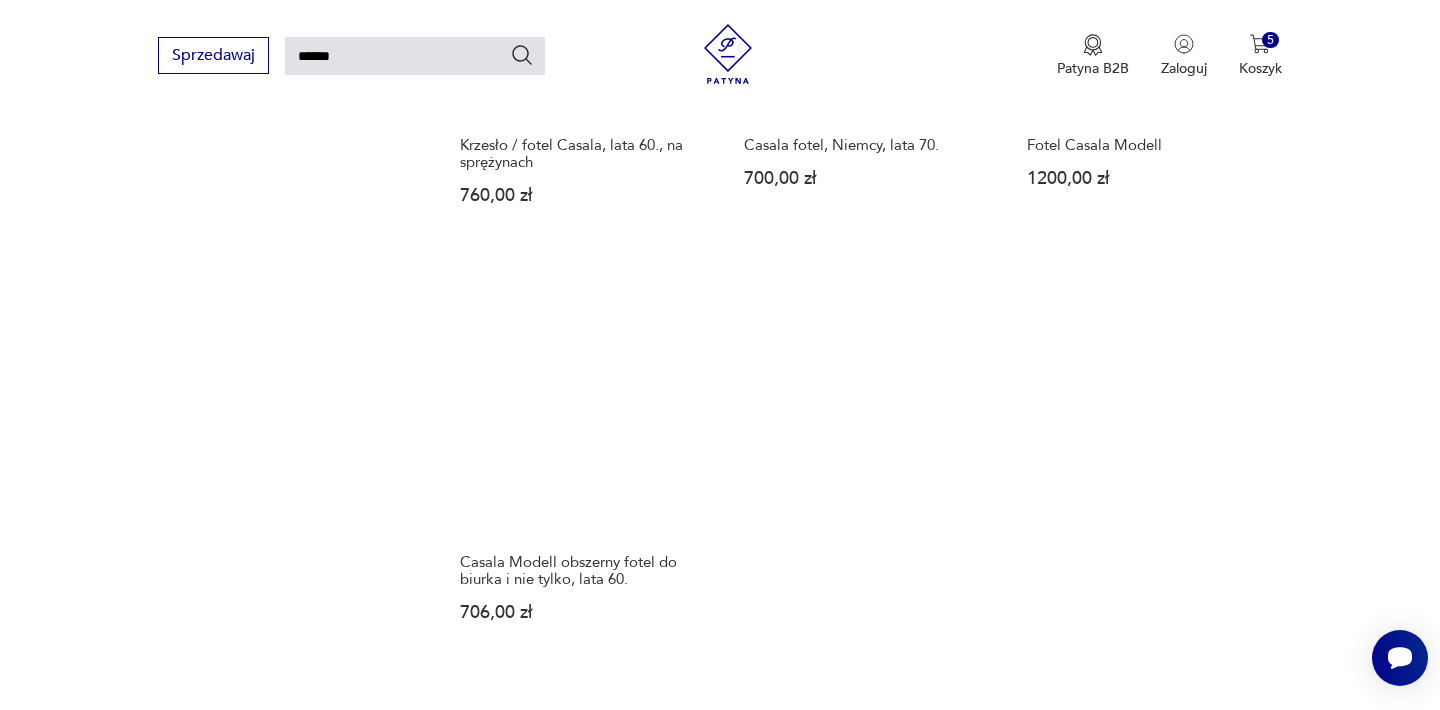 scroll, scrollTop: 2272, scrollLeft: 0, axis: vertical 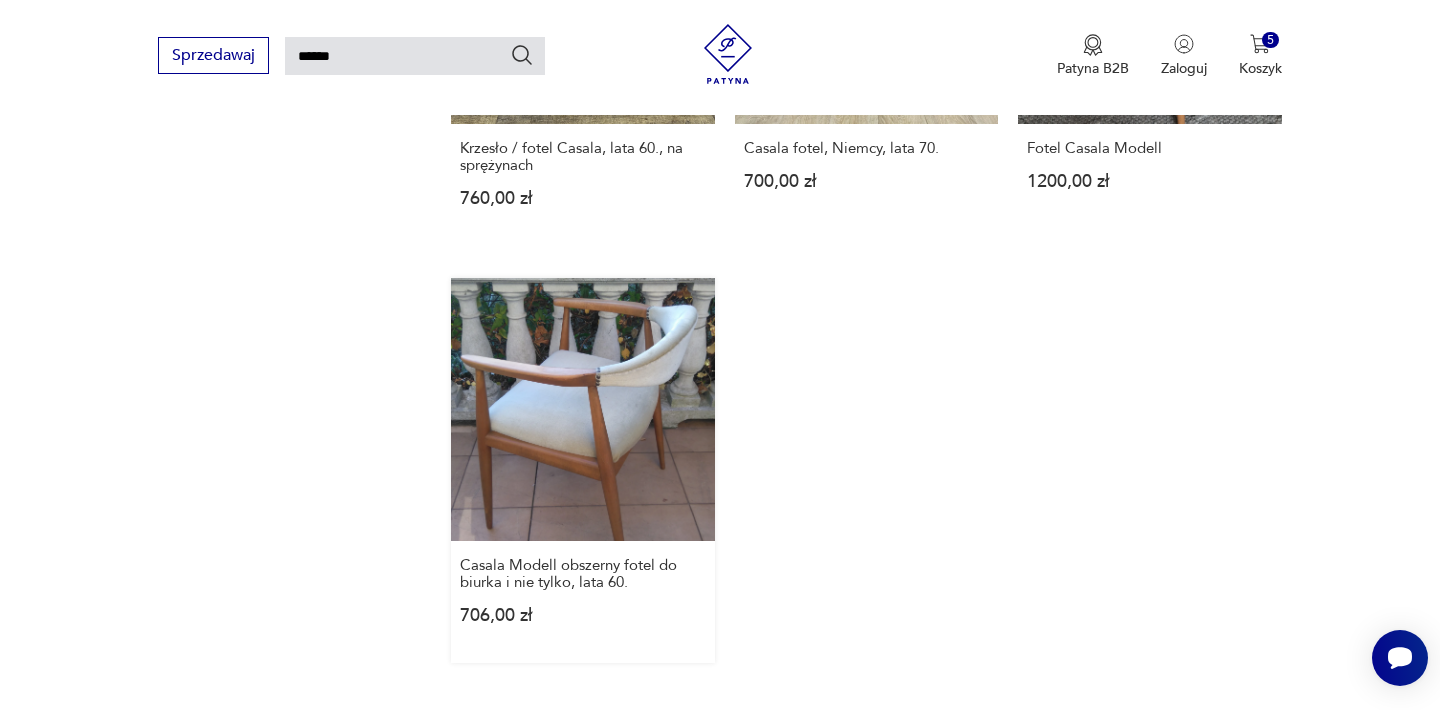 click on "Casala Modell obszerny fotel do biurka i nie tylko, lata 60. 706,00 zł" at bounding box center (582, 470) 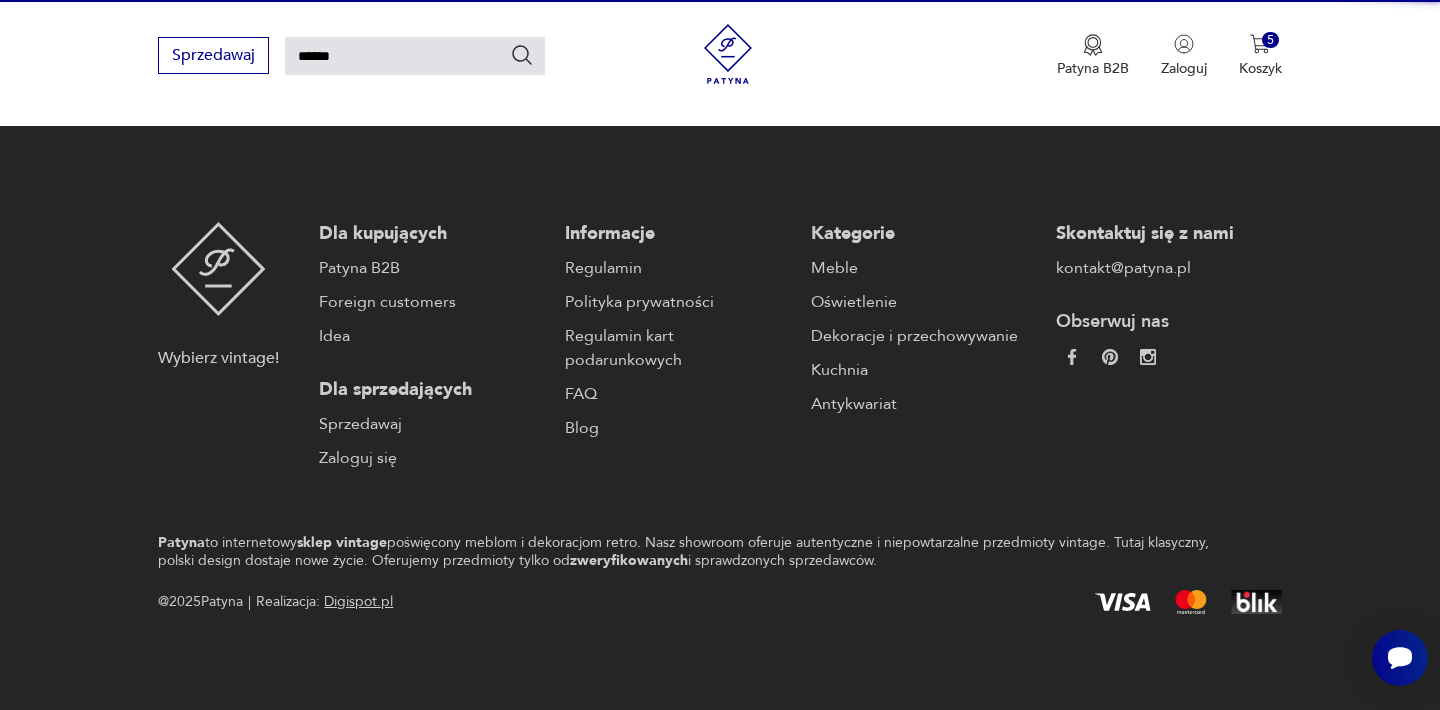 type 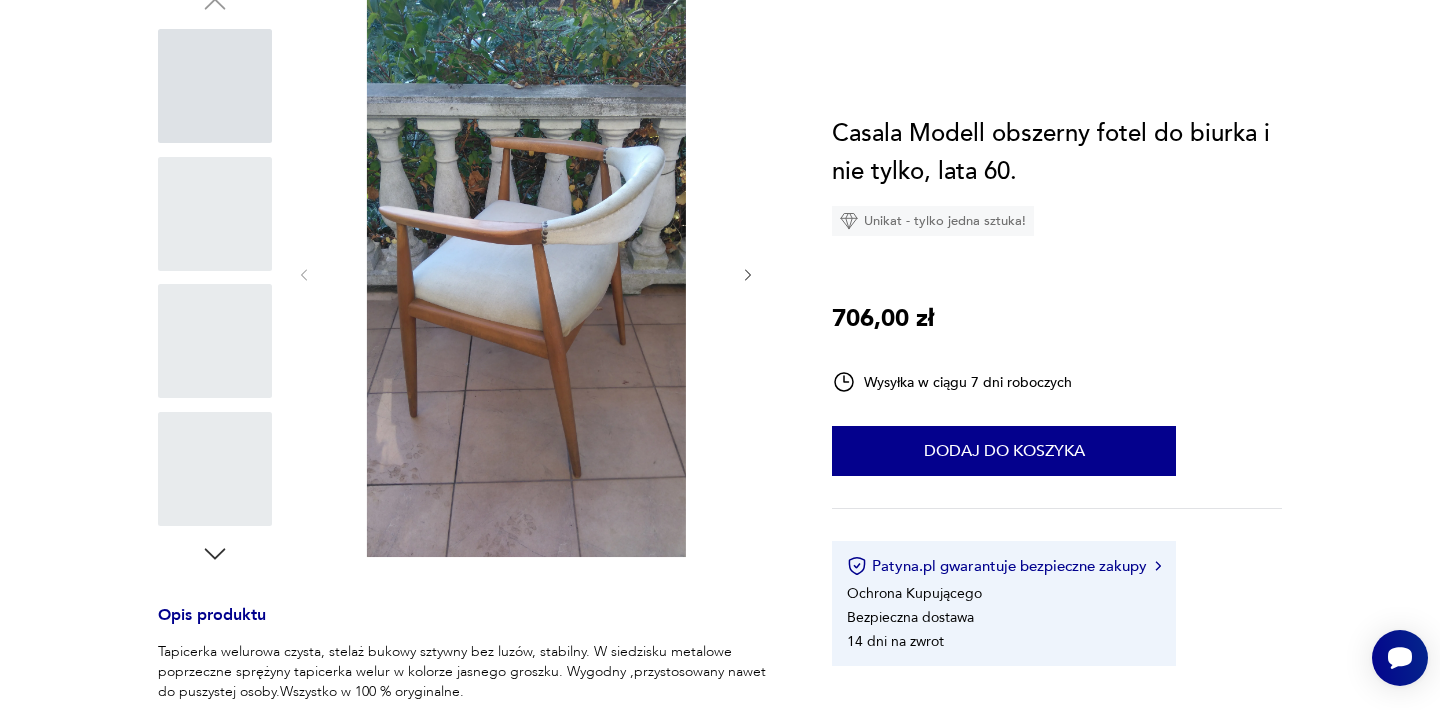 scroll, scrollTop: 0, scrollLeft: 0, axis: both 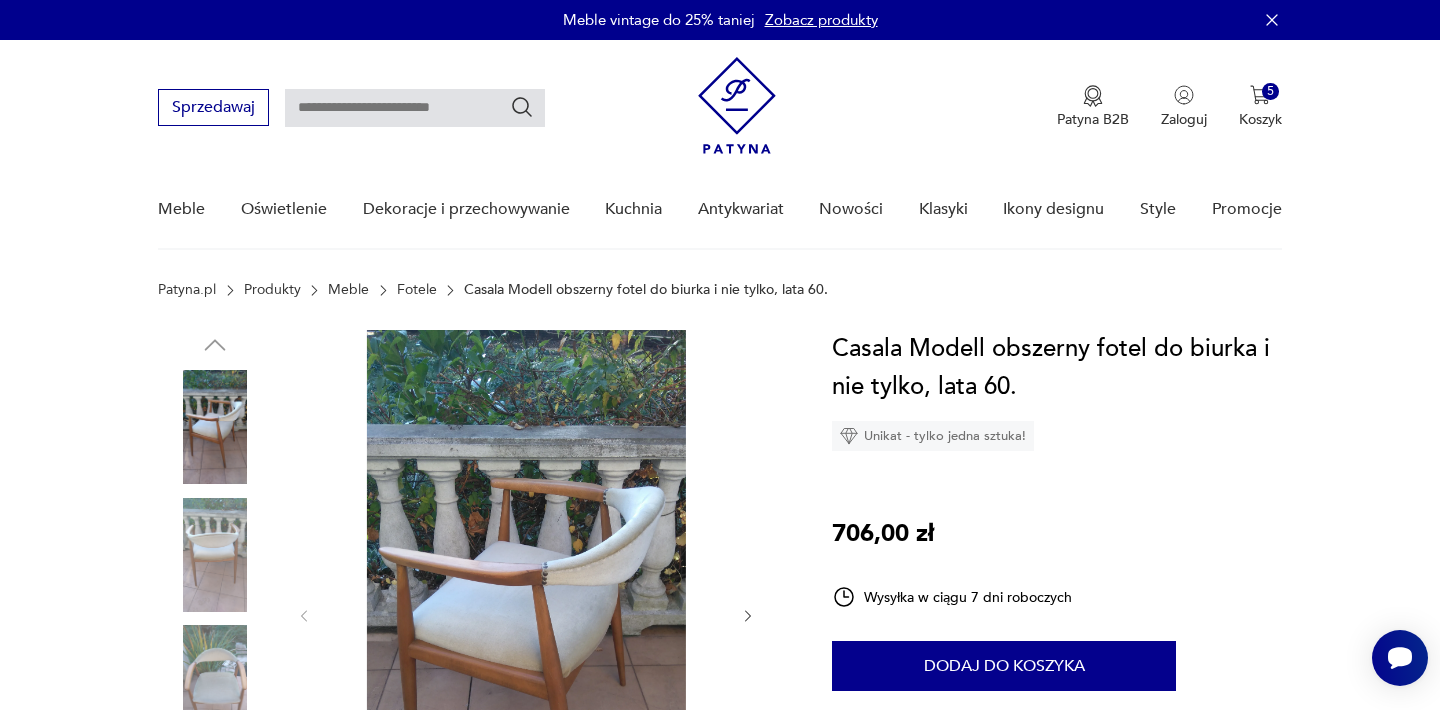 click at bounding box center [526, 614] 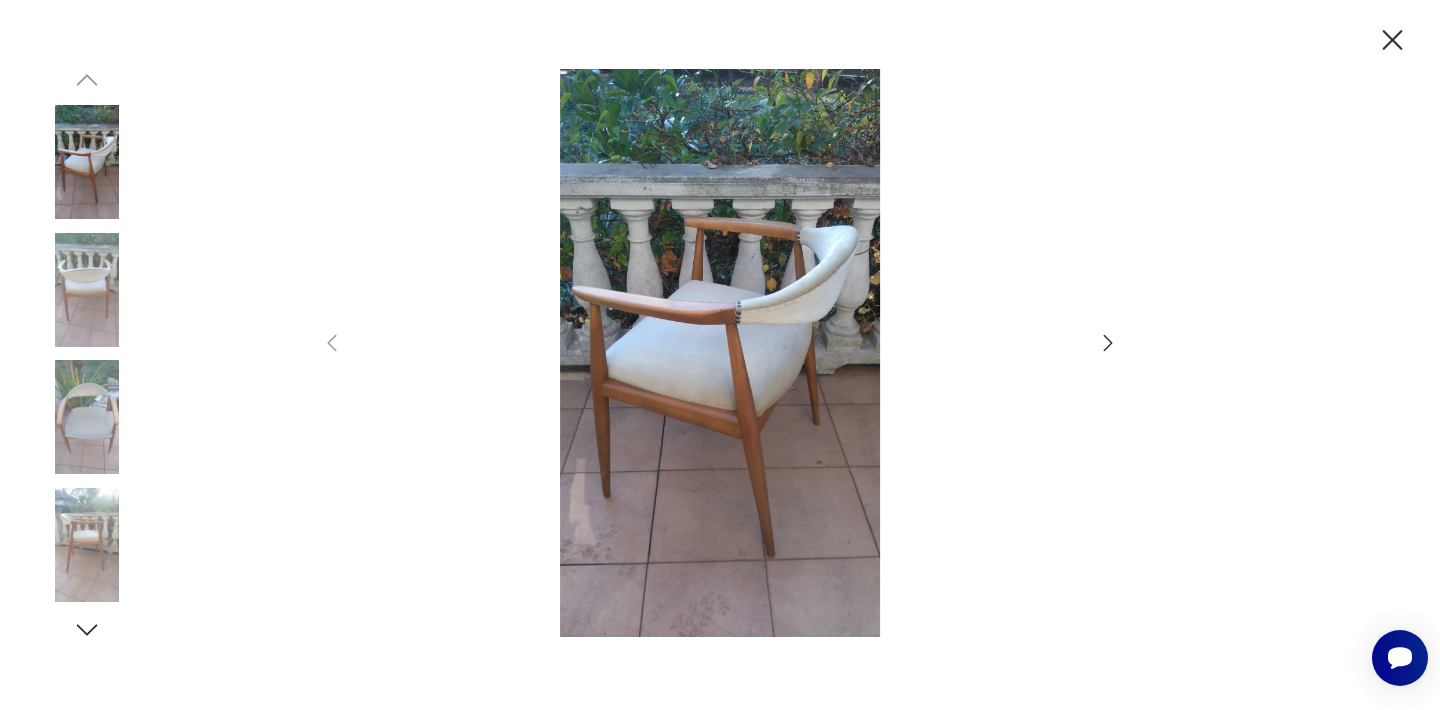 click 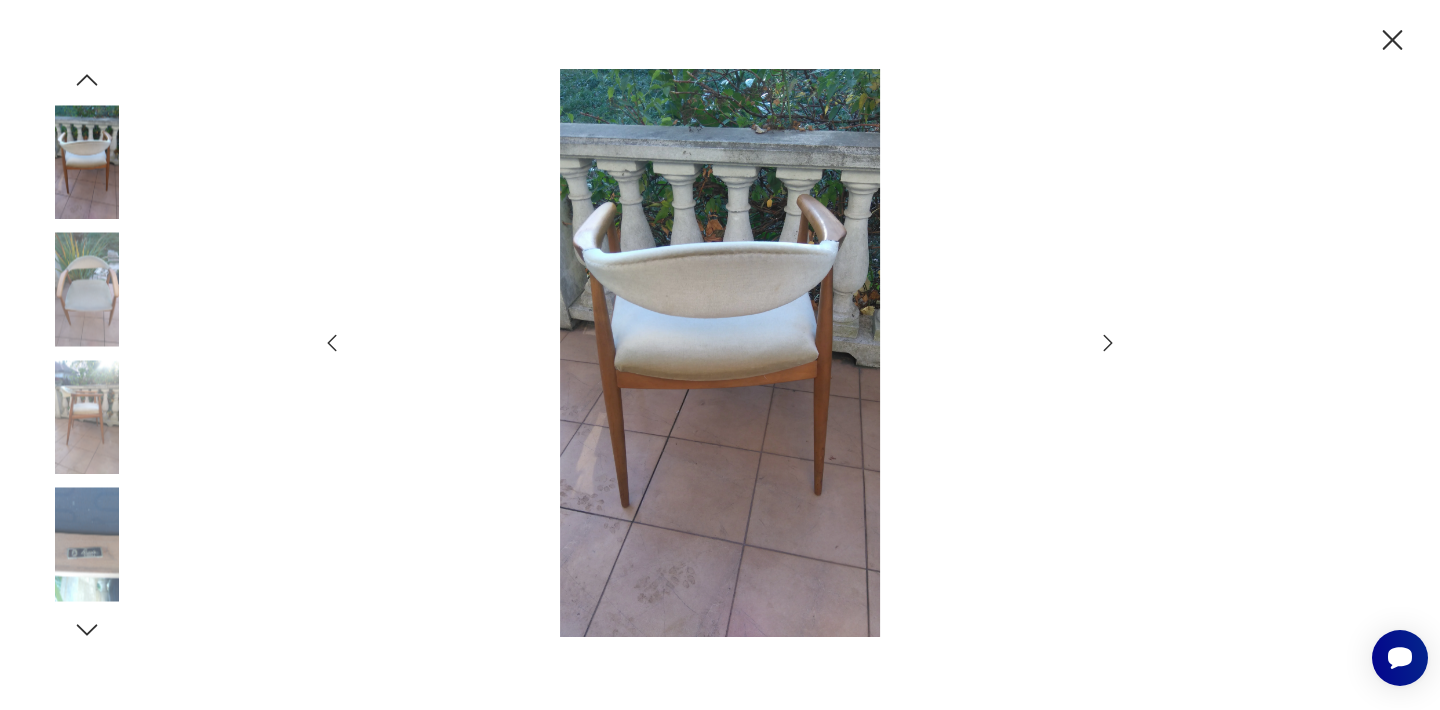 click 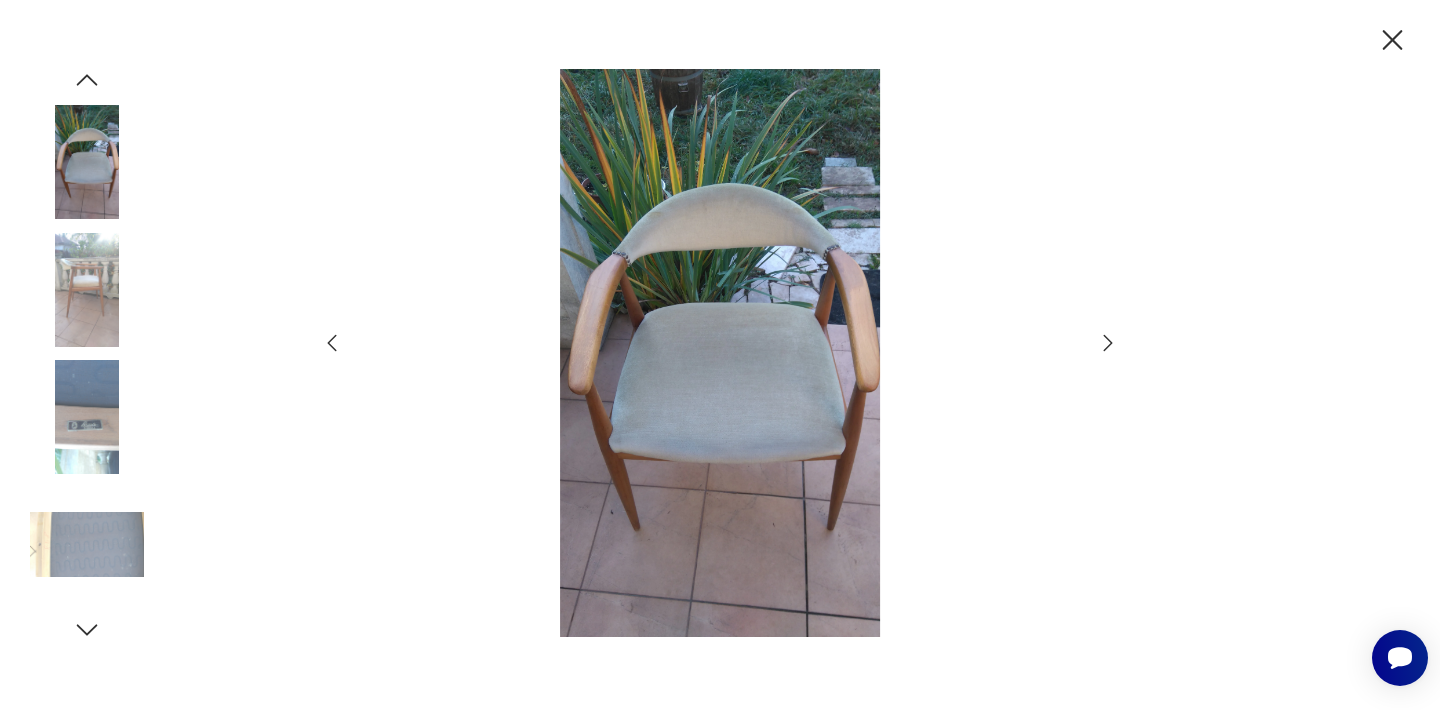 click 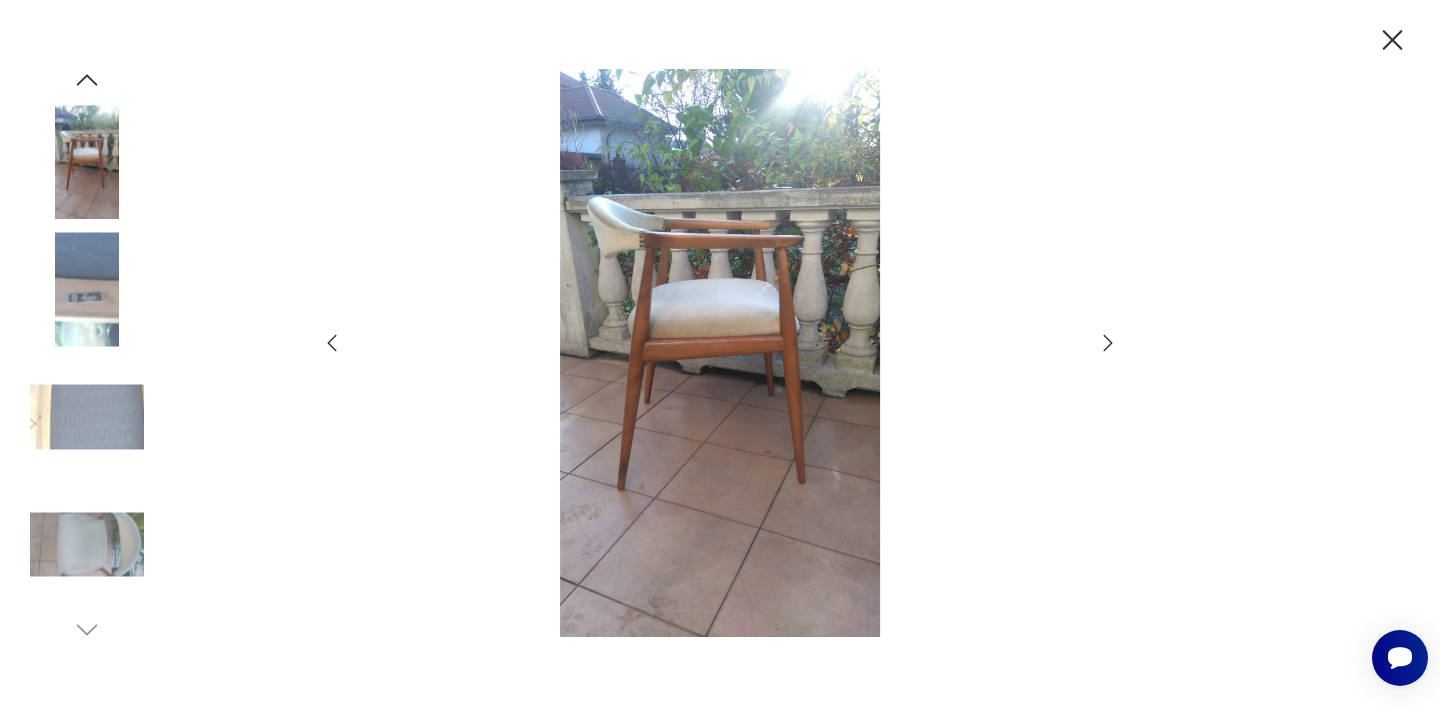 click 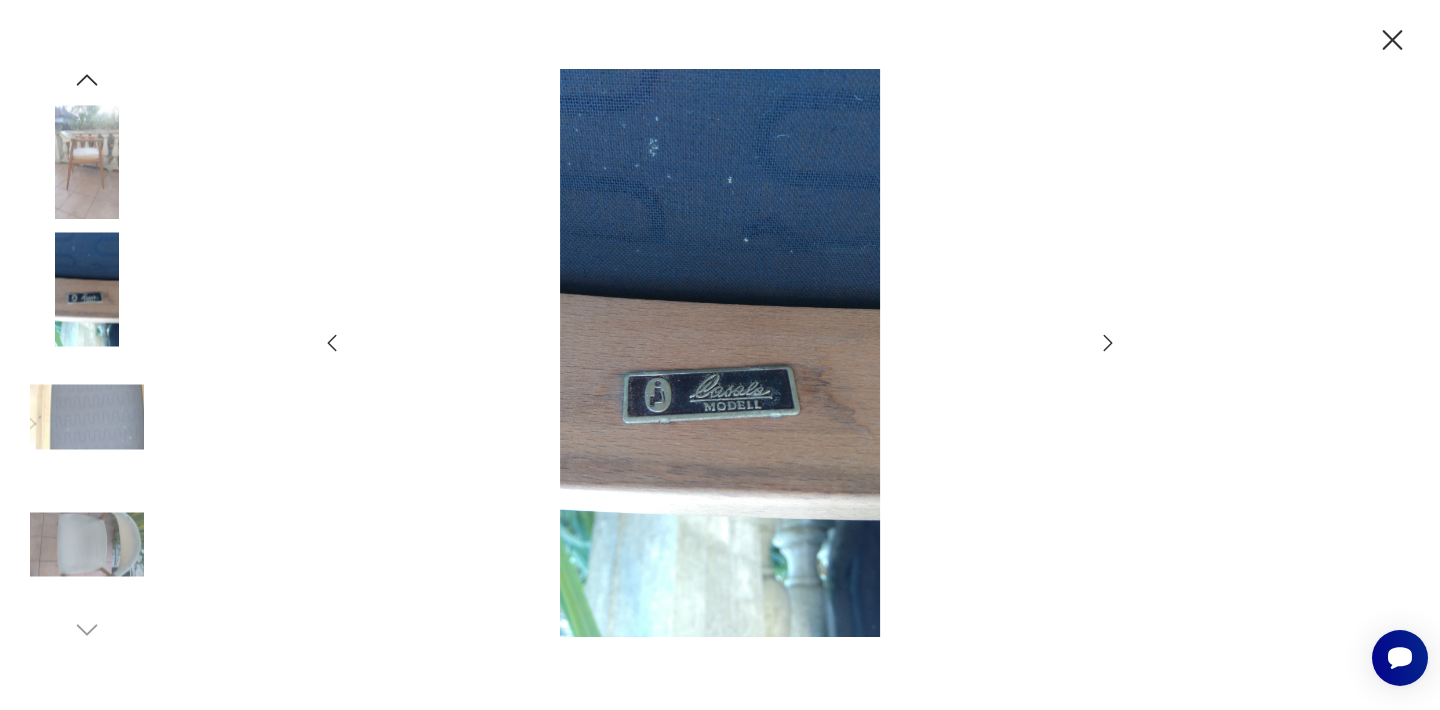 click 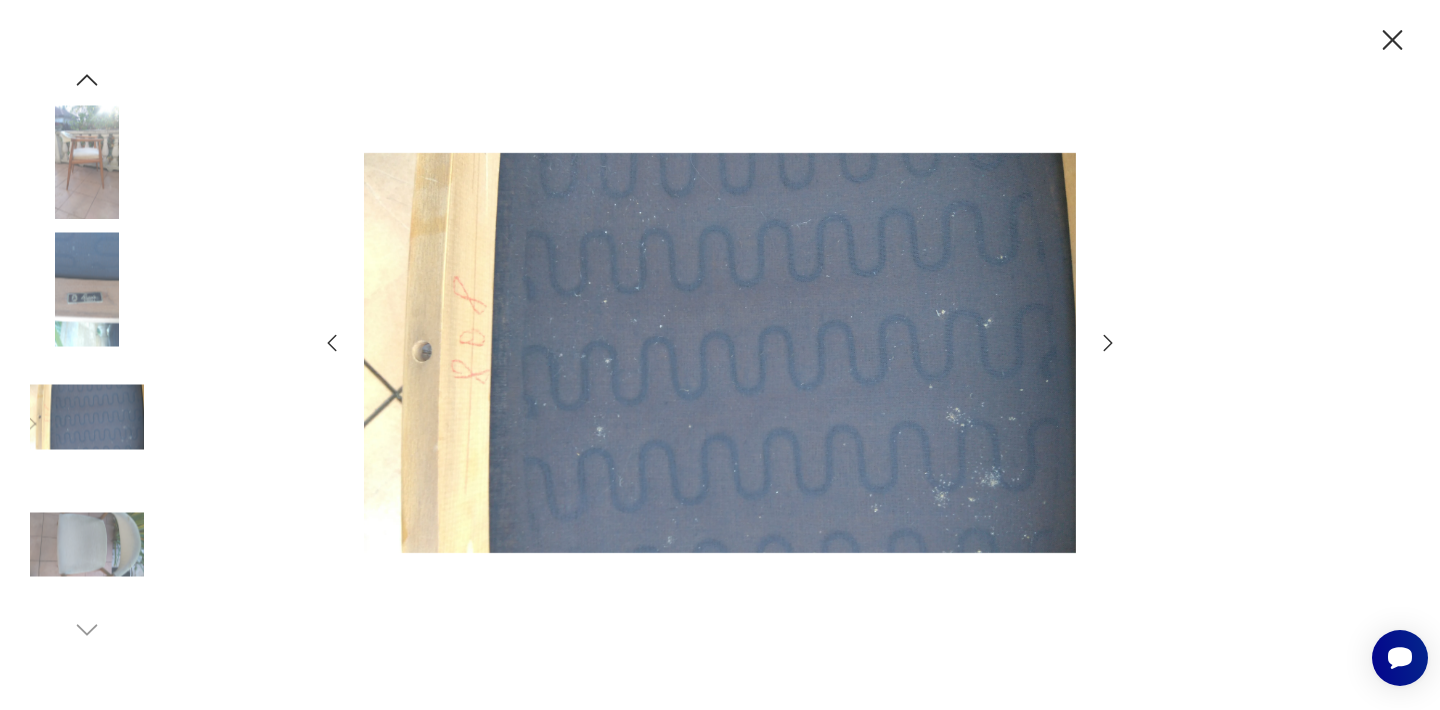 click 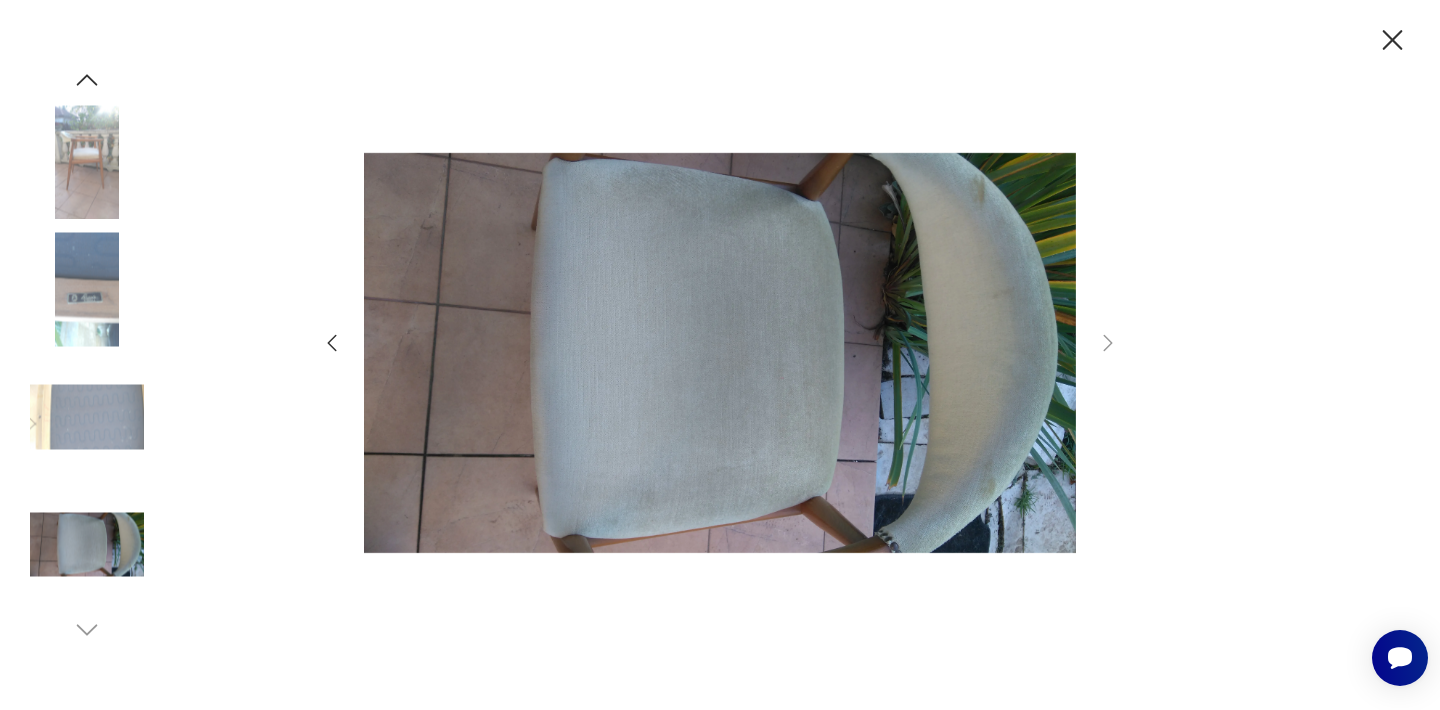 click 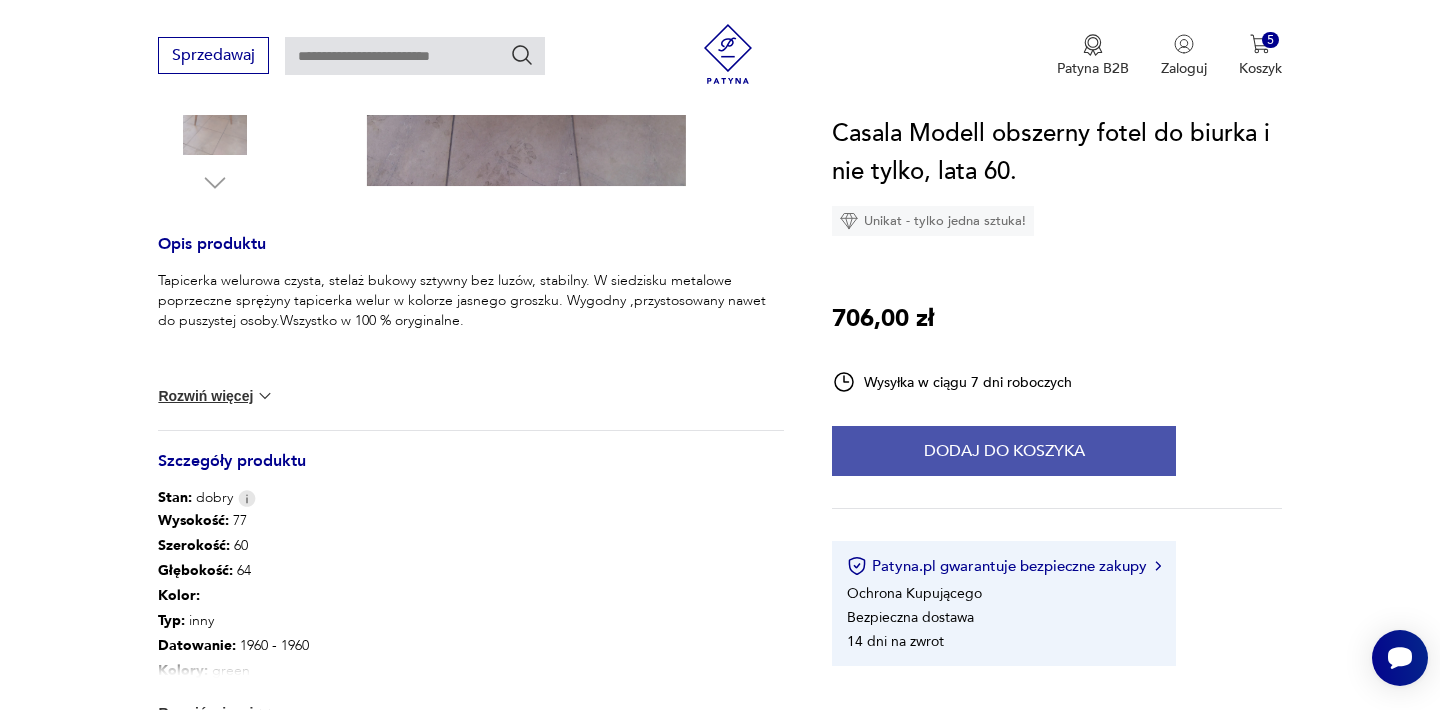 scroll, scrollTop: 720, scrollLeft: 0, axis: vertical 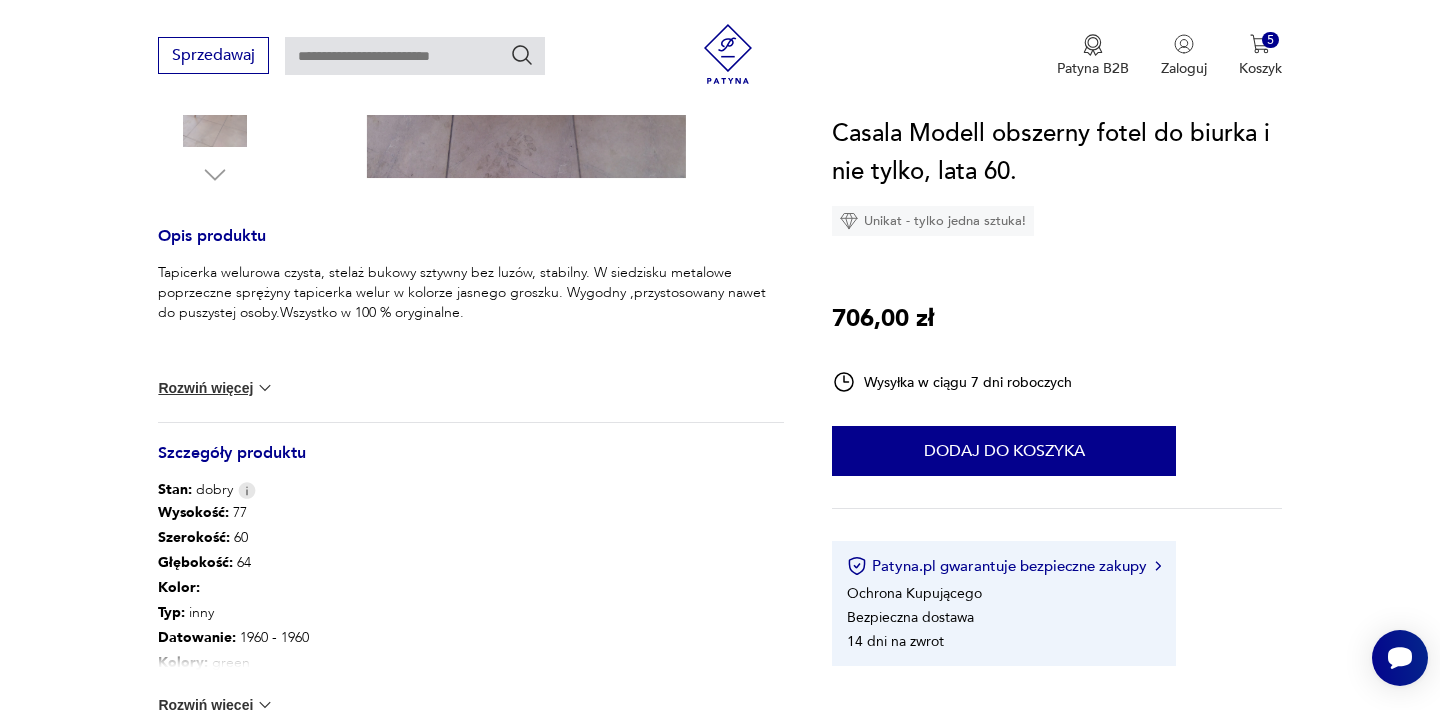 click at bounding box center (265, 388) 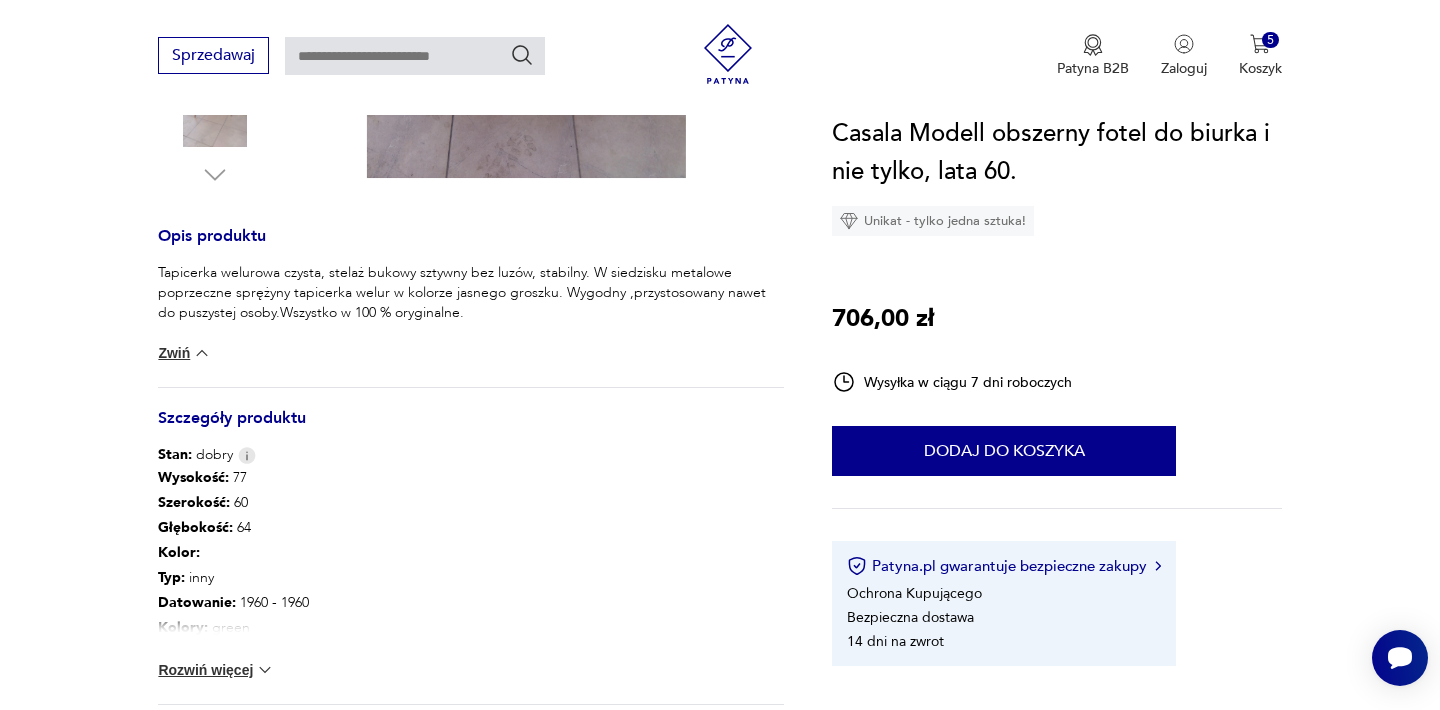 click on "Zwiń" at bounding box center [184, 353] 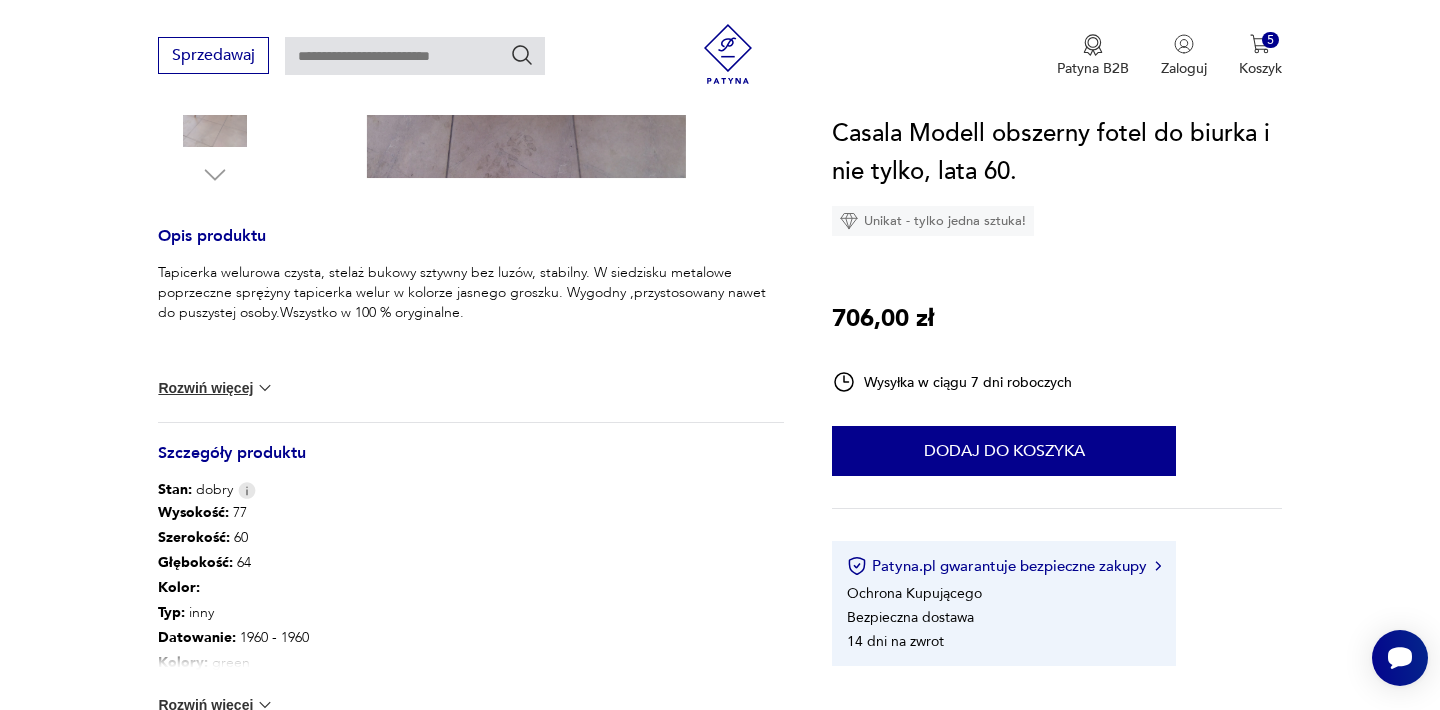type 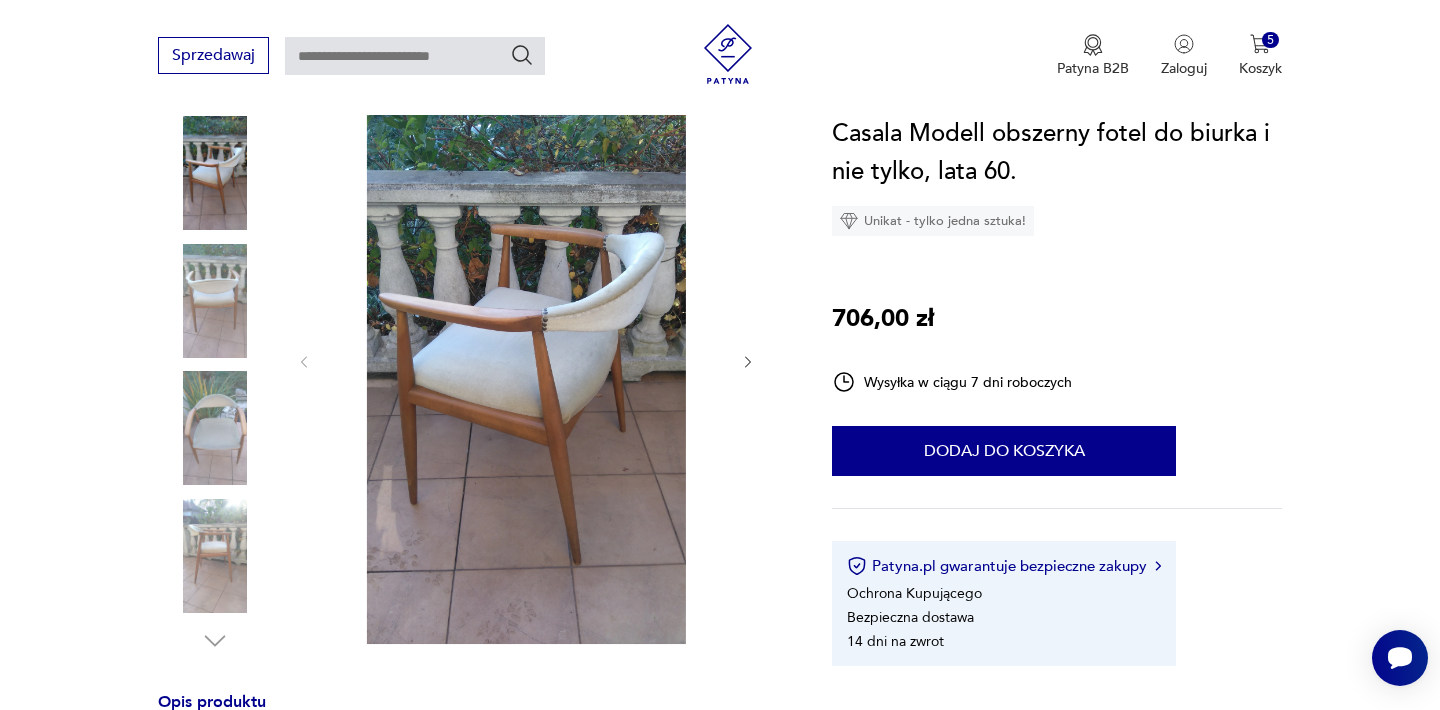 scroll, scrollTop: 240, scrollLeft: 0, axis: vertical 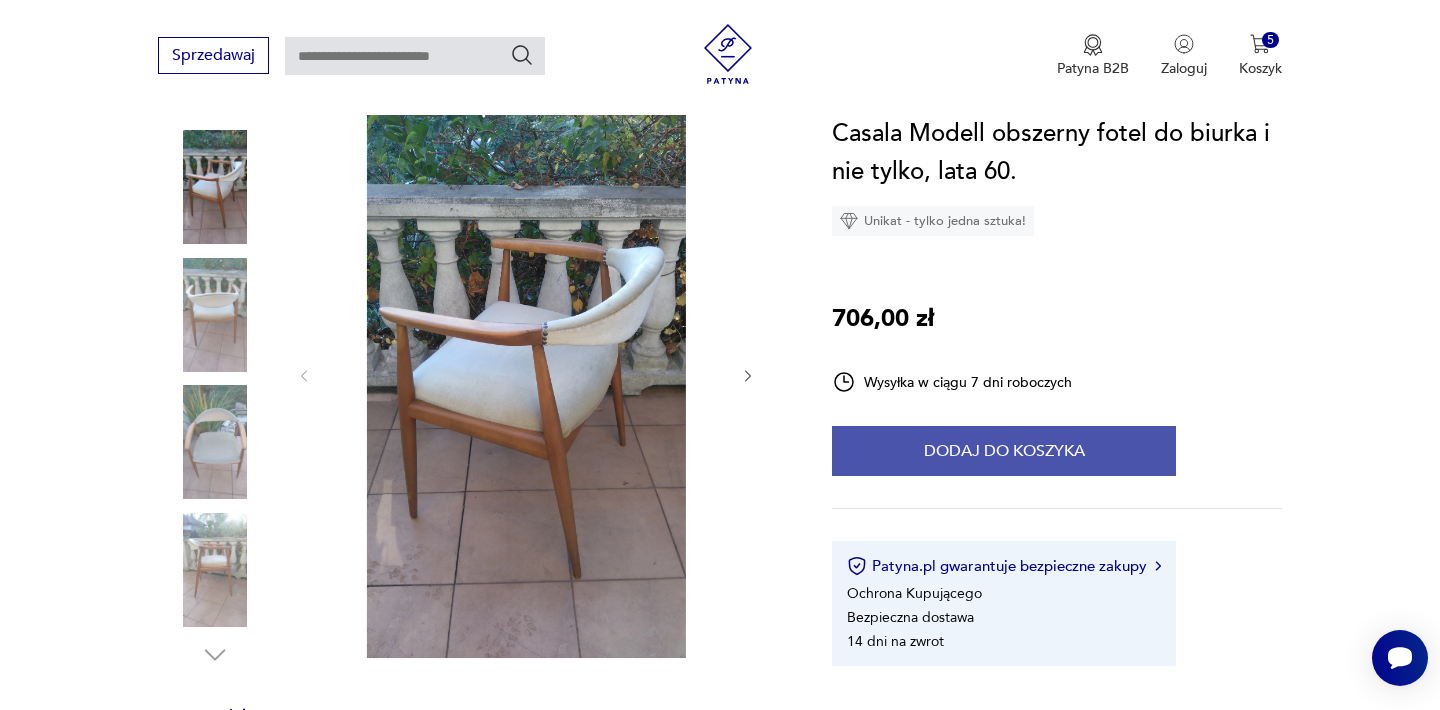 click on "Dodaj do koszyka" at bounding box center (1004, 451) 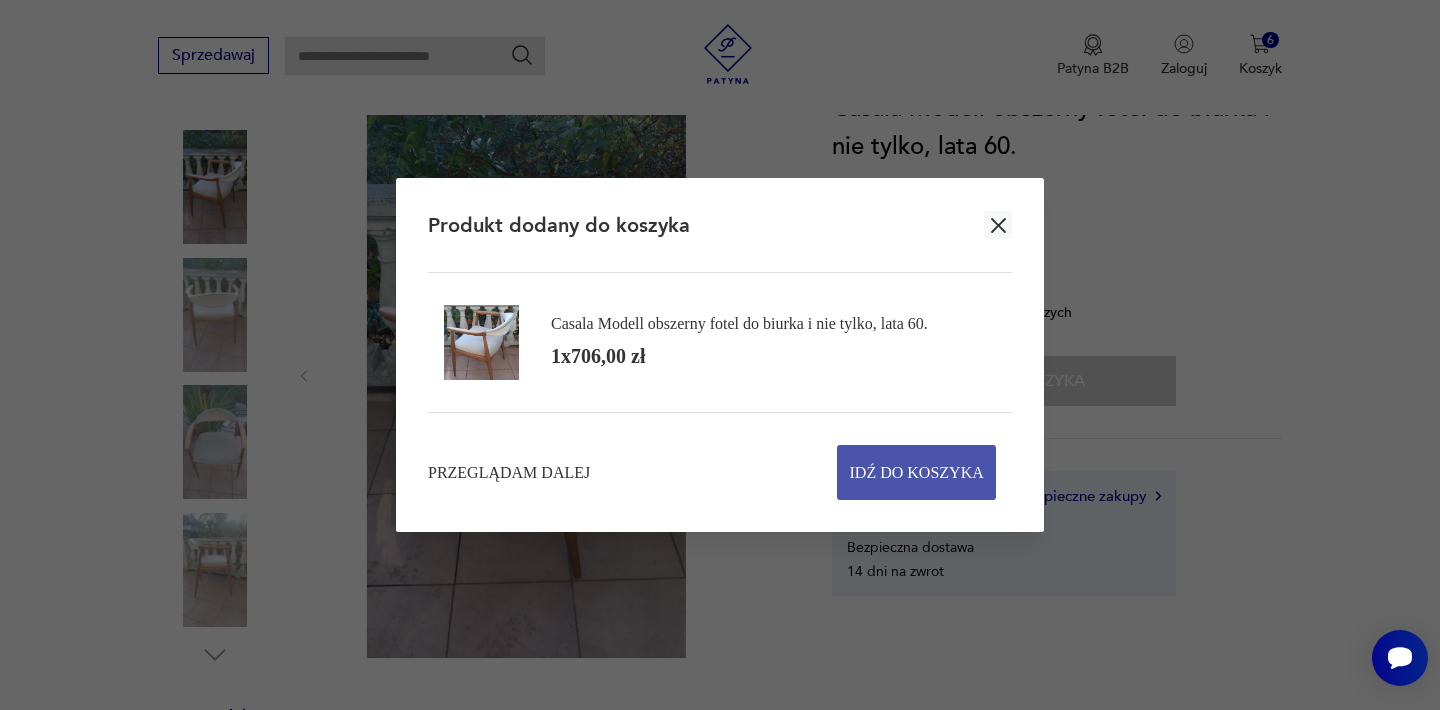 click on "Idź do koszyka" at bounding box center (917, 472) 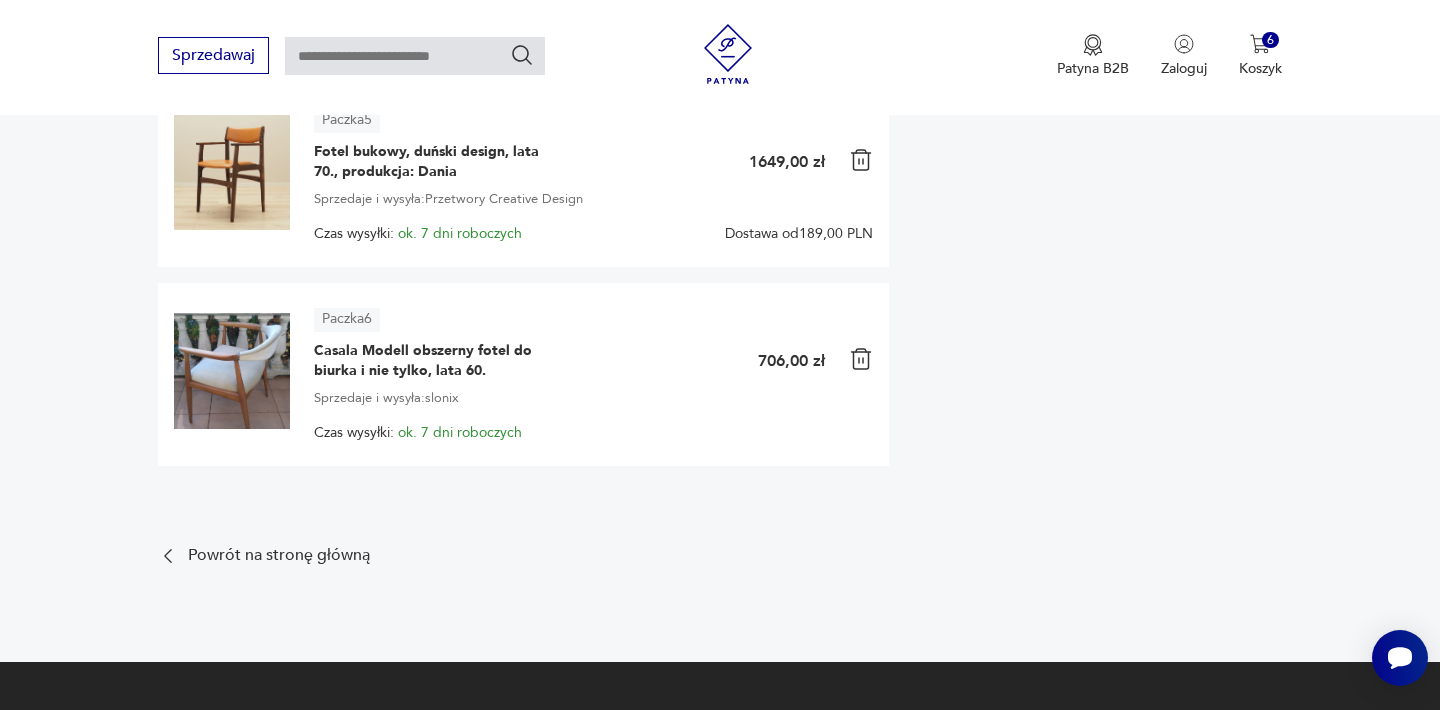 scroll, scrollTop: 1160, scrollLeft: 0, axis: vertical 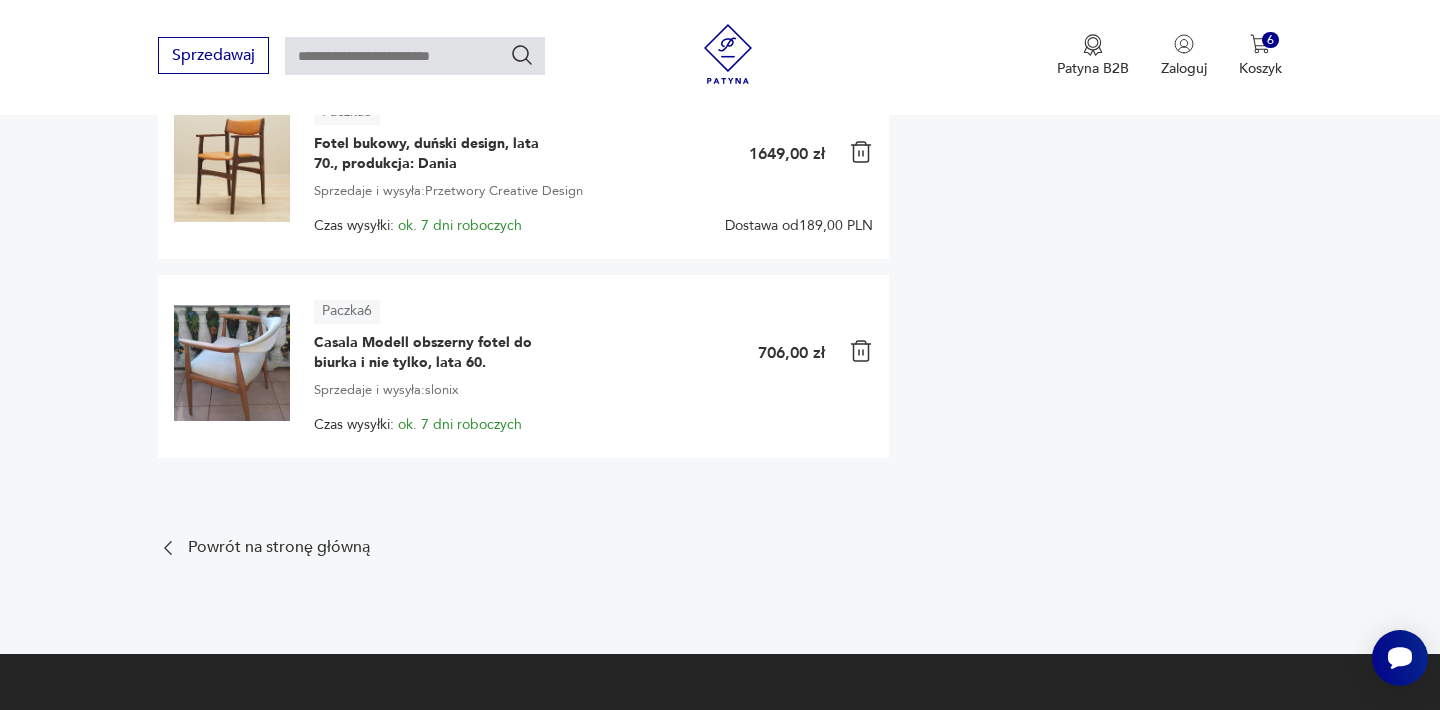 click at bounding box center (861, 351) 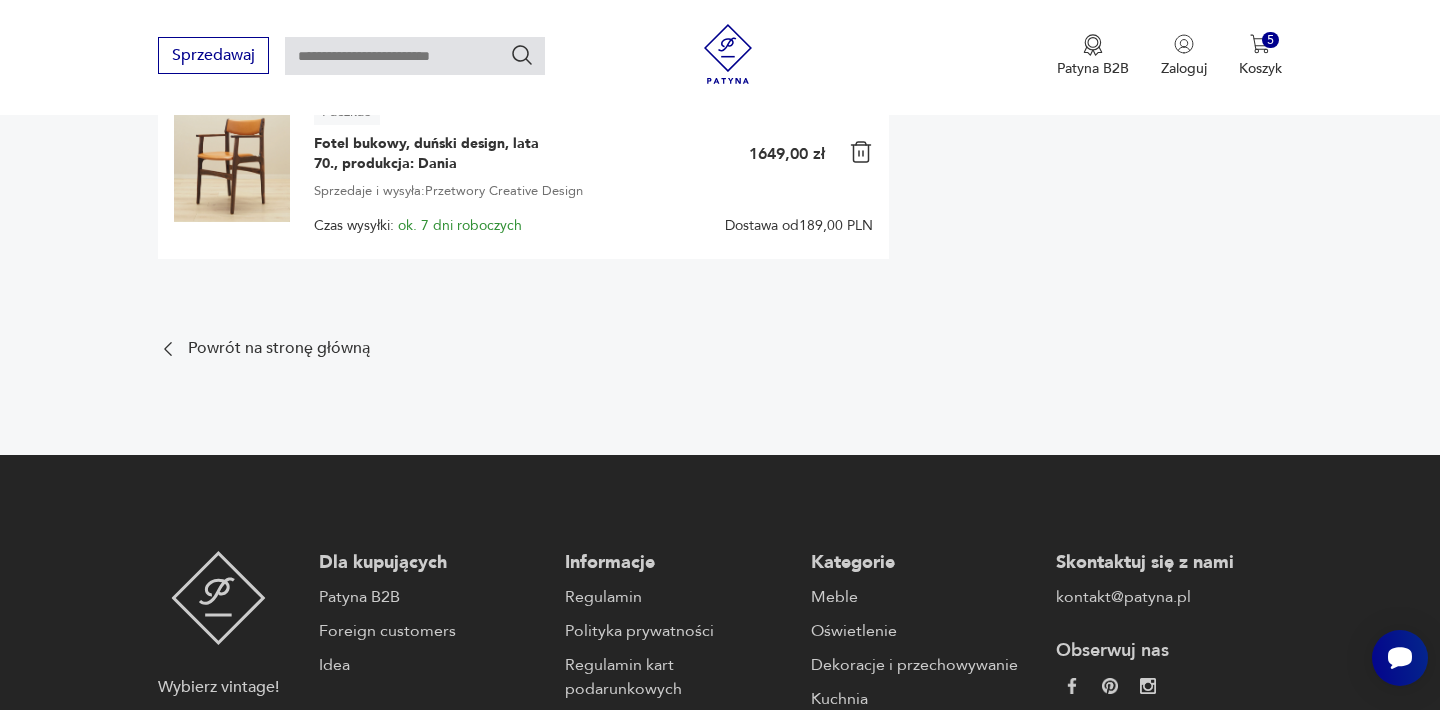 type on "******" 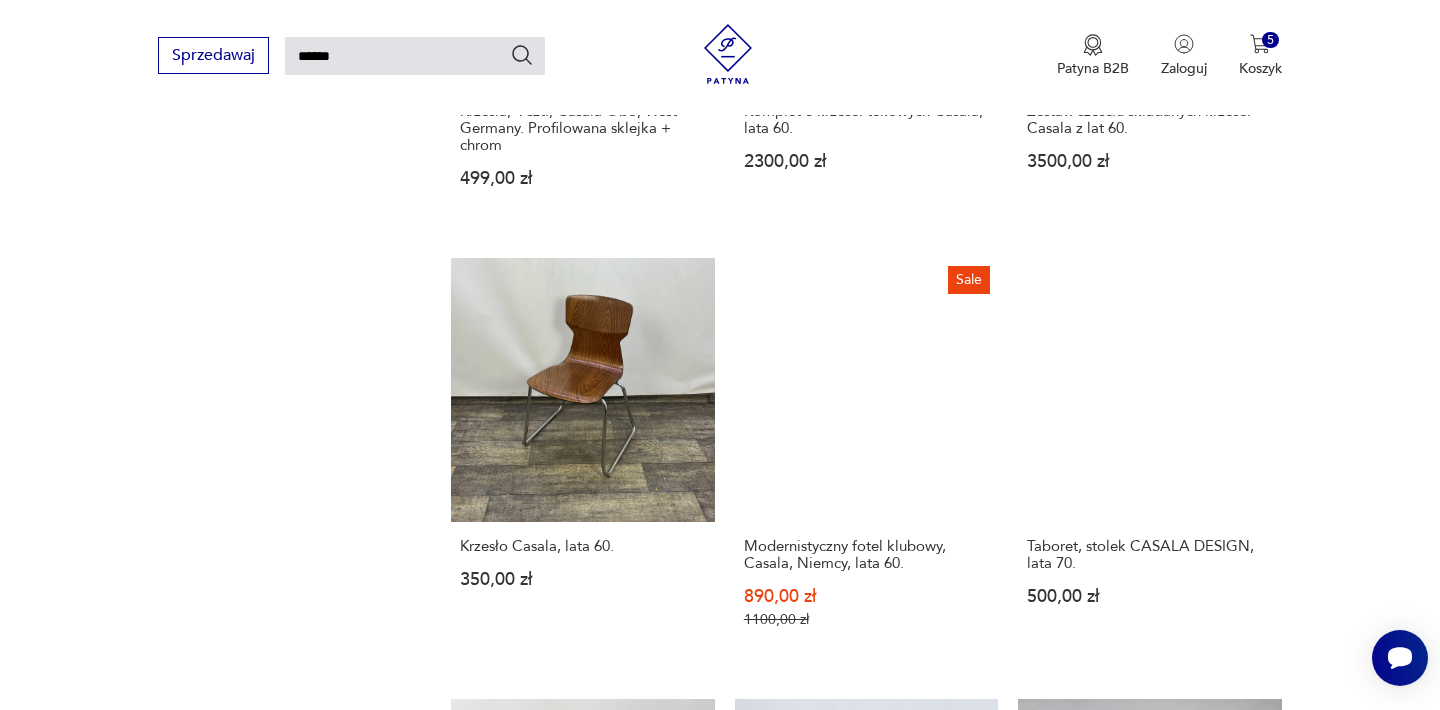 scroll, scrollTop: 1428, scrollLeft: 0, axis: vertical 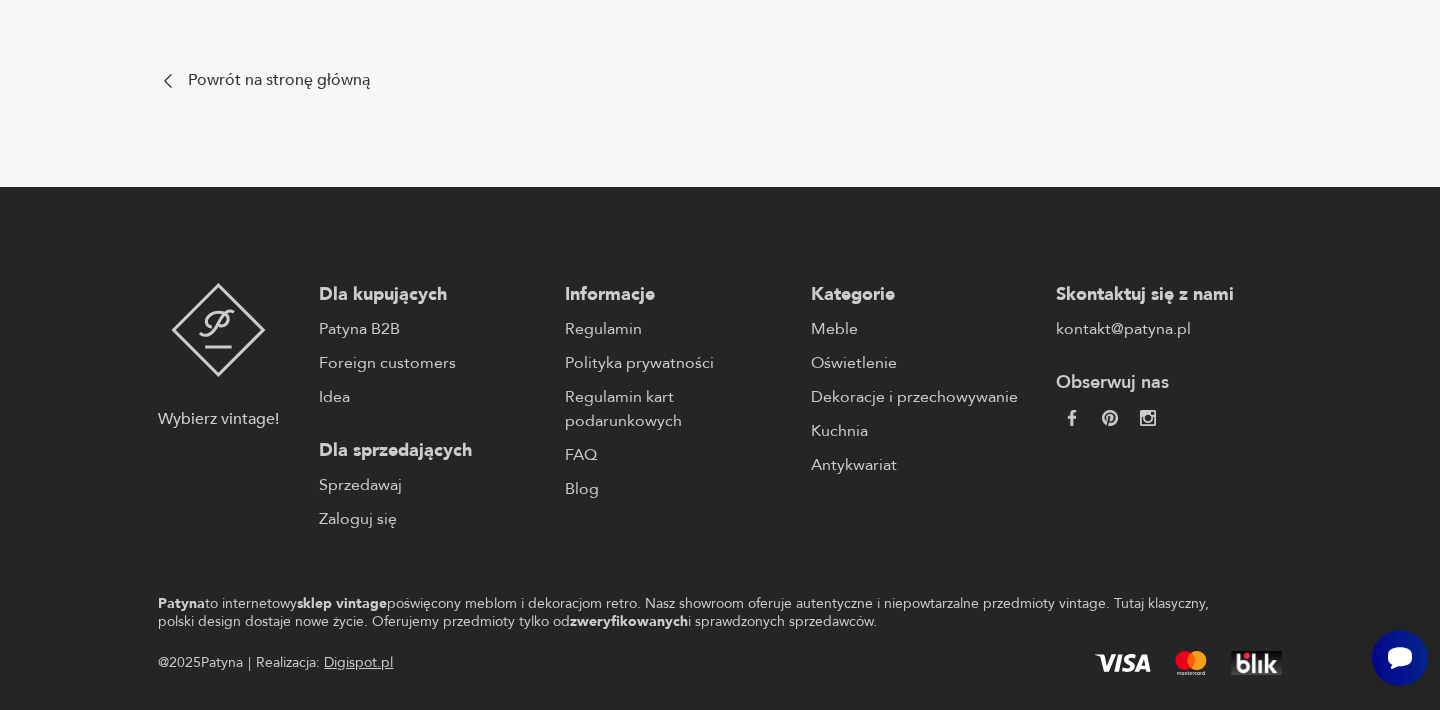 type 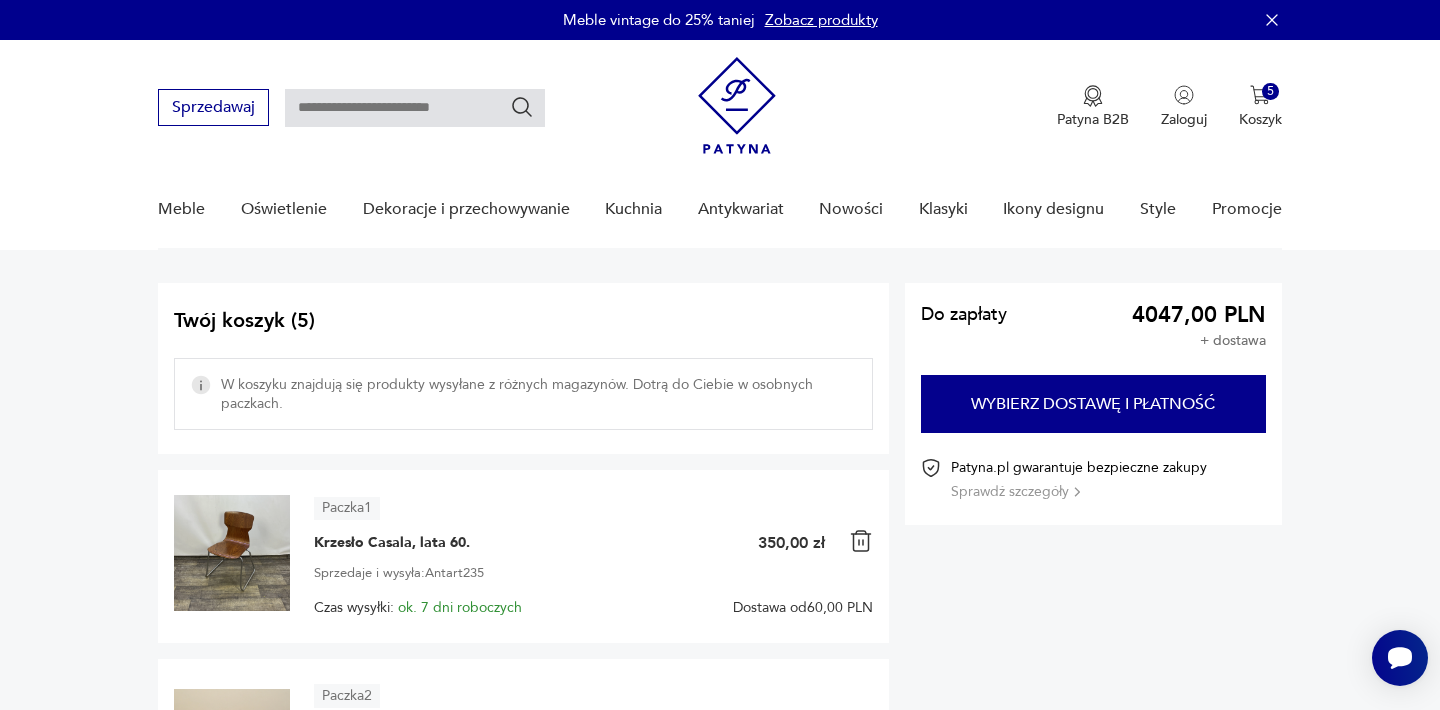 click at bounding box center (415, 108) 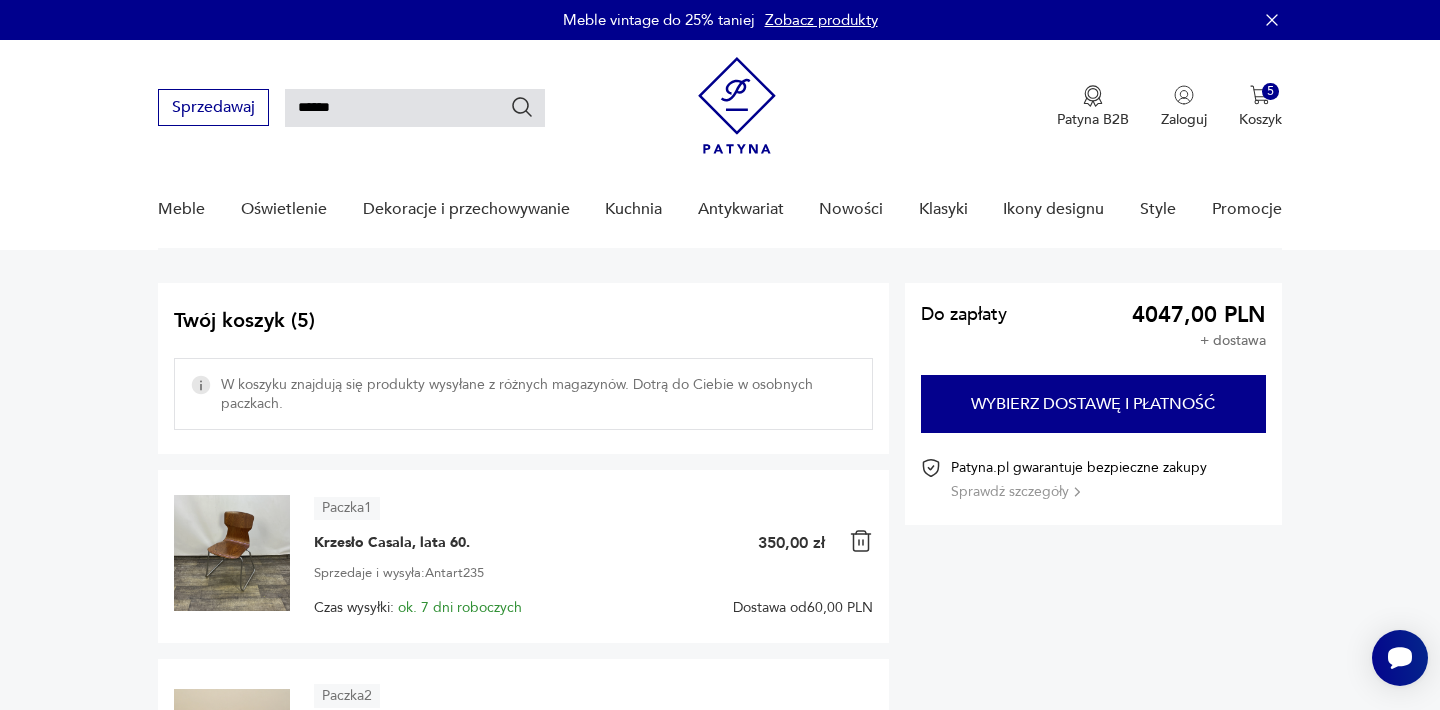 type on "******" 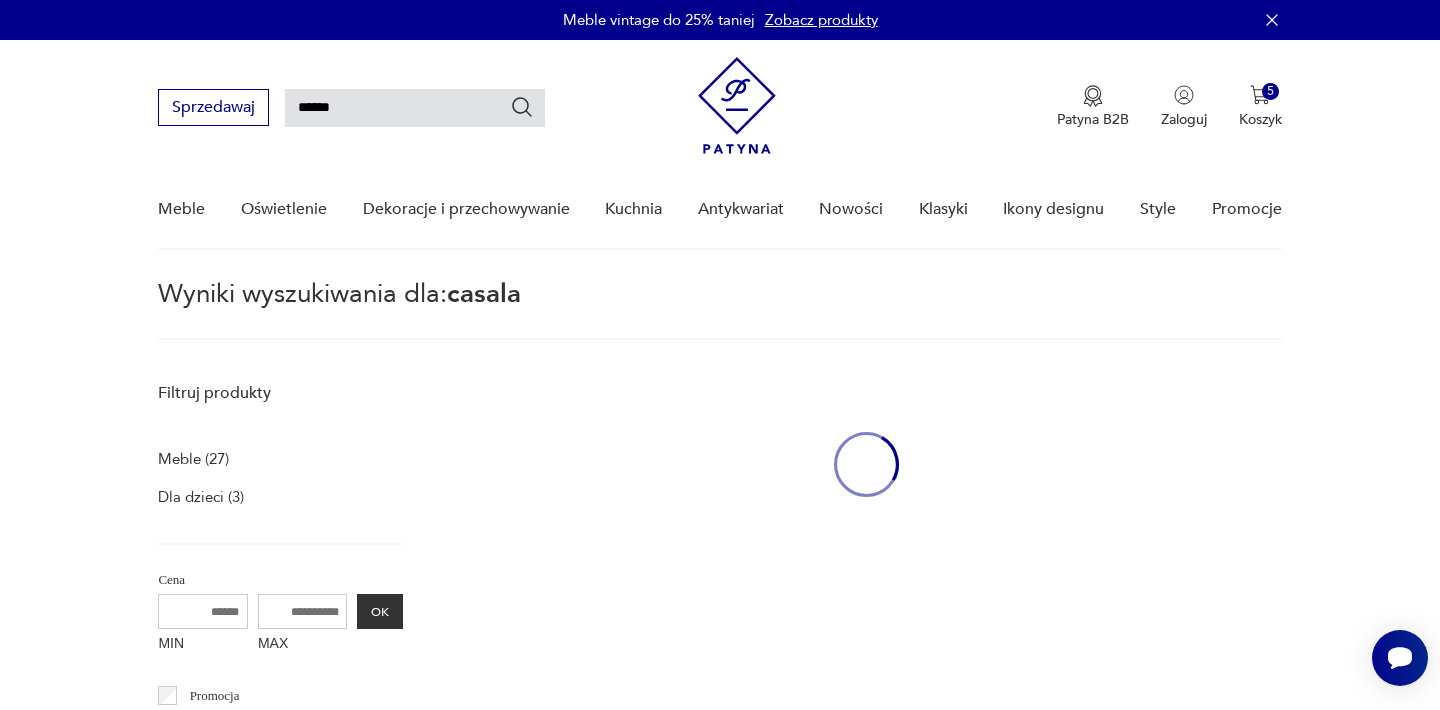 scroll, scrollTop: 72, scrollLeft: 0, axis: vertical 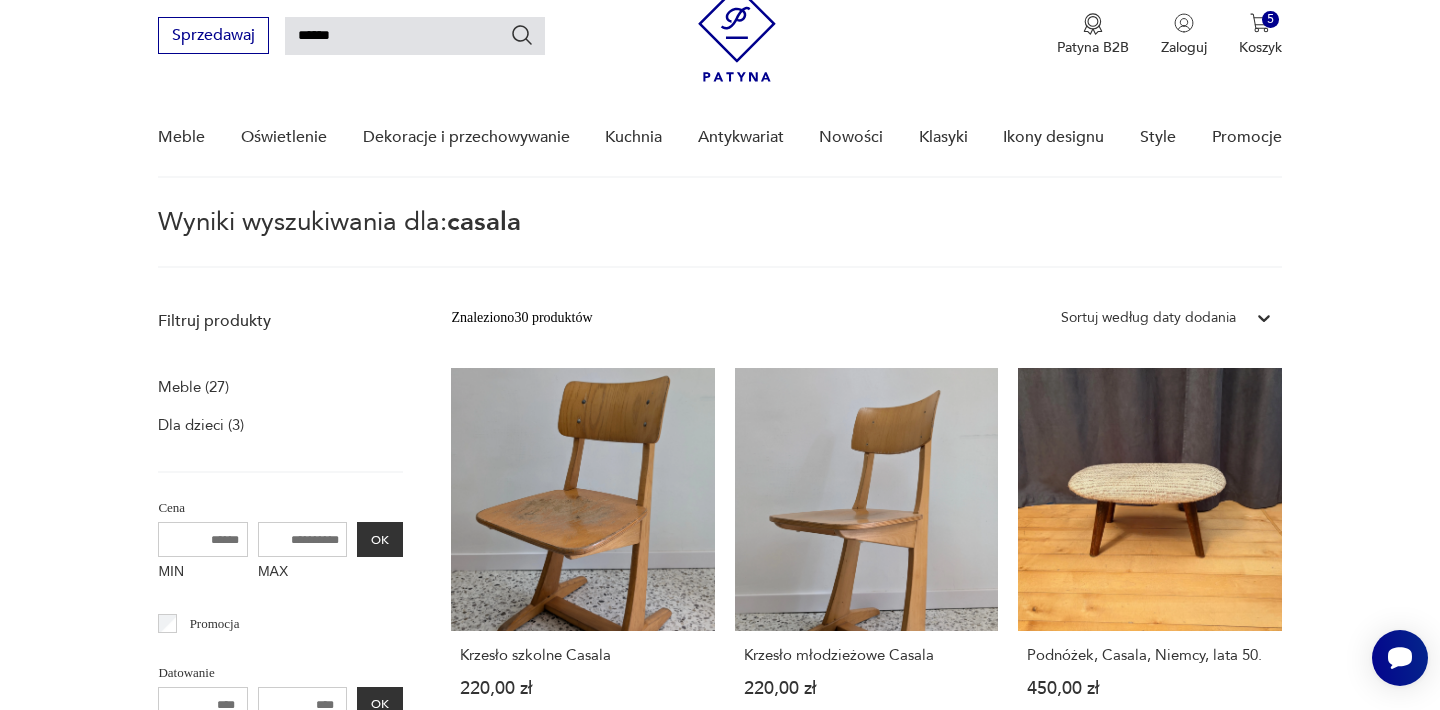 click on "Filtruj produkty Meble (27) Dla dzieci (3) Cena MIN MAX OK Promocja Datowanie OK Kraj pochodzenia Nie znaleziono wyników Producent Projektant Klasyk Tag art deco Bauhaus Bavaria black friday Cepelia ceramika Chodzież Ćmielów Wyczyść filtry Znaleziono  30   produktów Filtruj Sortuj według daty dodania Sortuj według daty dodania Krzesło szkolne Casala 220,00 zł Krzesło młodzieżowe Casala 220,00 zł Podnóżek, Casala, Niemcy, lata 50. 450,00 zł krzesełko szkolne vintage / retro, CASALA, ze stolikiem, bumerang 349,00 zł Krzesła- fotele Mid Century, Casala, Niemcy lata 50. 870,00 zł krzesło krzesełko vintage retro CASALA obrotowe 299,00 zł Krzesła, 4 szt., Casala Obo, West Germany. Profilowana sklejka + chrom 499,00 zł Klasyk Komplet 6 krzeseł tekowych Casala, lata 60. 2300,00 zł Zestaw sześciu składanych krzeseł Casala z lat 60. 3500,00 zł Krzesło Casala, lata 60. 350,00 zł Sale Modernistyczny fotel klubowy, Casala, Niemcy, lata 60. 890,00 zł 1100,00 zł 500,00 zł" at bounding box center [720, 1682] 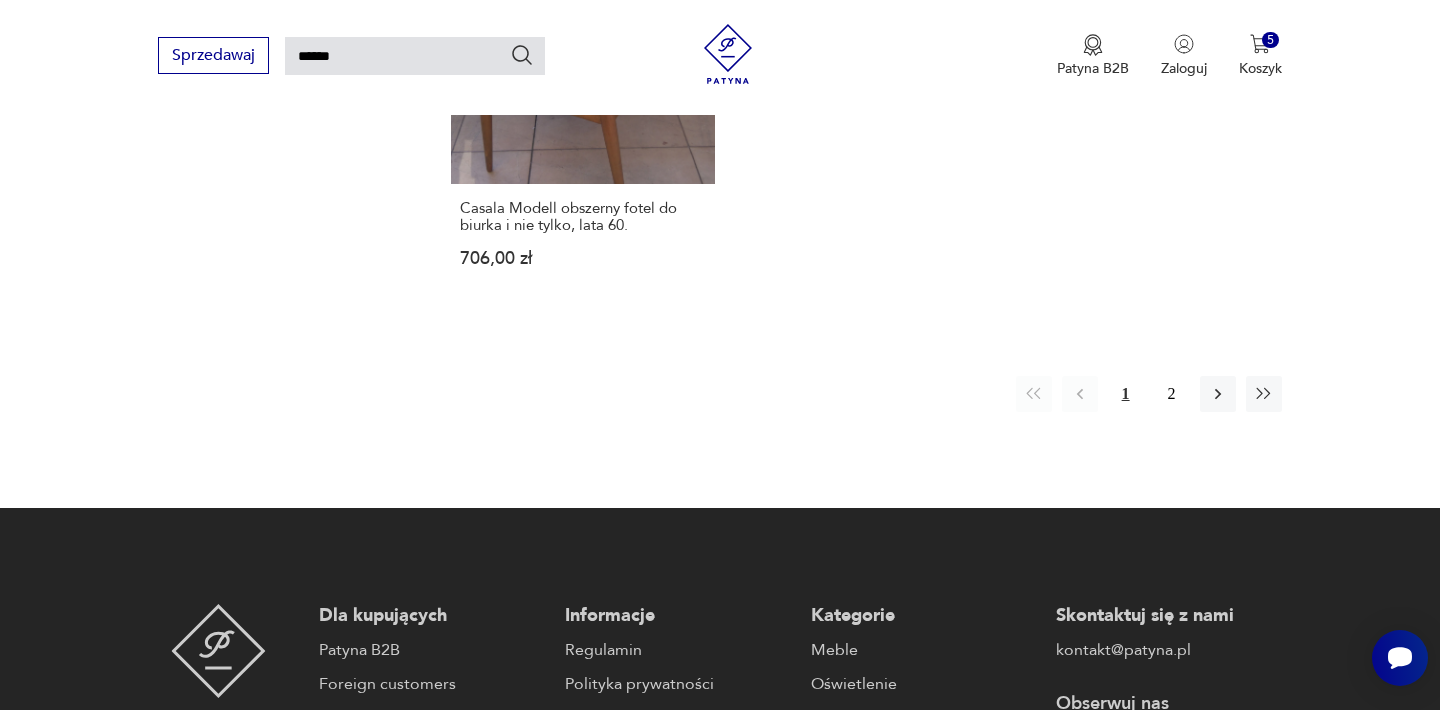 scroll, scrollTop: 2632, scrollLeft: 0, axis: vertical 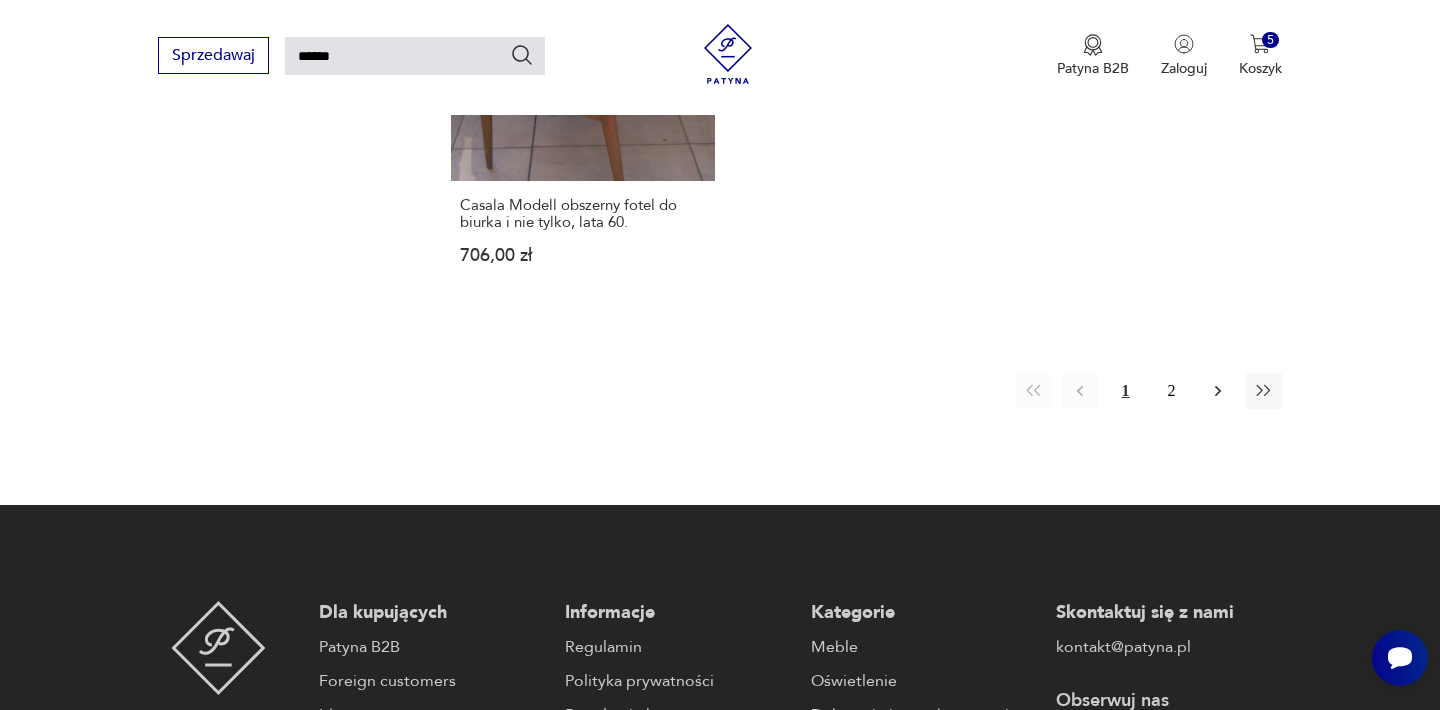 click 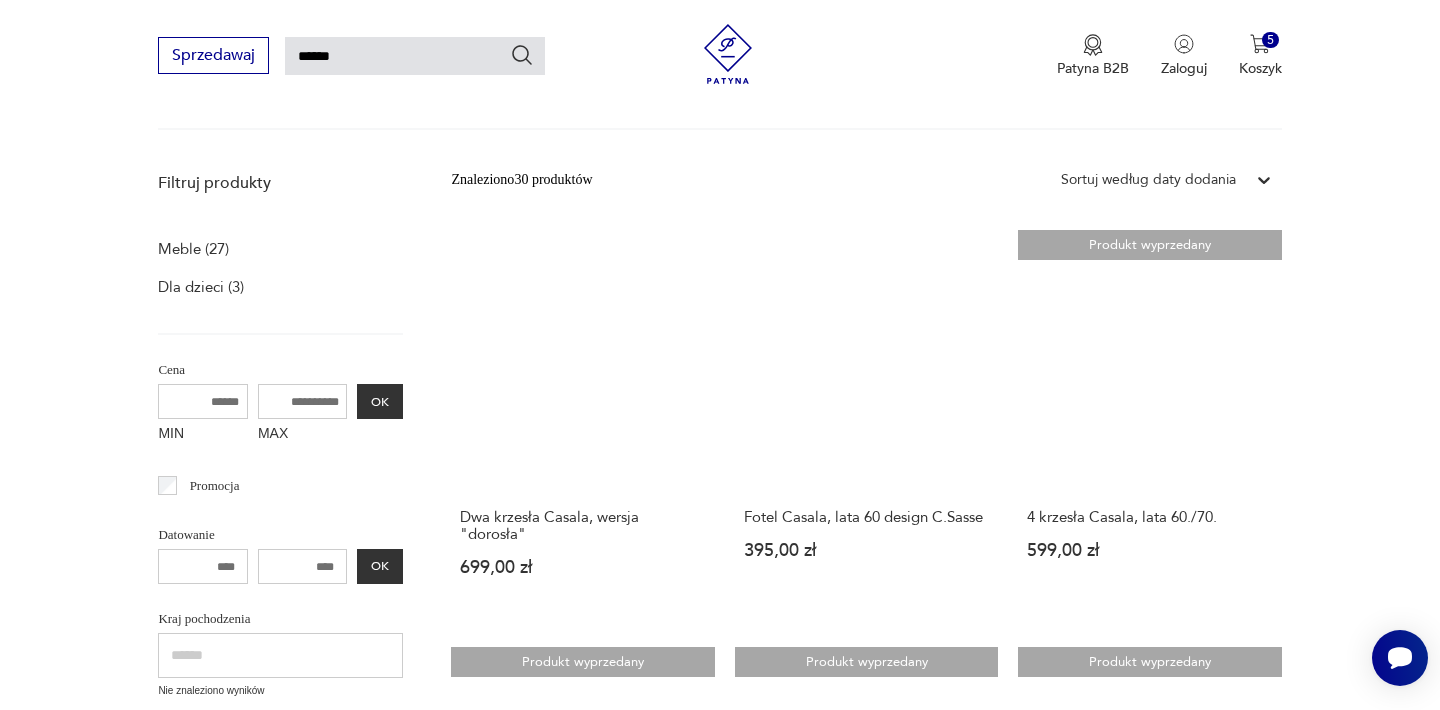 scroll, scrollTop: 232, scrollLeft: 0, axis: vertical 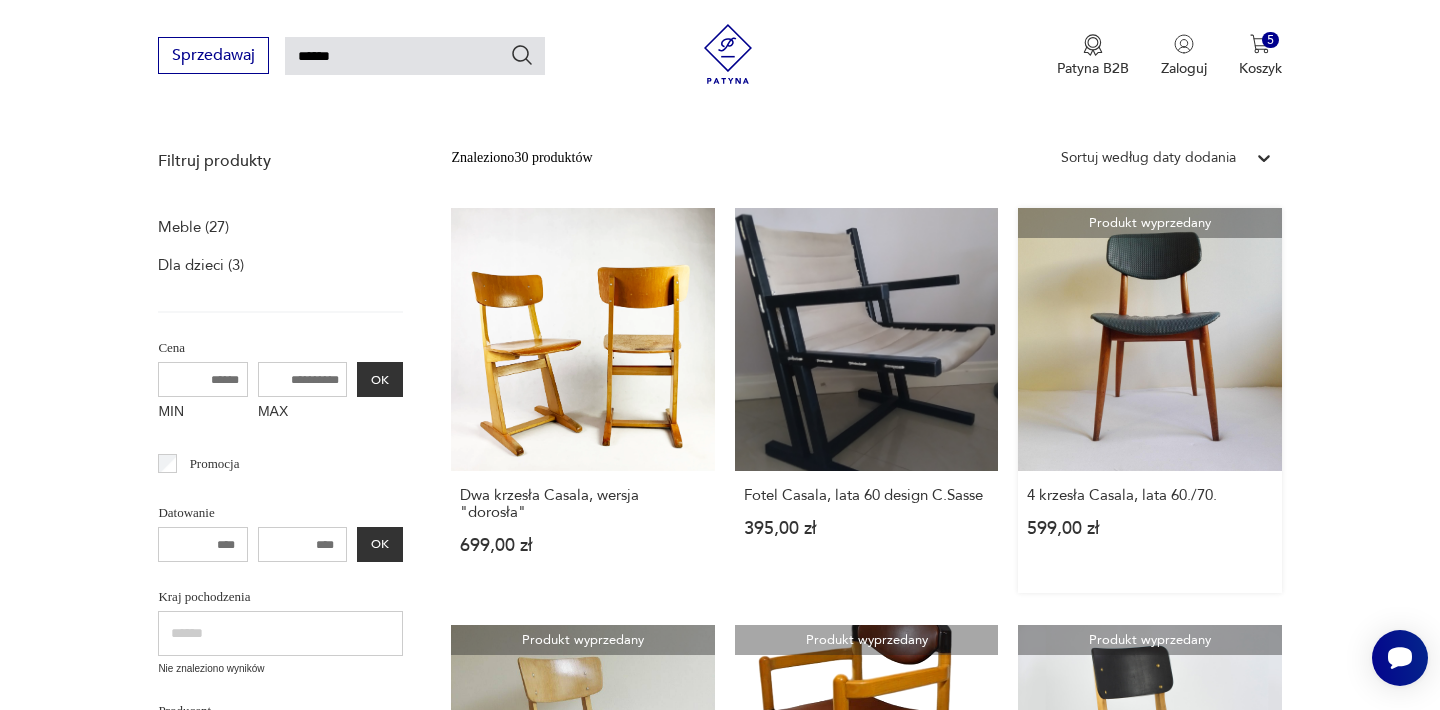 click on "Produkt wyprzedany 4 krzesła Casala, lata 60./70. 599,00 zł" at bounding box center (1149, 400) 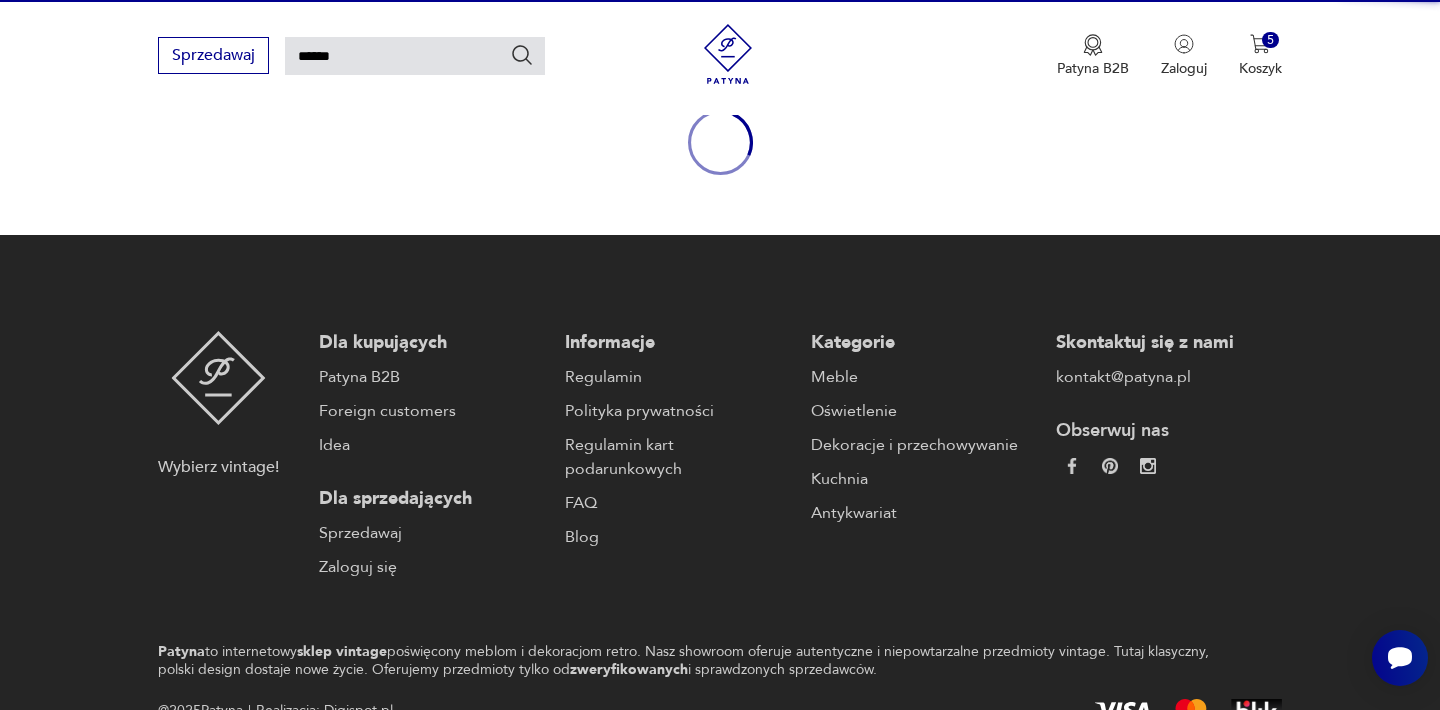 type 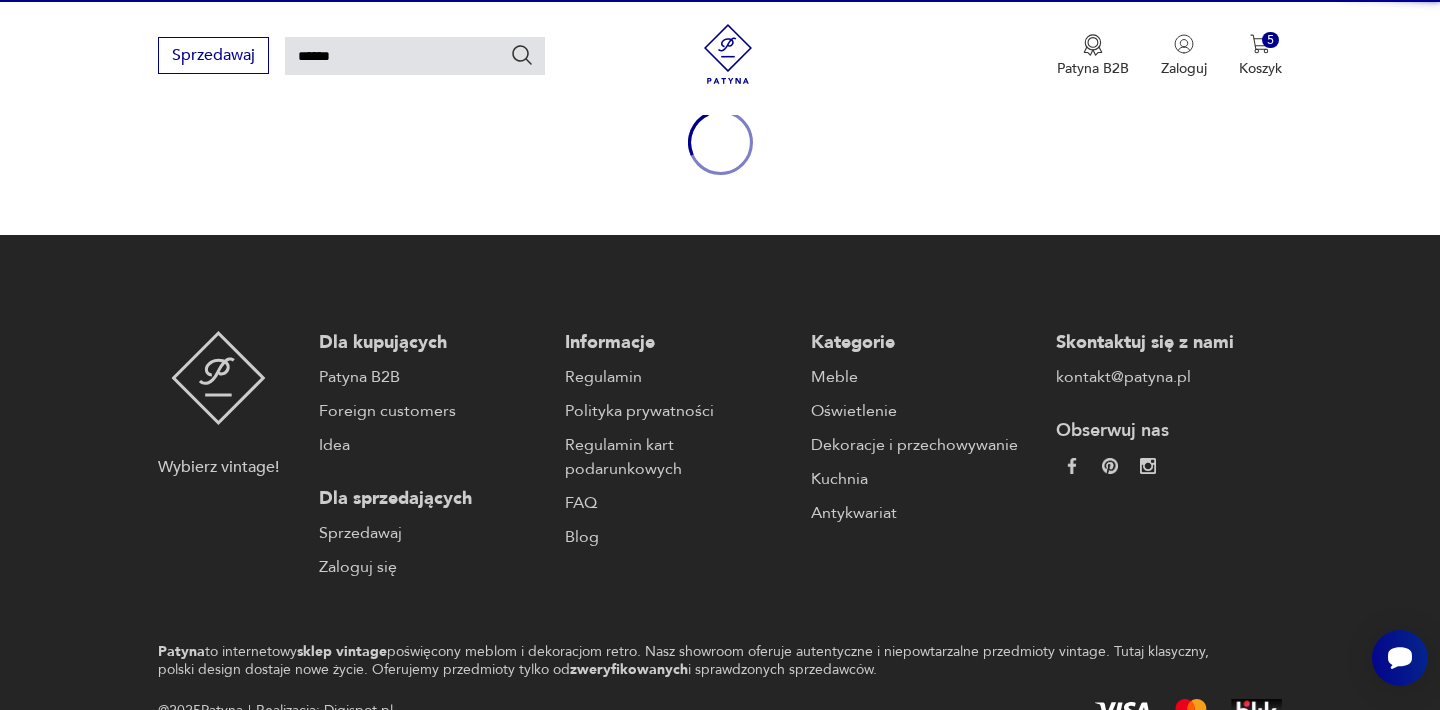 type 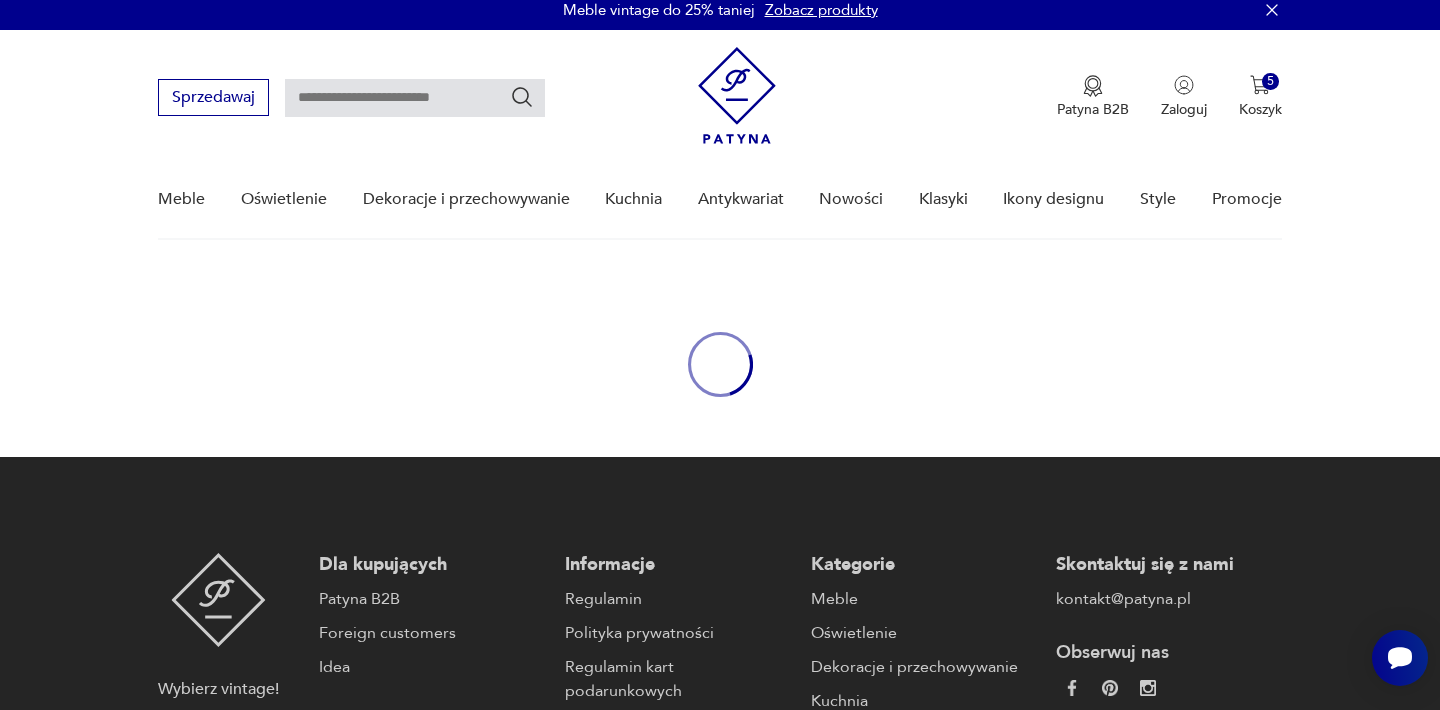 scroll, scrollTop: 0, scrollLeft: 0, axis: both 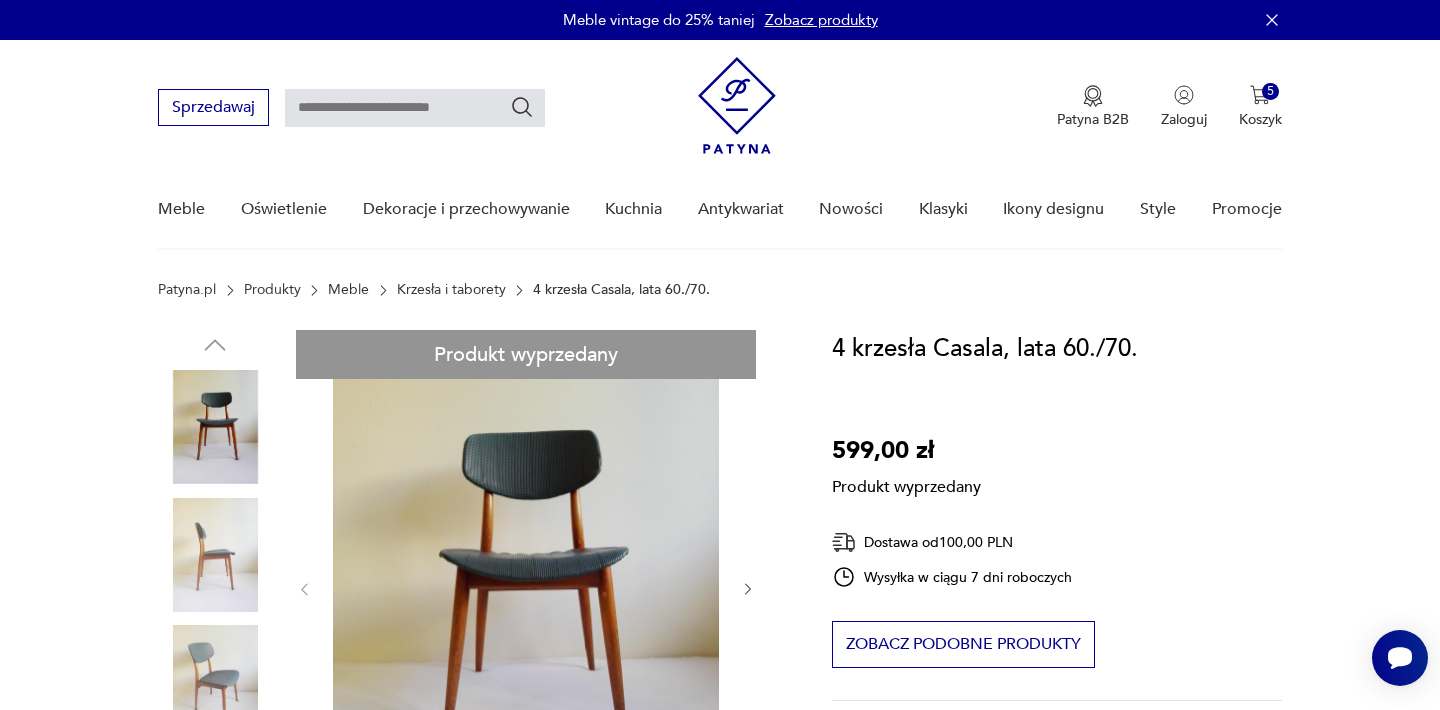 click on "Produkt wyprzedany Opis produktu Cztery bukowe krzesła niemieckiej firmy Casala w stylu mid-century modern.  Obicie z plecionki z tworzywa sztucznego w ciemnym odcieniu koloru morskiego. Sygnowane blaszką Casala Modell. Konstrukcja stabilna, stan ogólny dobry, do odświeżenia. Bardzo wygodne!
Posiadamy łącznie 8 sztuk. W przypadku chęci zakupu drugiego kompletu, prosimy o kontakt z Patyną.
Wymiary:
wysokość 80 cm,
szerokość 45 cm,
głębokość 42 cm. Rozwiń więcej Szczegóły produktu Stan:   dobry Wysokość :   80 cm Szerokość :   45 cm Głębokość :   42 cm Datowanie :   1960 - 1979 Kraj pochodzenia :   Niemcy Tworzywo :   drewno Producent :   Casala Rodzaj nóżek :   zwężane Miasto Sprzedawcy :   [CITY] Tagi:   lata 60. ,  lata 70. ,  mid-century modern ,  tylko u nas Rozwiń więcej O sprzedawcy Hocki Klocki Vintage Zweryfikowany sprzedawca Od 9 lat z Patyną Dostawa i zwroty Dostępne formy dostawy: Odbior osobisty   0,00 PLN Kurier   100,00 PLN Zwroty:" at bounding box center [471, 972] 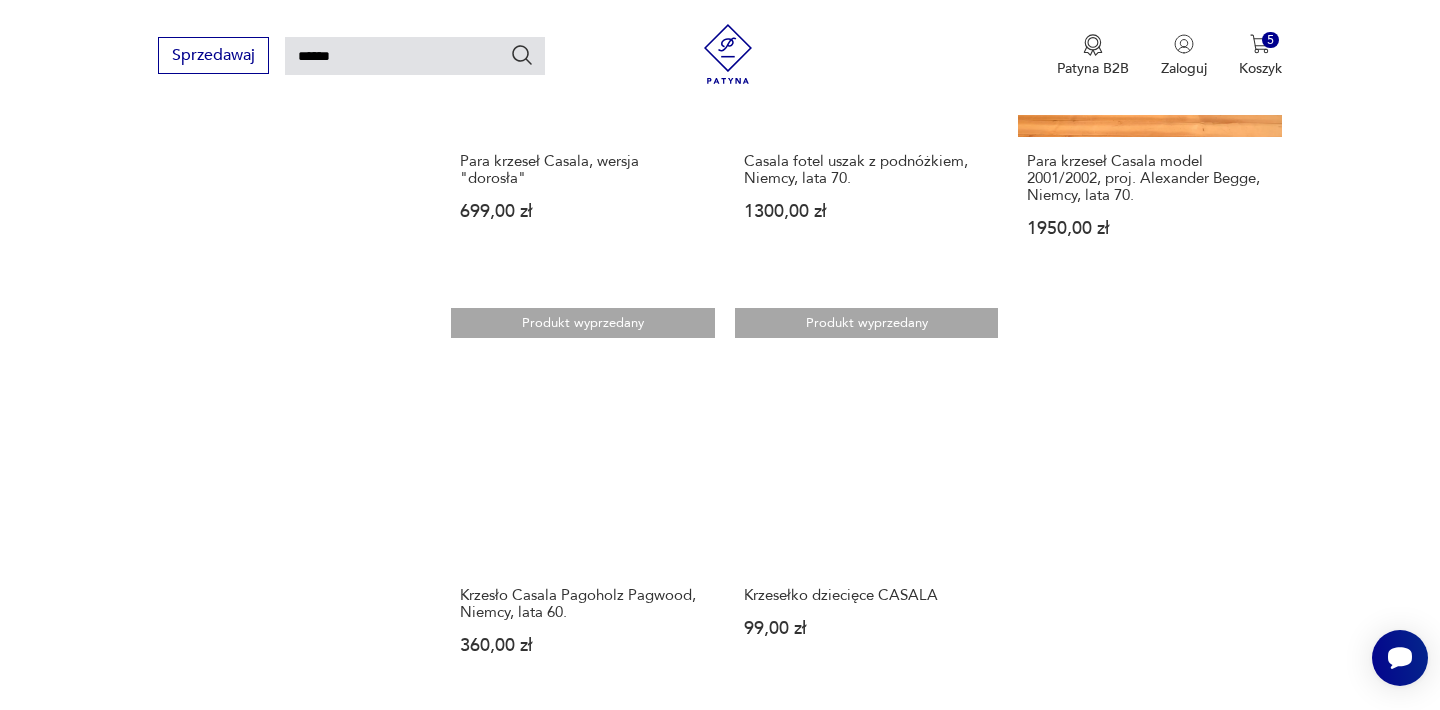 scroll, scrollTop: 1832, scrollLeft: 0, axis: vertical 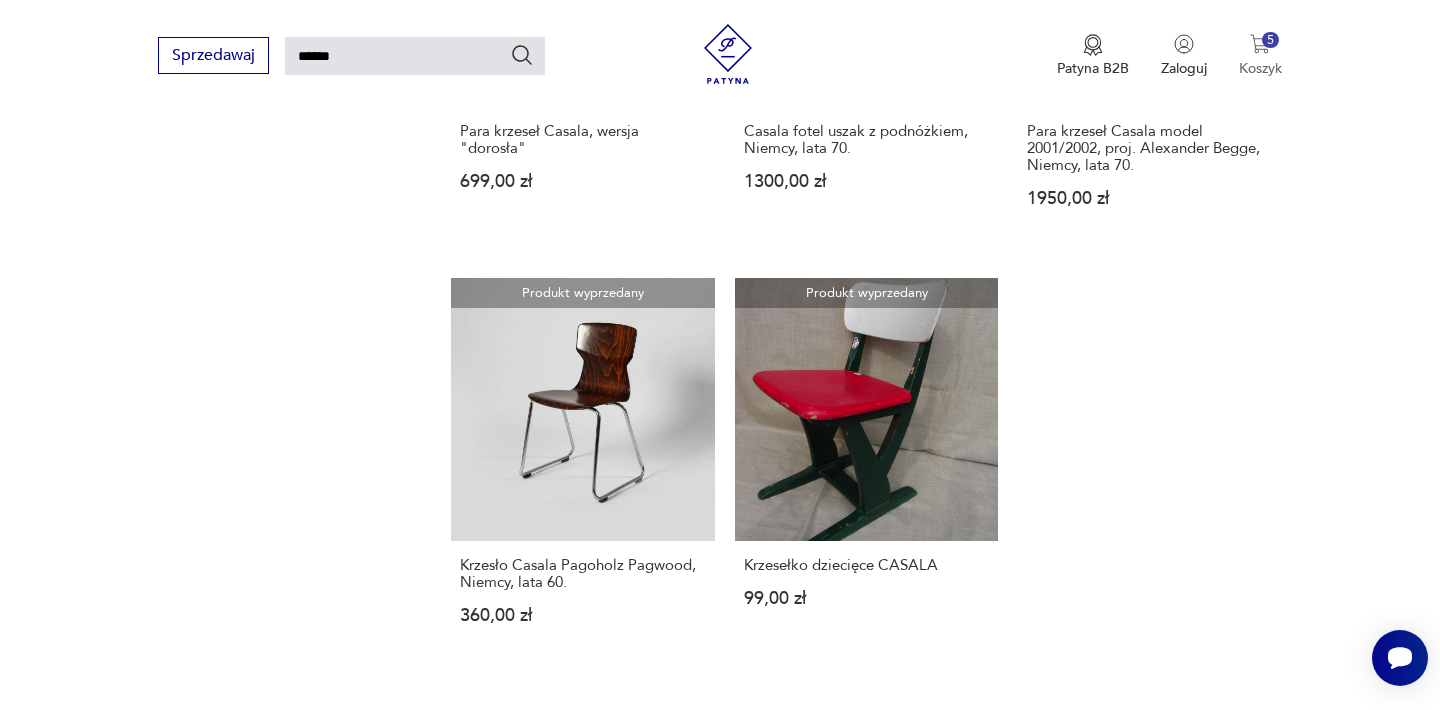click on "5 Koszyk" at bounding box center (1260, 56) 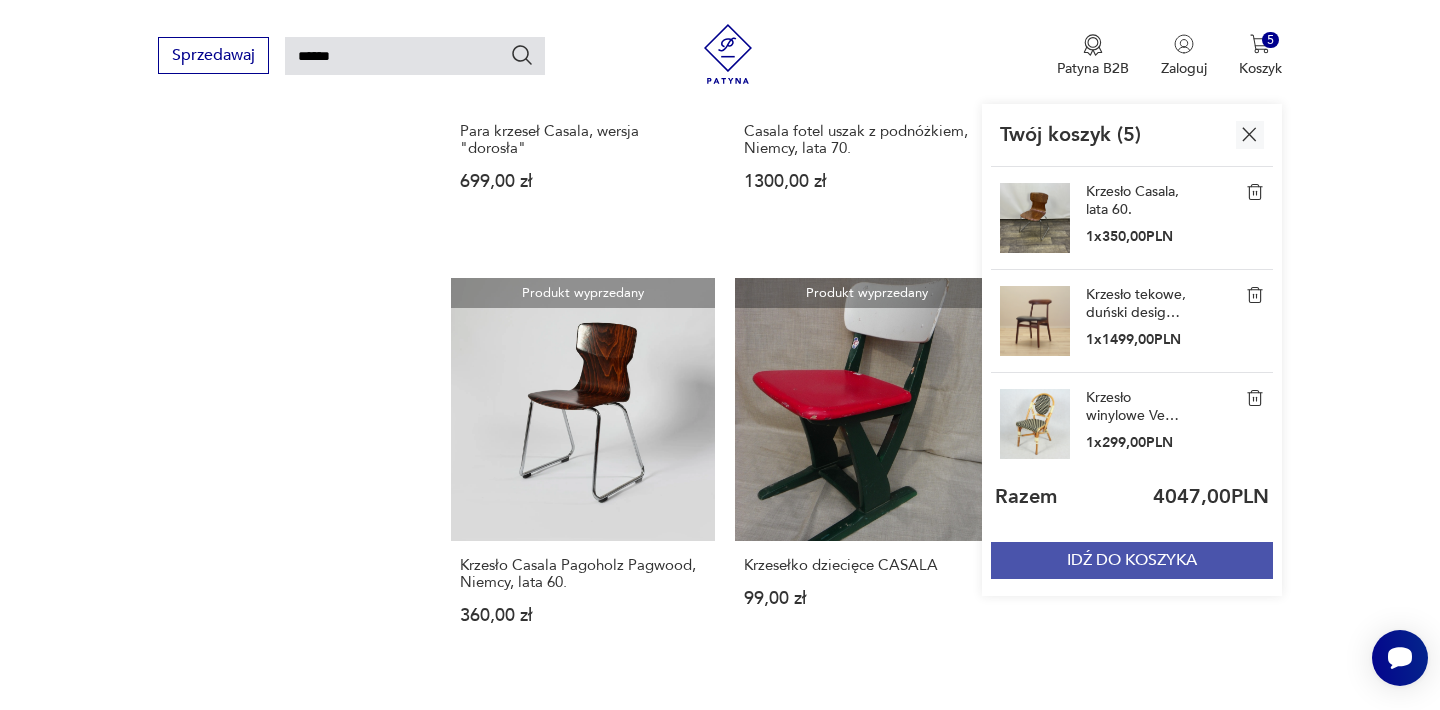click on "IDŹ DO KOSZYKA" at bounding box center (1132, 560) 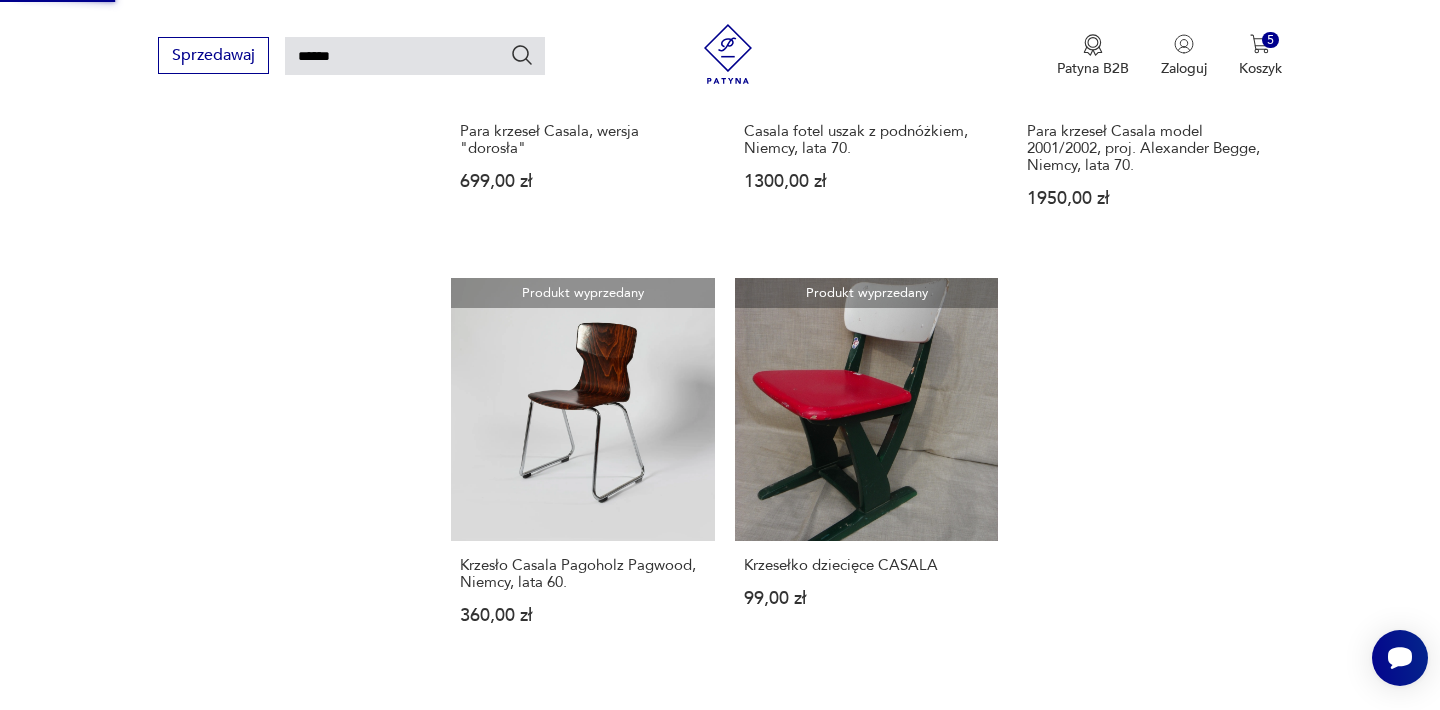 type 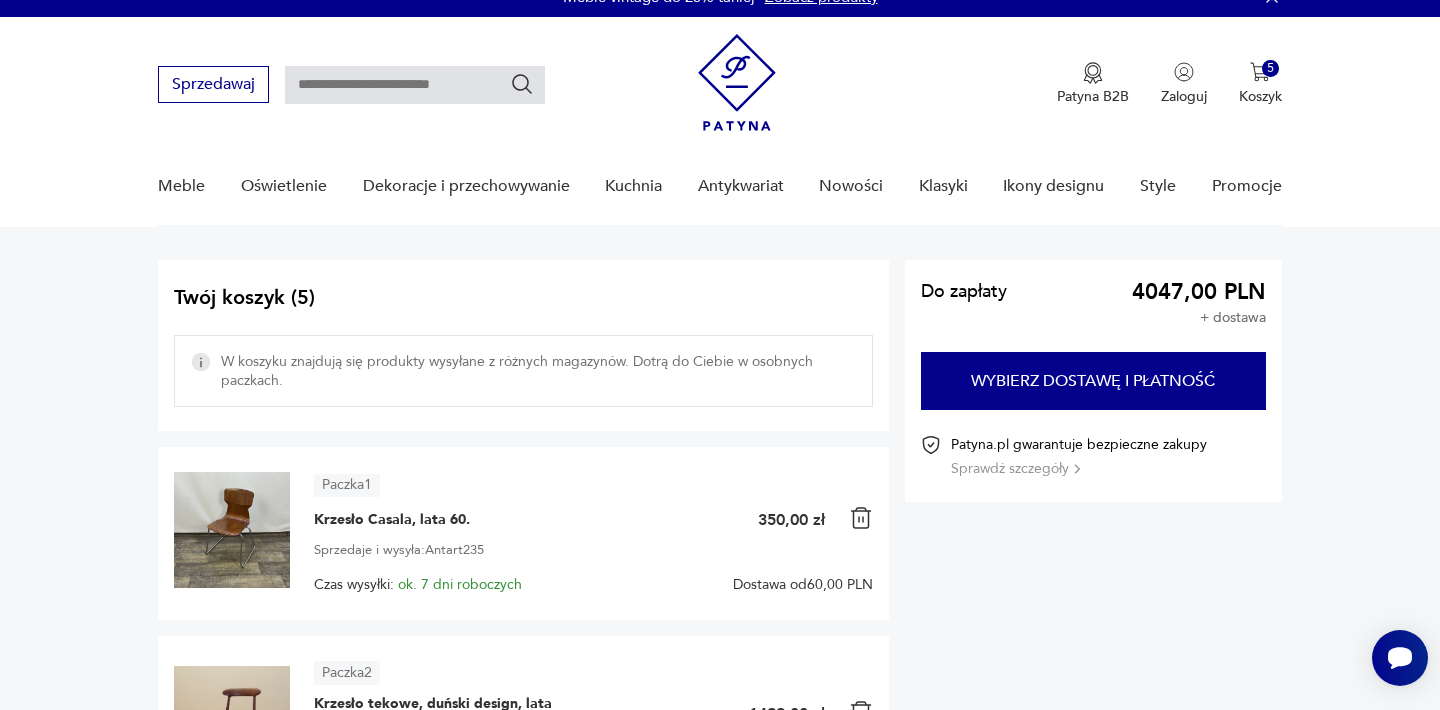 scroll, scrollTop: 0, scrollLeft: 0, axis: both 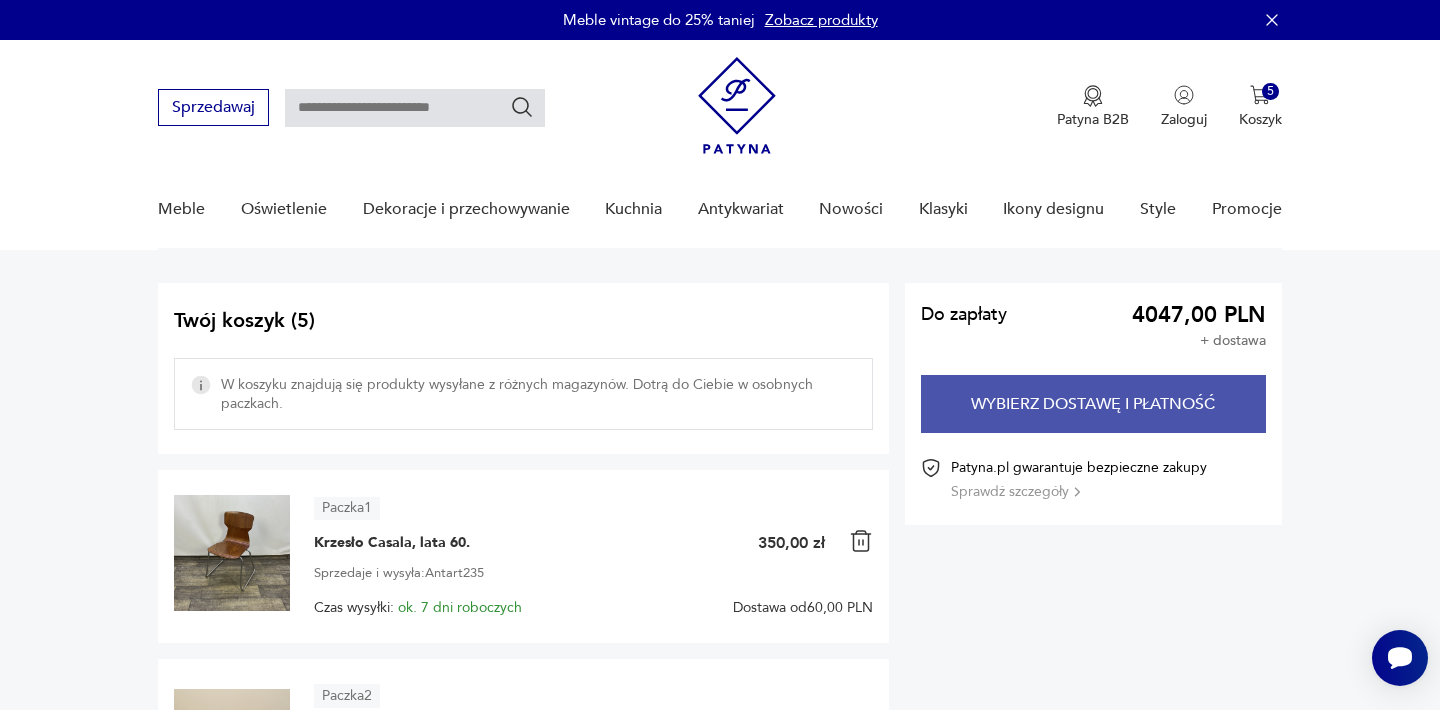 click on "Wybierz dostawę i płatność" at bounding box center [1093, 404] 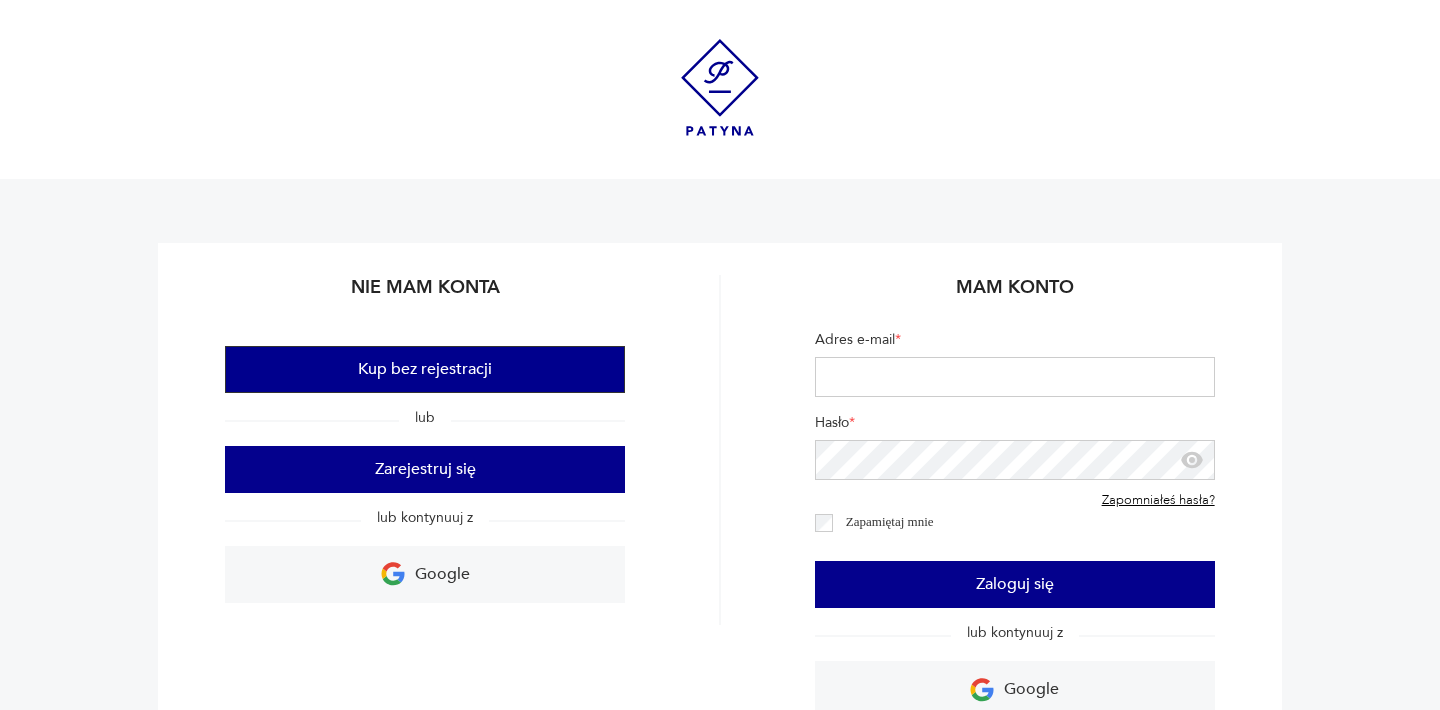 click on "Kup bez rejestracji" at bounding box center (425, 369) 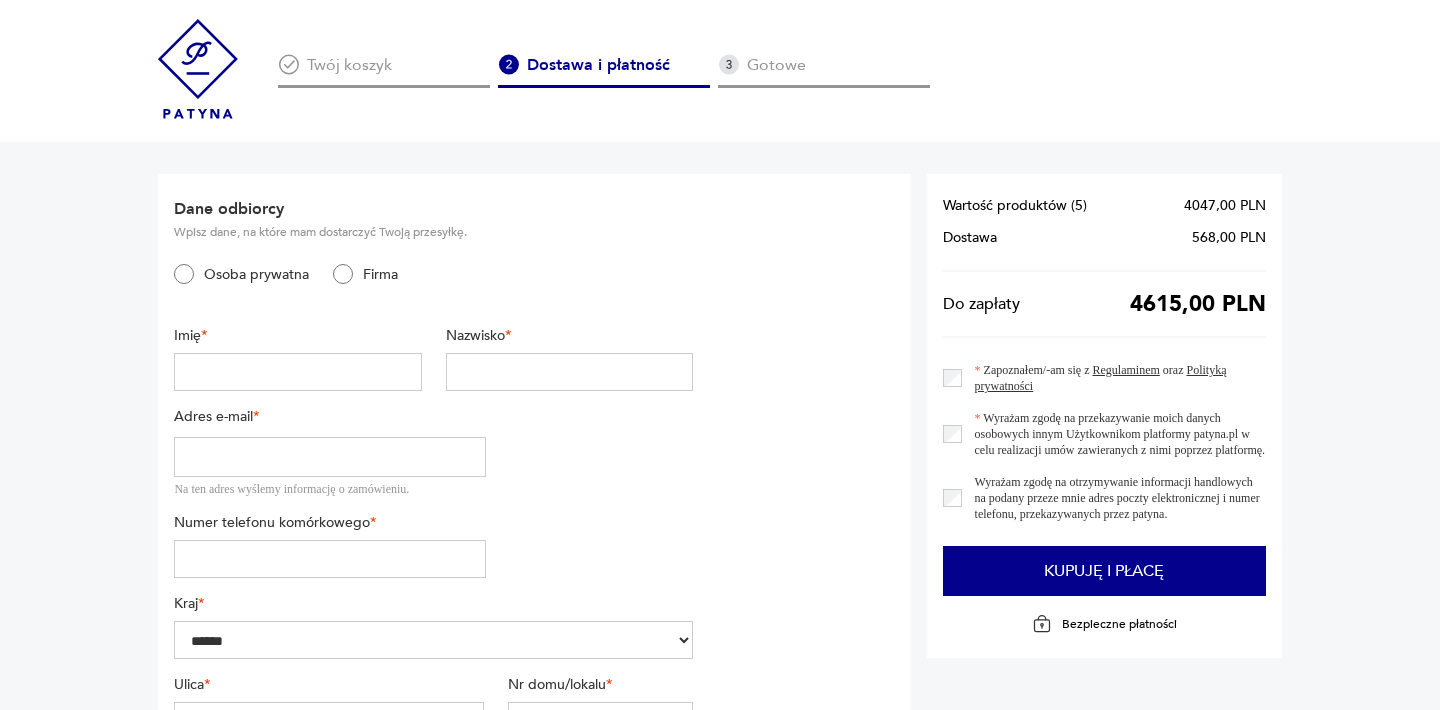 click at bounding box center (298, 372) 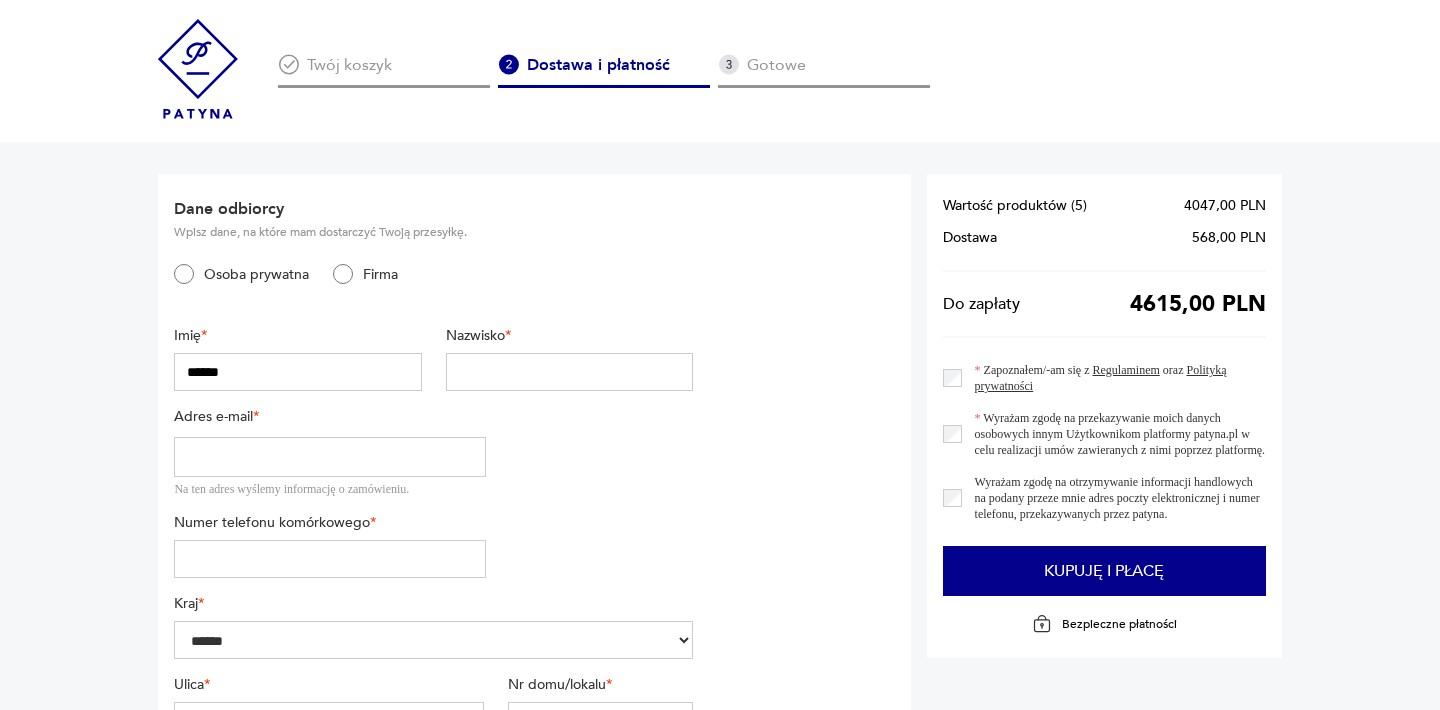 type on "**********" 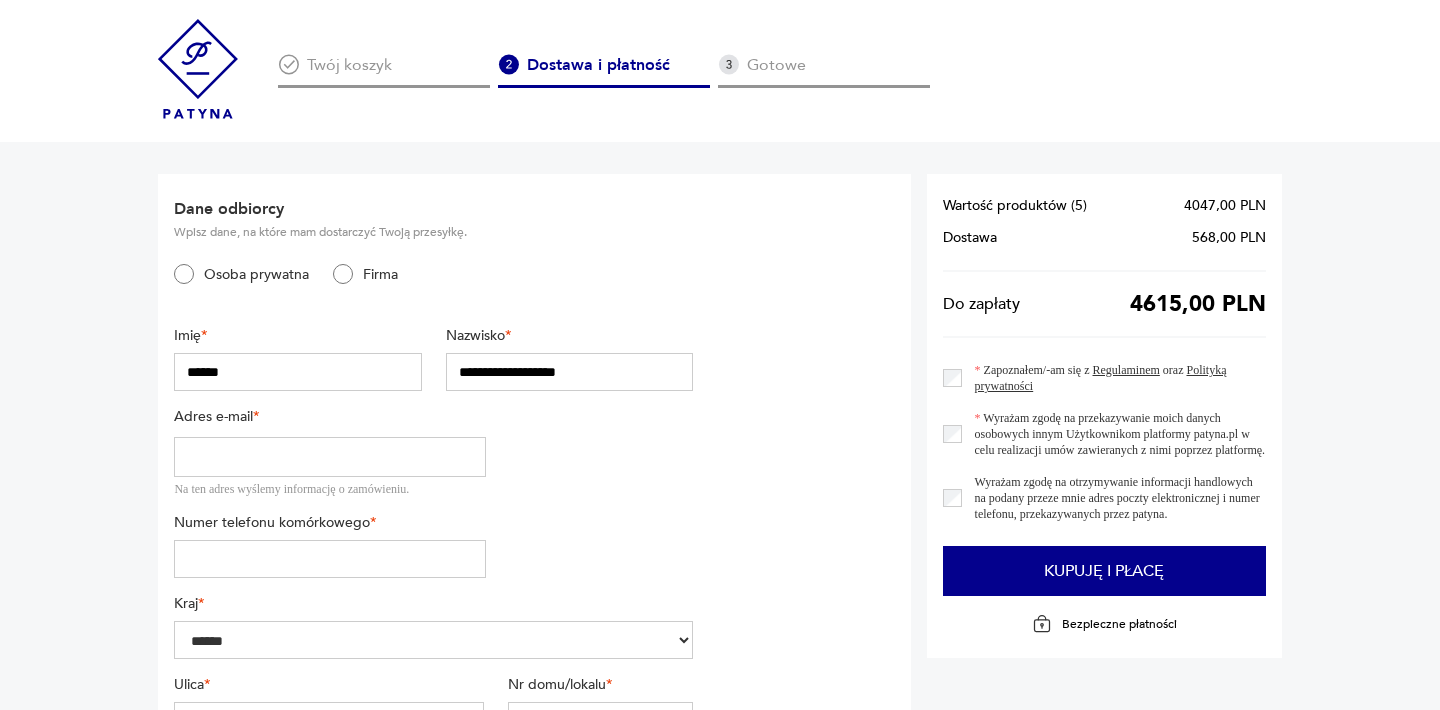 type on "**********" 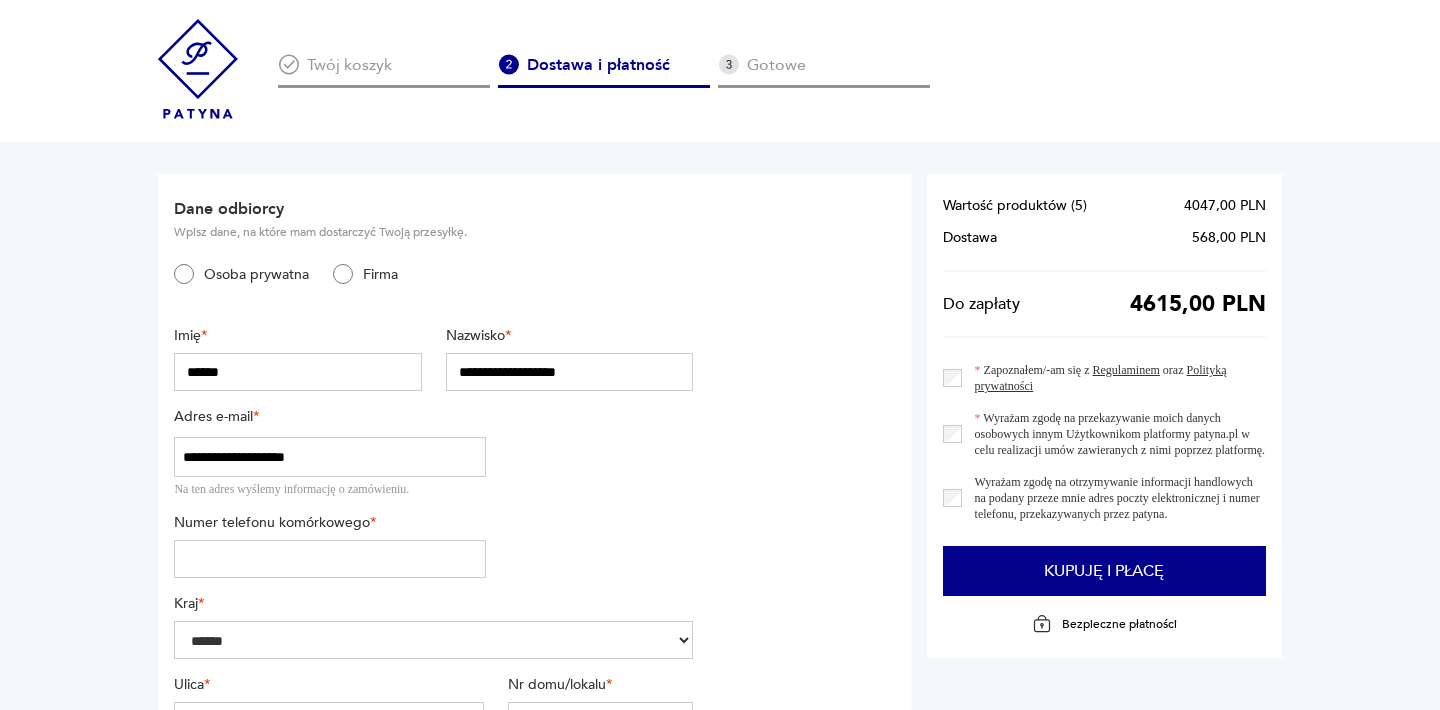 type on "*********" 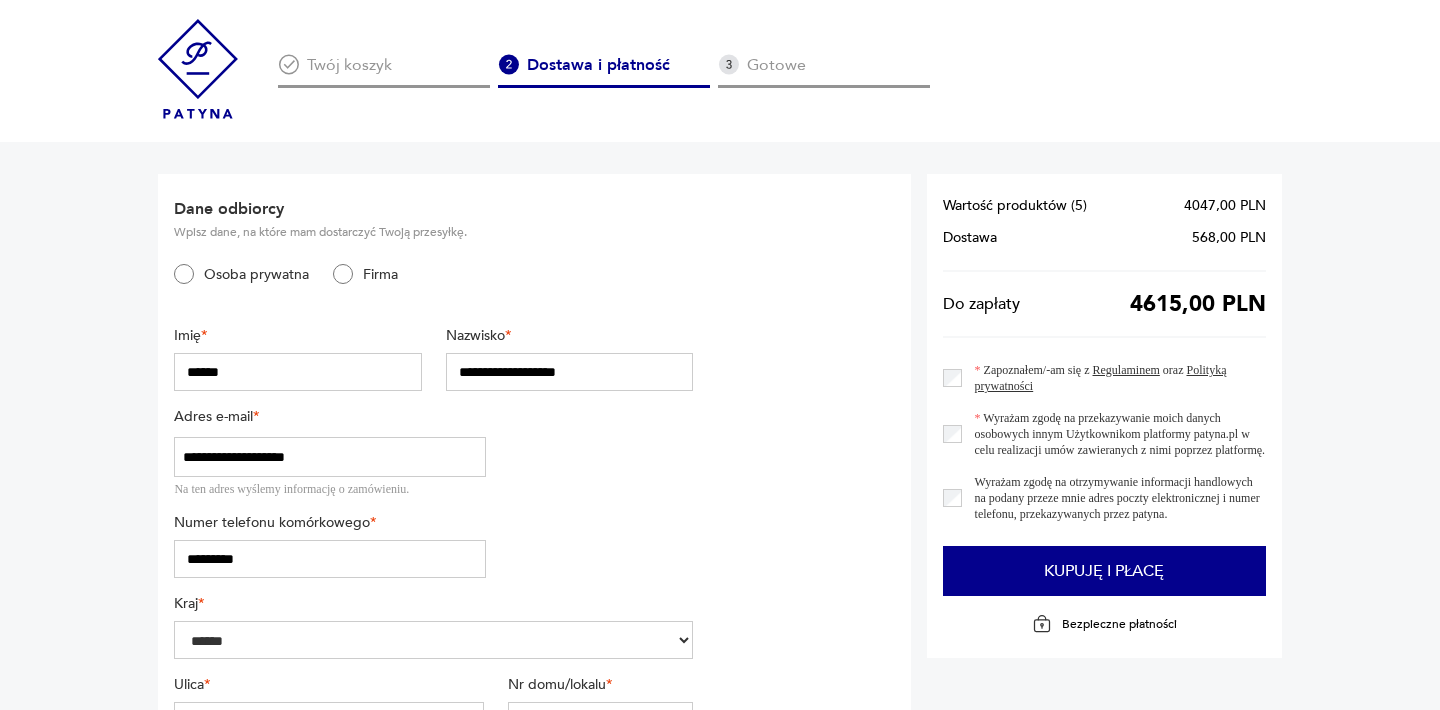 type on "**********" 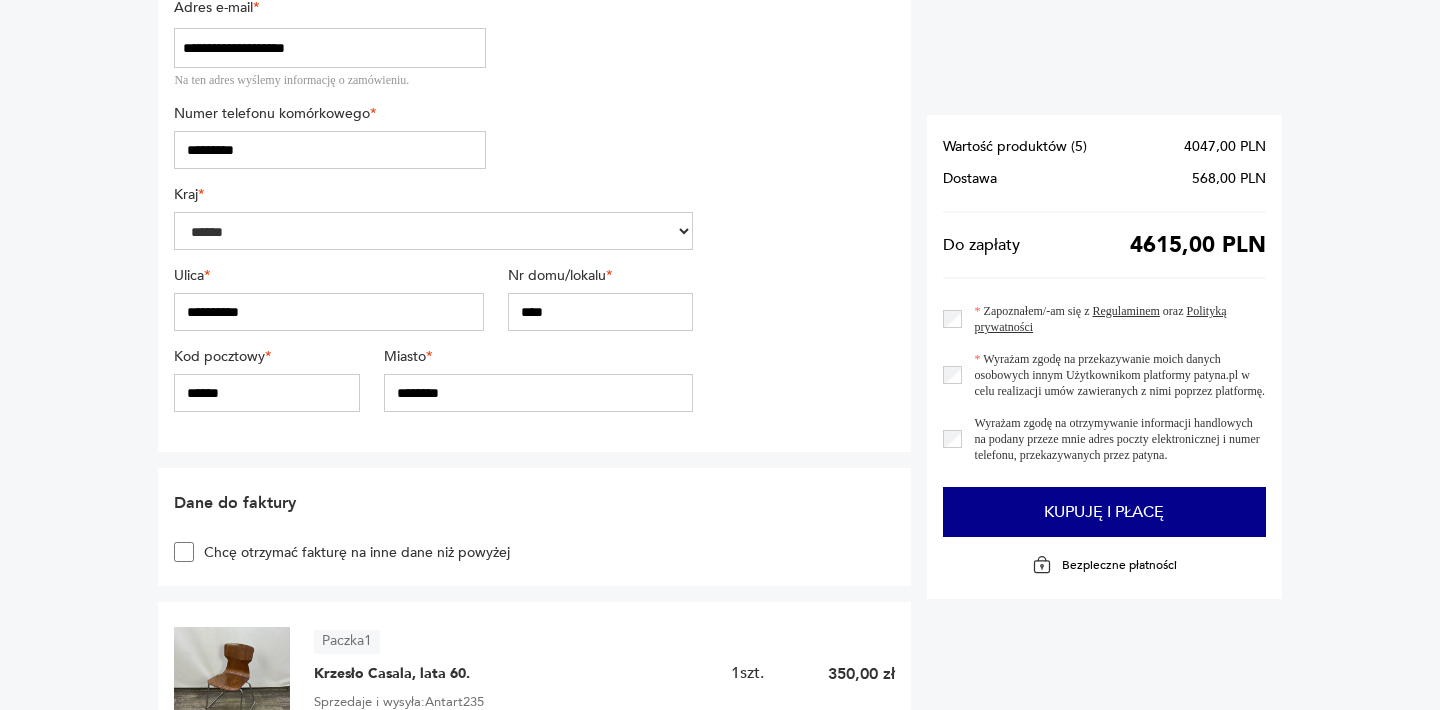 scroll, scrollTop: 440, scrollLeft: 0, axis: vertical 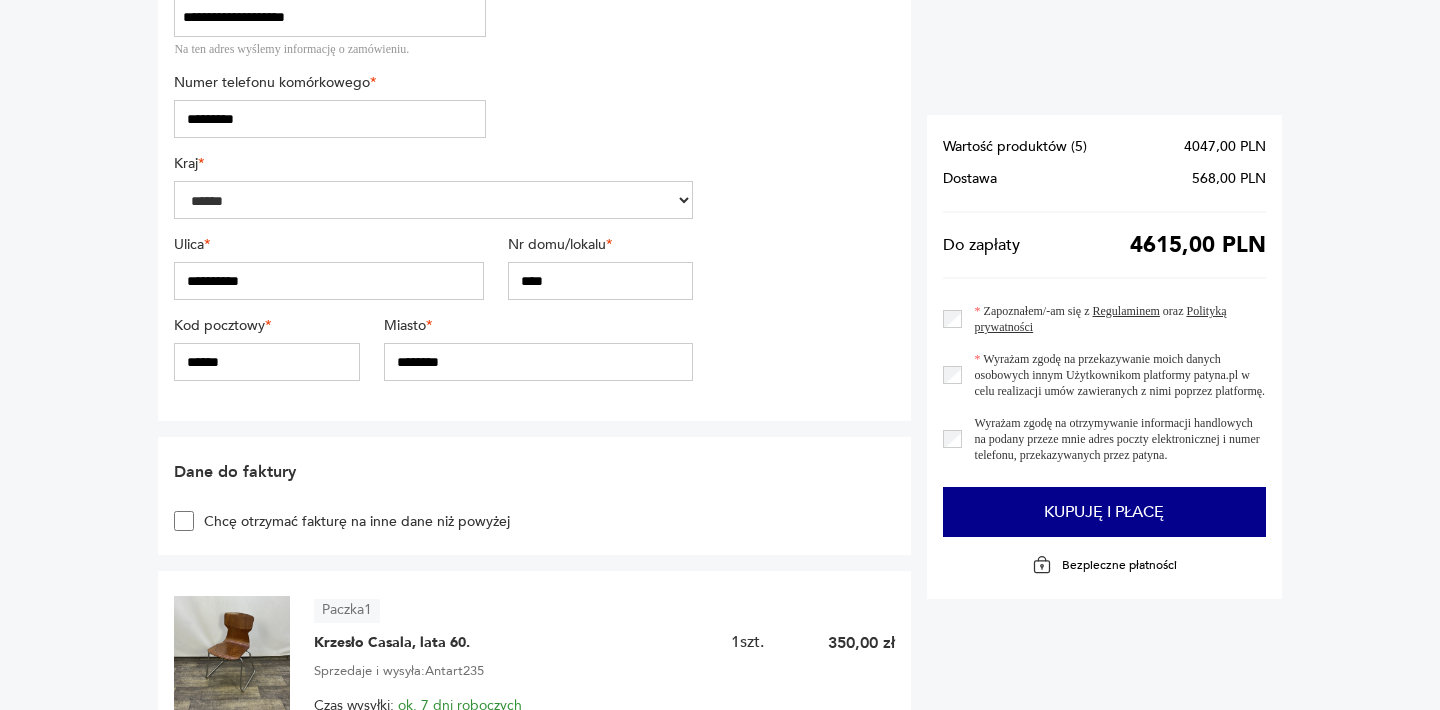 click on "**********" at bounding box center [328, 281] 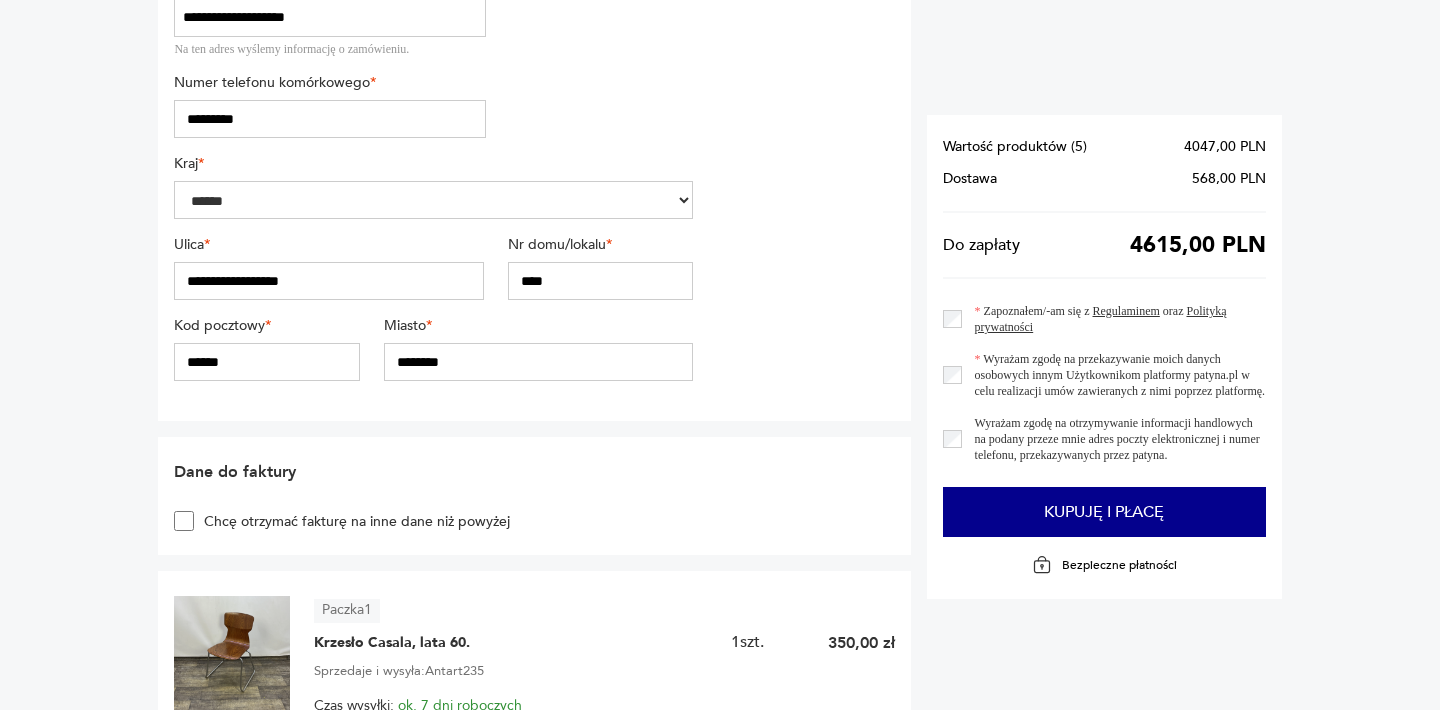 click on "****" at bounding box center (601, 281) 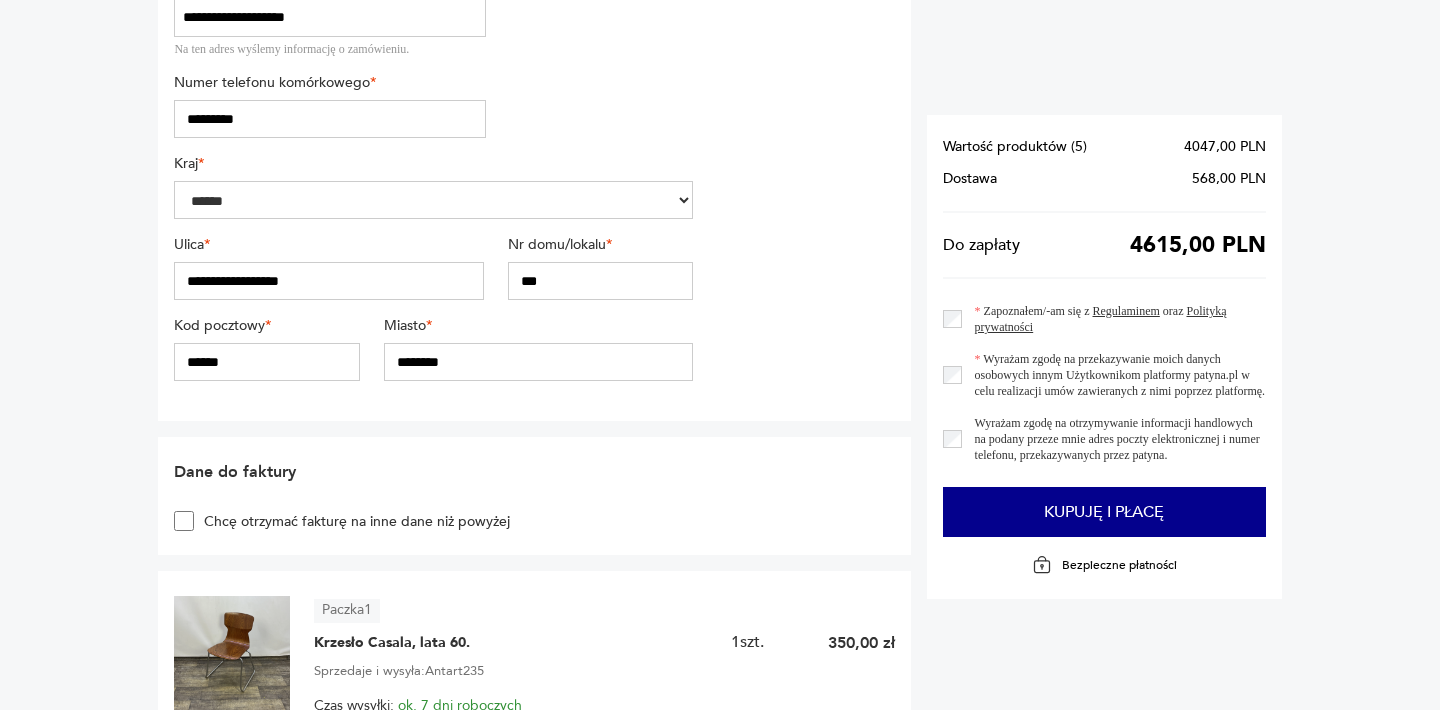click on "******" at bounding box center (267, 362) 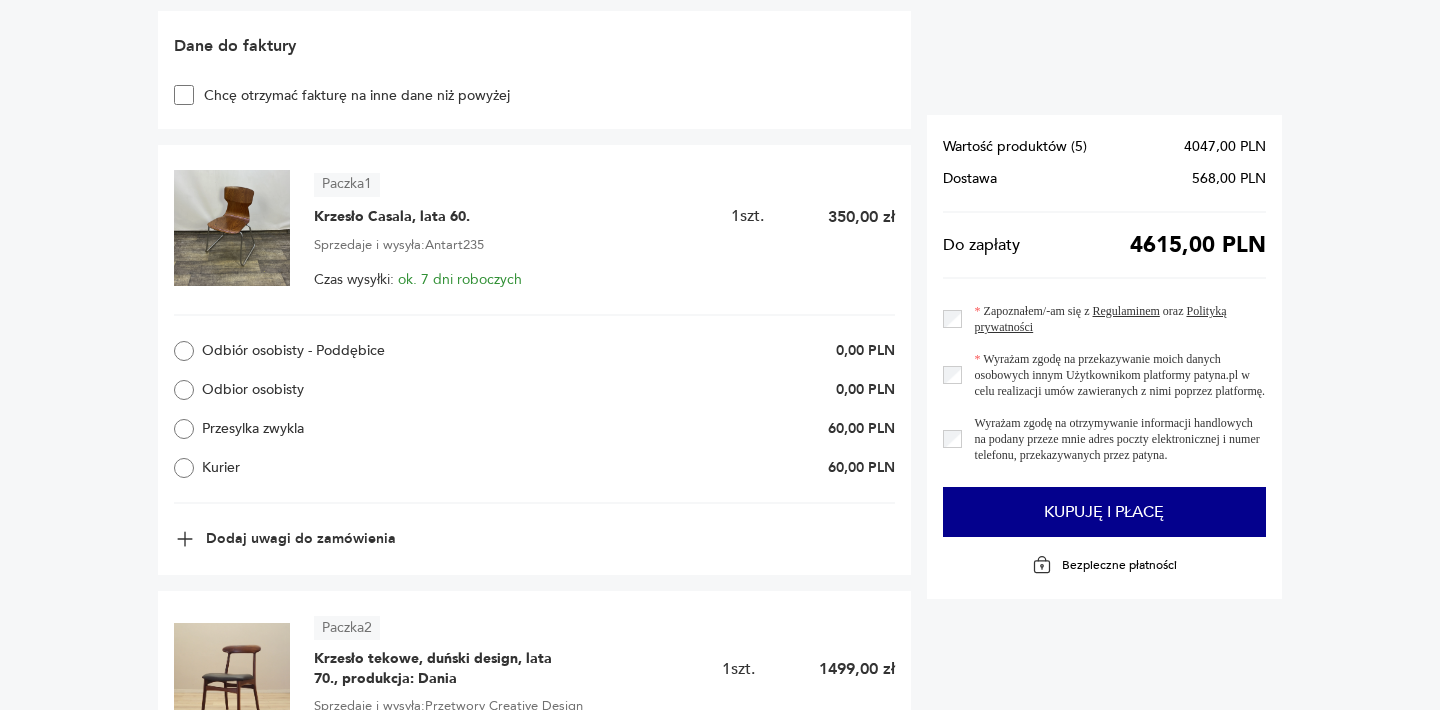 scroll, scrollTop: 880, scrollLeft: 0, axis: vertical 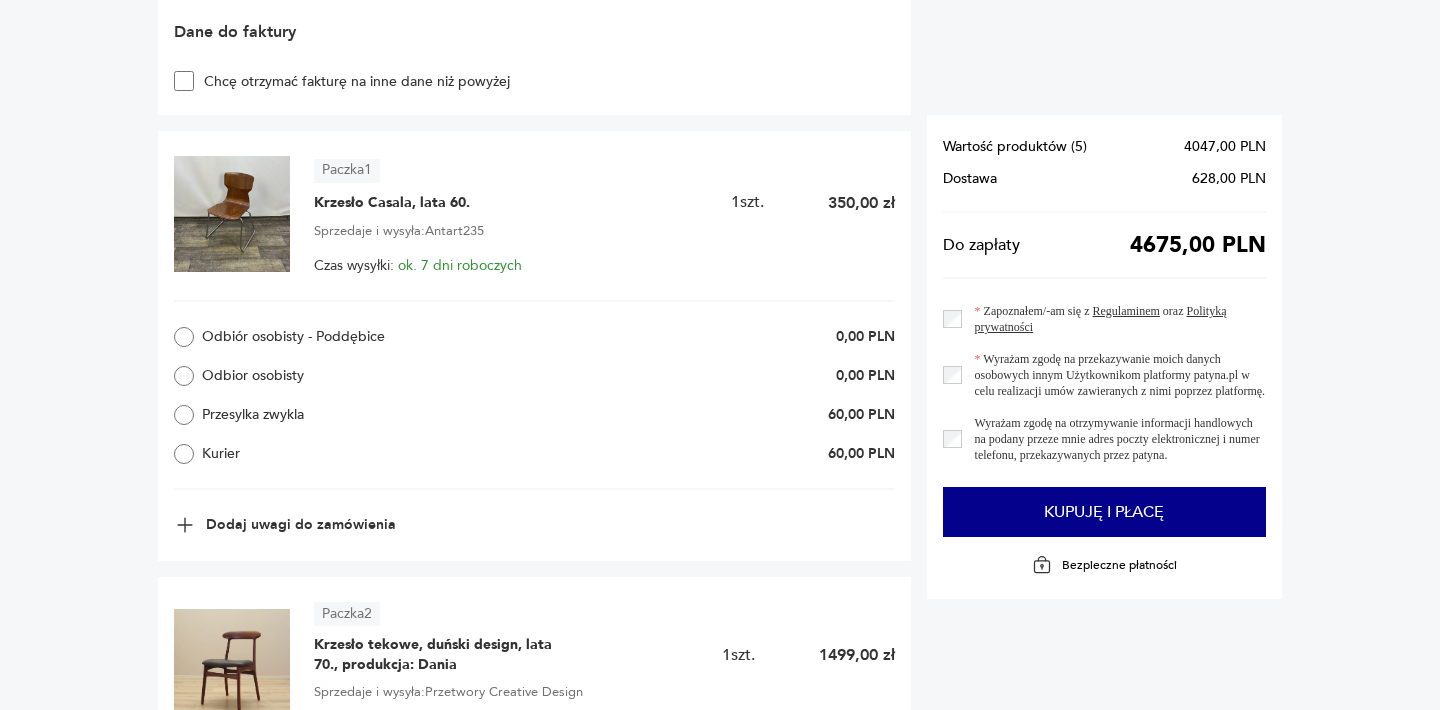 click on "Dane odbiorcy Wpisz dane, na które mam dostarczyć Twoją przesyłkę. Osoba prywatna Firma Imię  * [NAME] Nazwisko  * [NAME] Adres e-mail  * Na ten adres wyślemy informację o zamówieniu. [EMAIL] Numer telefonu komórkowego  * [PHONE] Kraj  * [COUNTRY] Ulica  * [STREET] Nr domu/lokalu  * [HOUSENUMBER] Kod pocztowy  * [ZIP] Miasto  * [CITY] Dane do faktury Chcę otrzymać fakturę na inne dane niż powyżej Paczka  1 Krzesło Casala, lata 60. 1 szt. 350,00 zł Sprzedaje i wysyła:  Antart235 Czas wysyłki:   ok. 7 dni roboczych Odbiór osobisty - Poddębice 0,00 PLN Odbior osobisty 0,00 PLN Przesylka zwykla 60,00 PLN Kurier 60,00 PLN  Dodaj uwagi do zamówienia Paczka  2 Krzesło tekowe, duński design, lata 70., produkcja: Dania 1 szt. 1499,00 zł Sprzedaje i wysyła:  Przetwory Creative Design Czas wysyłki:   ok. 7 dni roboczych Kurier 189,00 PLN  Dodaj uwagi do zamówienia Paczka  3 Krzesło winylowe Vega, lata 70. 1 szt. 299,00 zł Sprzedaje i wysyła:  Decor   4" at bounding box center [720, 821] 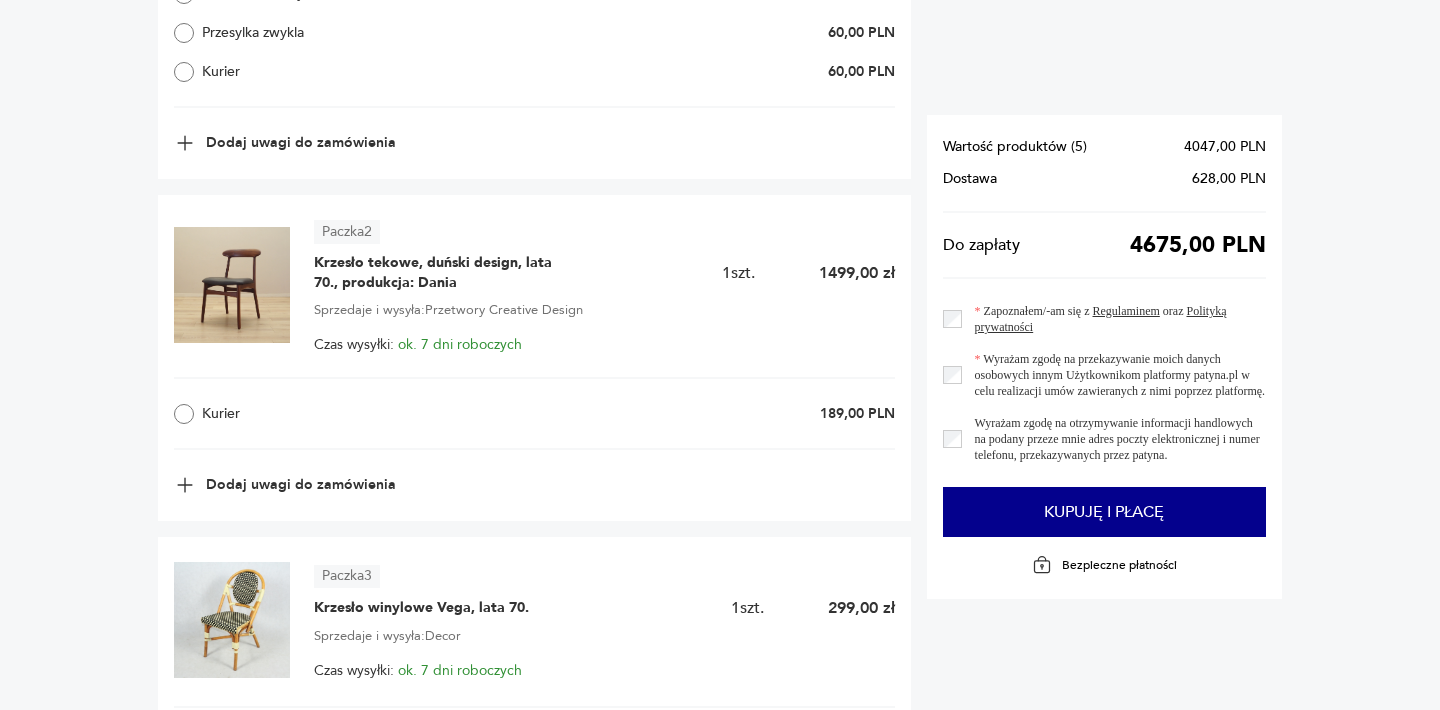 scroll, scrollTop: 1280, scrollLeft: 0, axis: vertical 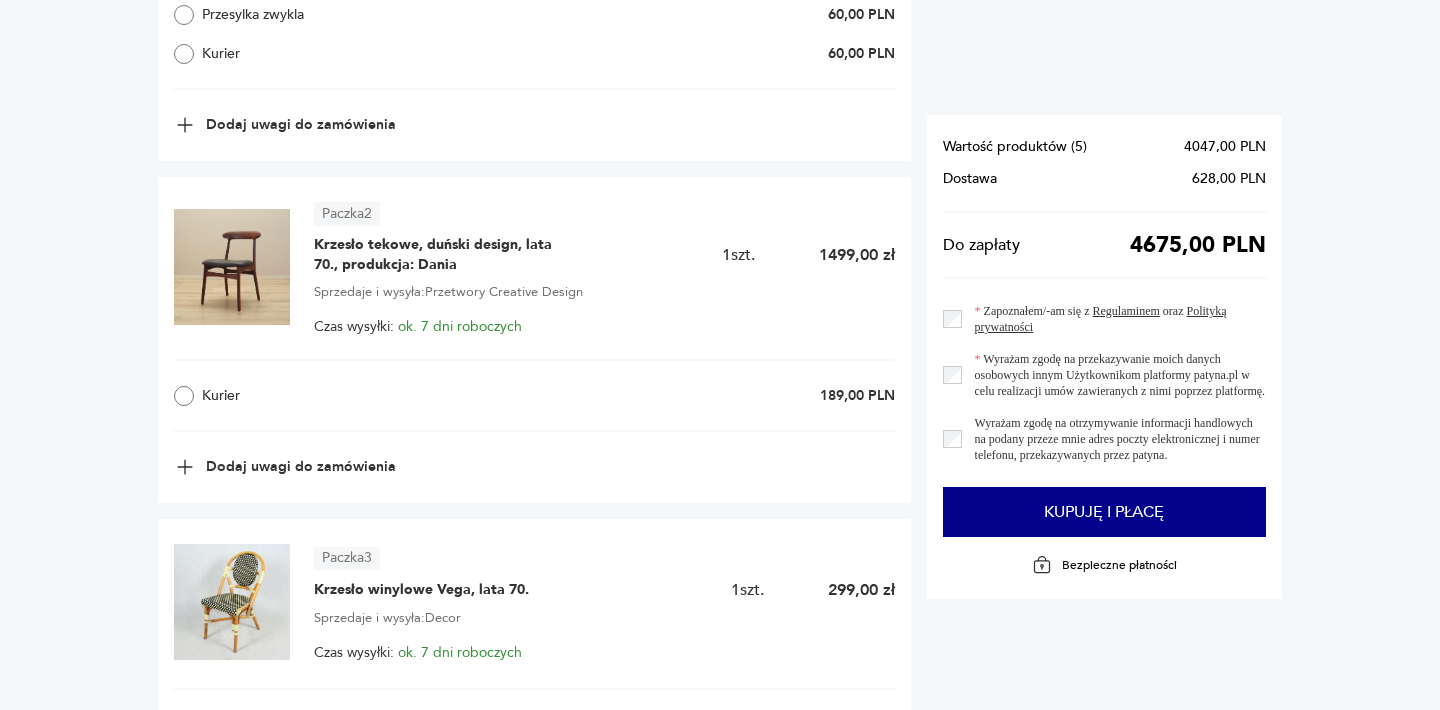 click on "Dane odbiorcy Wpisz dane, na które mam dostarczyć Twoją przesyłkę. Osoba prywatna Firma Imię  * [NAME] Nazwisko  * [NAME] Adres e-mail  * Na ten adres wyślemy informację o zamówieniu. [EMAIL] Numer telefonu komórkowego  * [PHONE] Kraj  * [COUNTRY] Ulica  * [STREET] Nr domu/lokalu  * [HOUSENUMBER] Kod pocztowy  * [ZIP] Miasto  * [CITY] Dane do faktury Chcę otrzymać fakturę na inne dane niż powyżej Paczka  1 Krzesło Casala, lata 60. 1 szt. 350,00 zł Sprzedaje i wysyła:  Antart235 Czas wysyłki:   ok. 7 dni roboczych Odbiór osobisty - Poddębice 0,00 PLN Odbior osobisty 0,00 PLN Przesylka zwykla 60,00 PLN Kurier 60,00 PLN  Dodaj uwagi do zamówienia Paczka  2 Krzesło tekowe, duński design, lata 70., produkcja: Dania 1 szt. 1499,00 zł Sprzedaje i wysyła:  Przetwory Creative Design Czas wysyłki:   ok. 7 dni roboczych Kurier 189,00 PLN  Dodaj uwagi do zamówienia Paczka  3 Krzesło winylowe Vega, lata 70. 1 szt. 299,00 zł Sprzedaje i wysyła:  Decor   4" at bounding box center [720, 421] 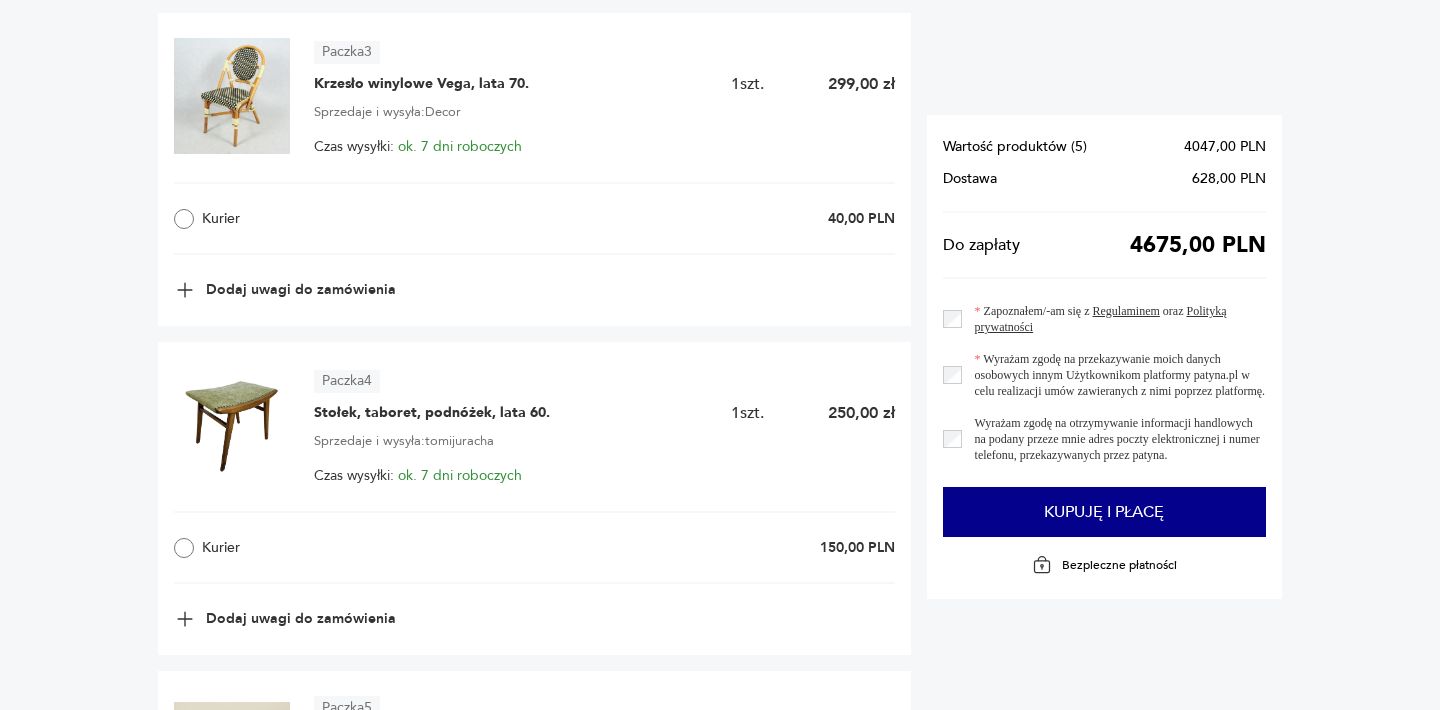 scroll, scrollTop: 1800, scrollLeft: 0, axis: vertical 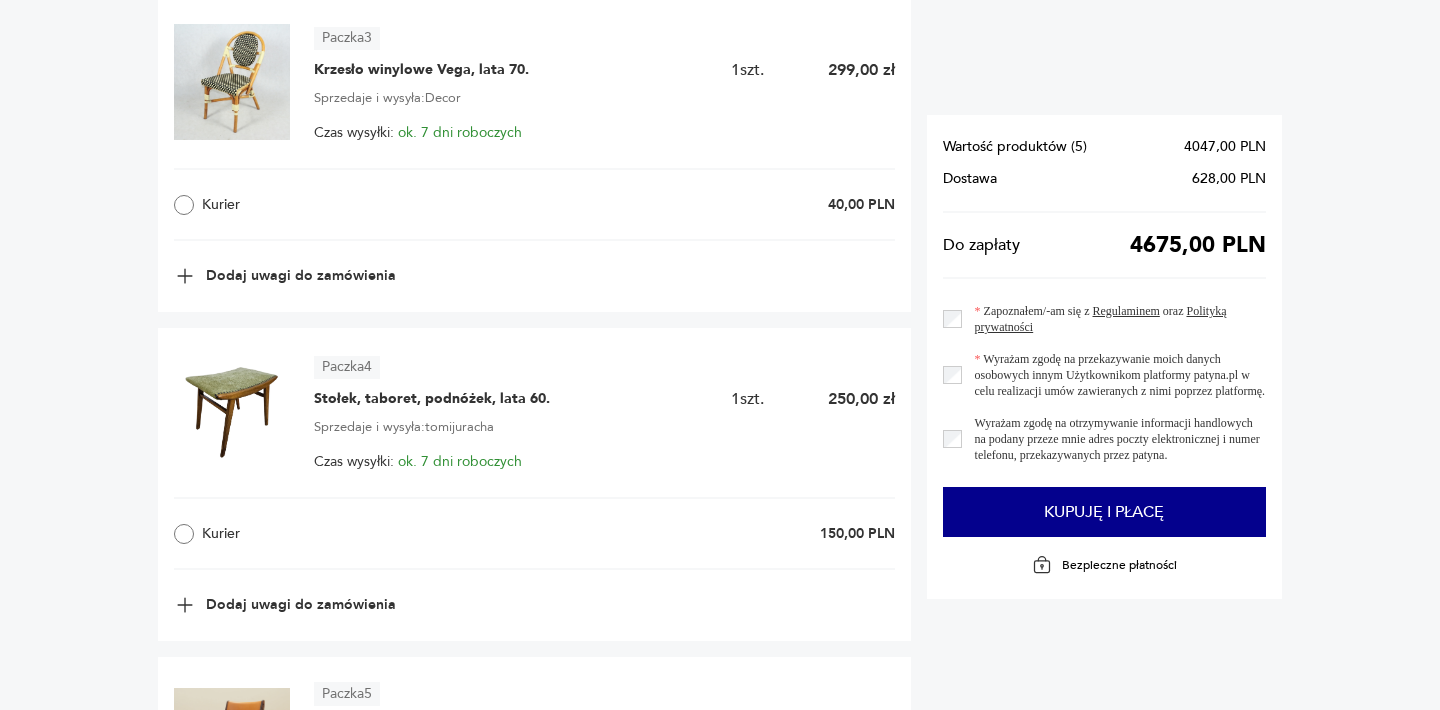 click on "Dane odbiorcy Wpisz dane, na które mam dostarczyć Twoją przesyłkę. Osoba prywatna Firma Imię  * [NAME] Nazwisko  * [NAME] Adres e-mail  * Na ten adres wyślemy informację o zamówieniu. [EMAIL] Numer telefonu komórkowego  * [PHONE] Kraj  * [COUNTRY] Ulica  * [STREET] Nr domu/lokalu  * [HOUSENUMBER] Kod pocztowy  * [ZIP] Miasto  * [CITY] Dane do faktury Chcę otrzymać fakturę na inne dane niż powyżej Paczka  1 Krzesło Casala, lata 60. 1 szt. 350,00 zł Sprzedaje i wysyła:  Antart235 Czas wysyłki:   ok. 7 dni roboczych Odbiór osobisty - Poddębice 0,00 PLN Odbior osobisty 0,00 PLN Przesylka zwykla 60,00 PLN Kurier 60,00 PLN  Dodaj uwagi do zamówienia Paczka  2 Krzesło tekowe, duński design, lata 70., produkcja: Dania 1 szt. 1499,00 zł Sprzedaje i wysyła:  Przetwory Creative Design Czas wysyłki:   ok. 7 dni roboczych Kurier 189,00 PLN  Dodaj uwagi do zamówienia Paczka  3 Krzesło winylowe Vega, lata 70. 1 szt. 299,00 zł Sprzedaje i wysyła:  Decor   4" at bounding box center (720, -99) 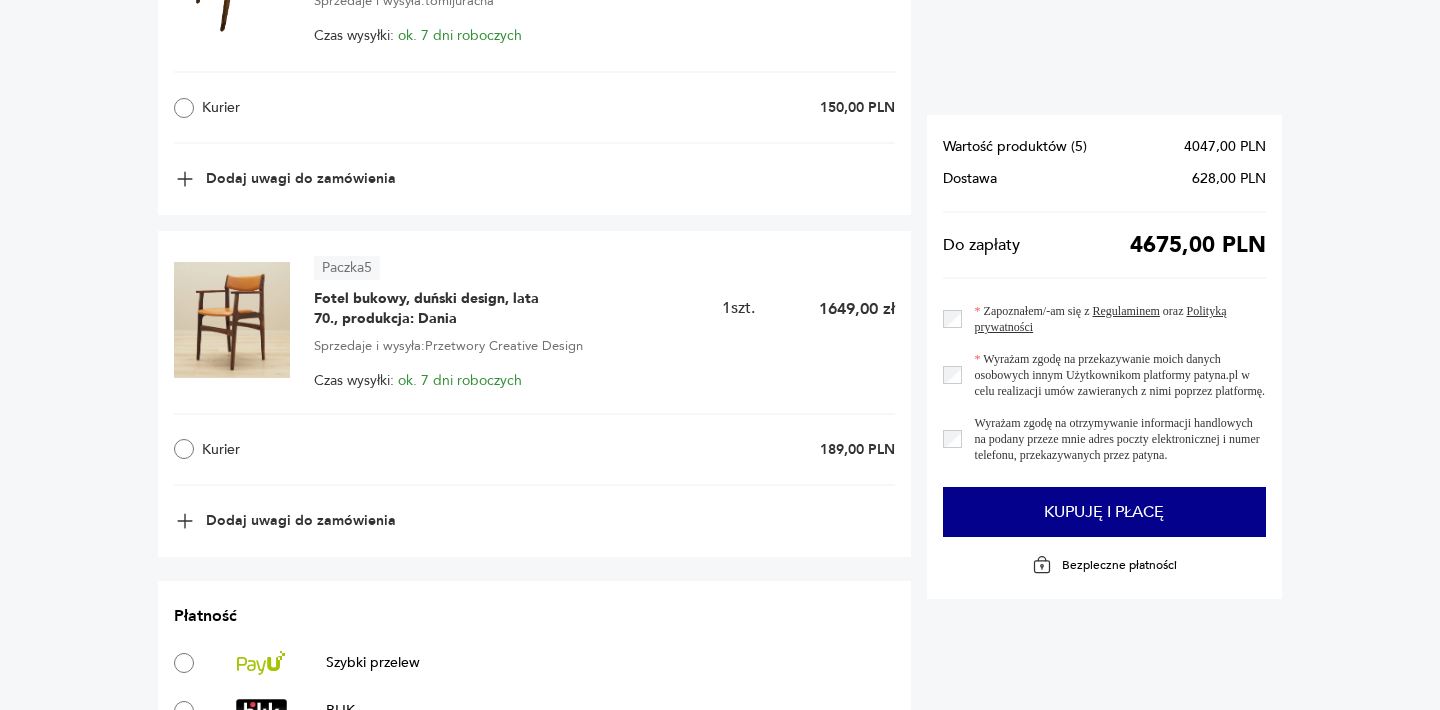 scroll, scrollTop: 2240, scrollLeft: 0, axis: vertical 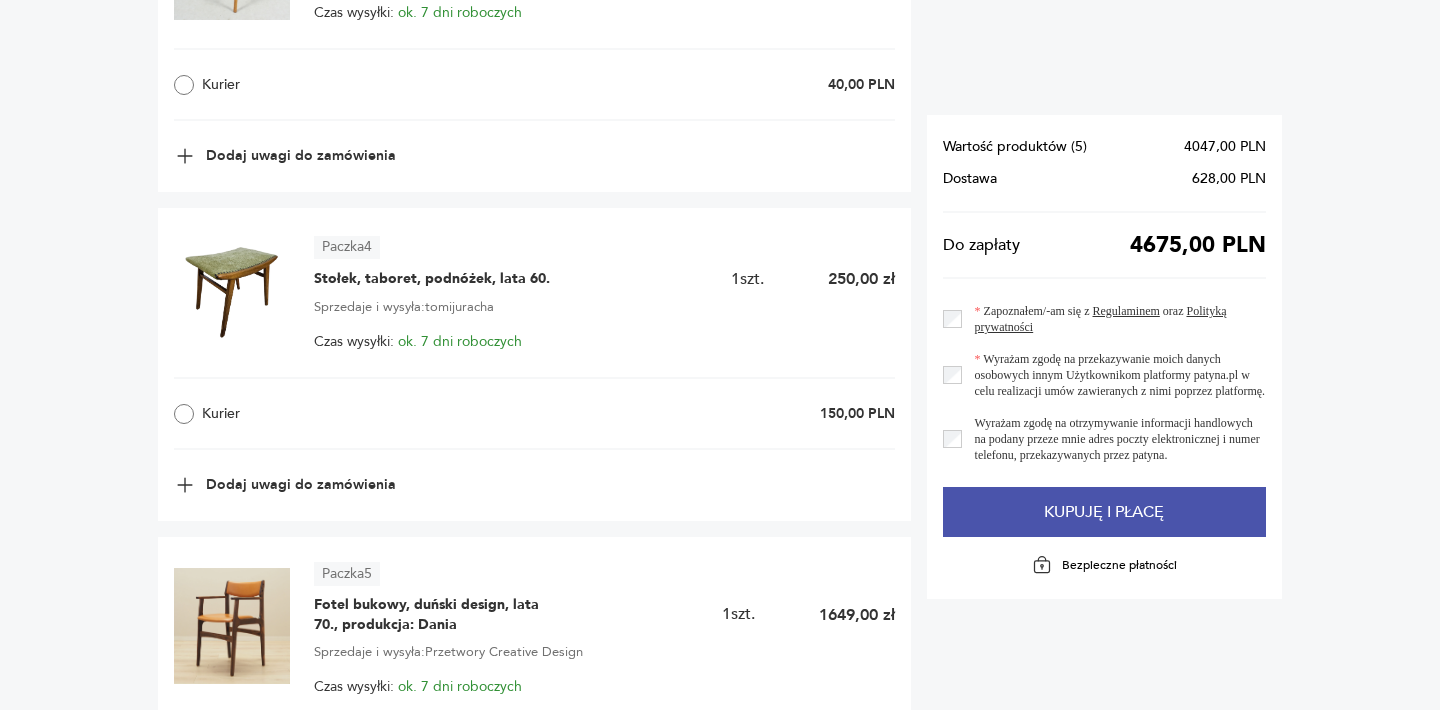 click on "Kupuję i płacę" at bounding box center (1104, 512) 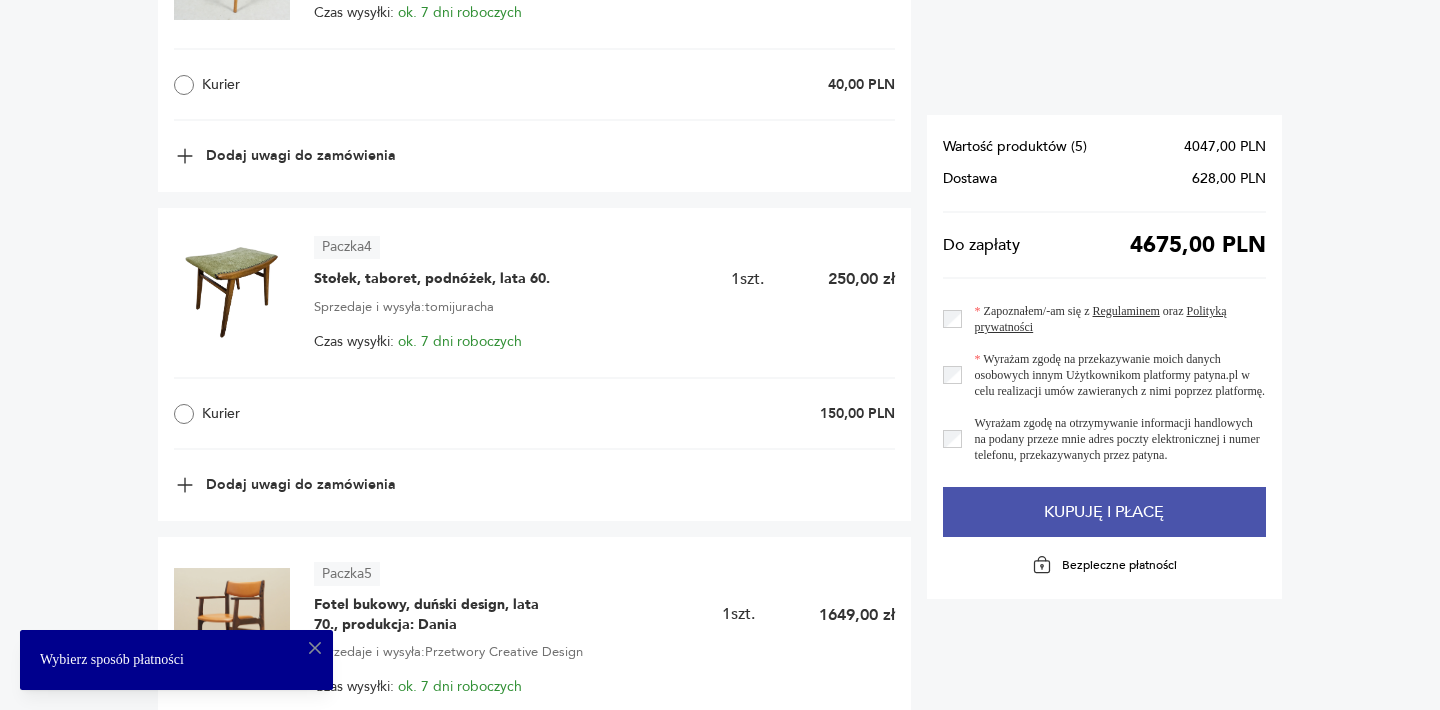 type 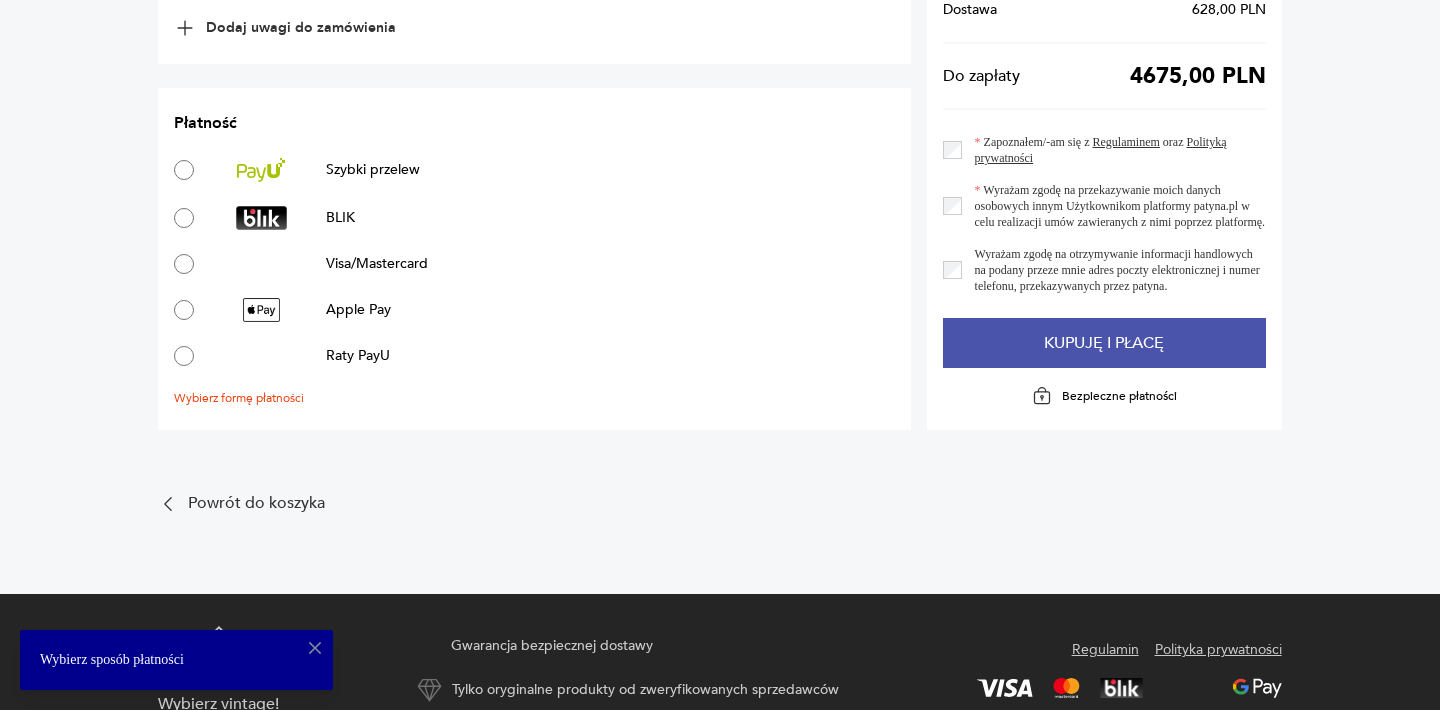 scroll, scrollTop: 2720, scrollLeft: 0, axis: vertical 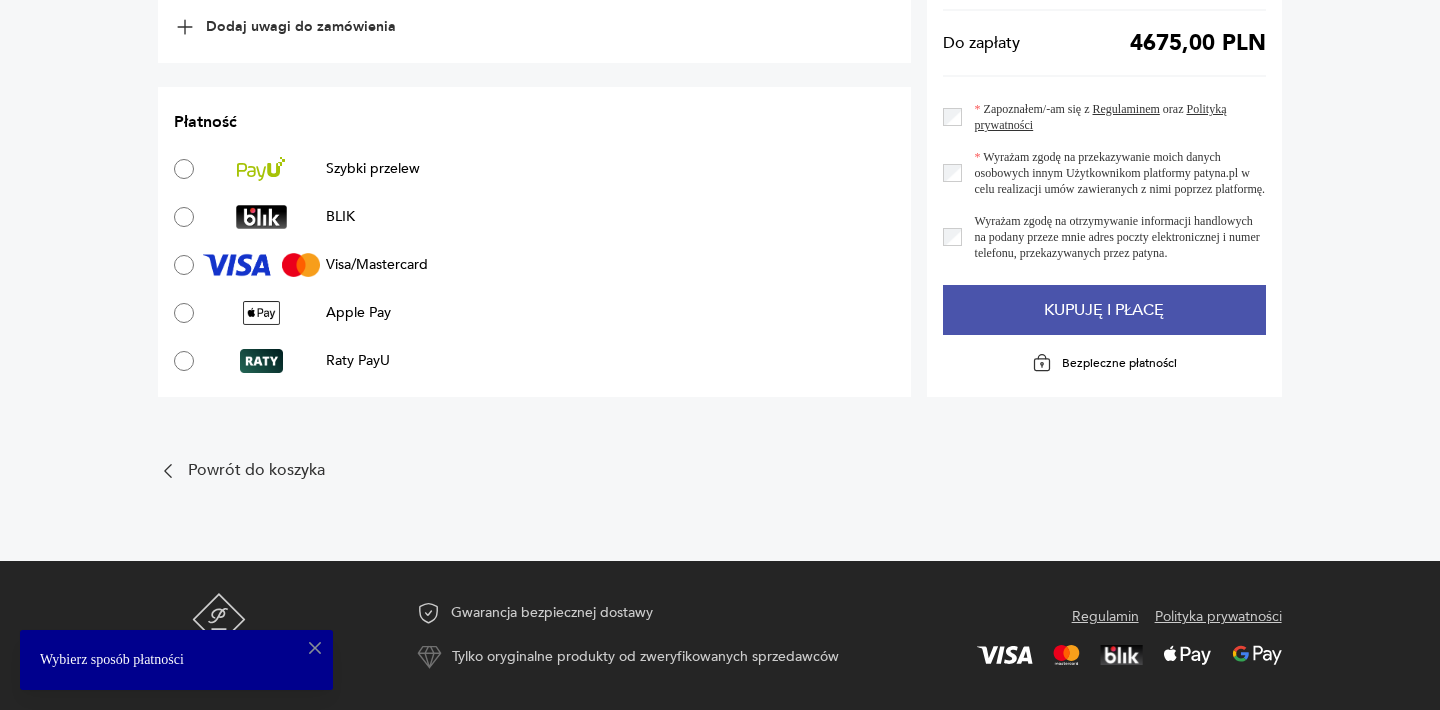 click on "Kupuję i płacę" at bounding box center (1104, 310) 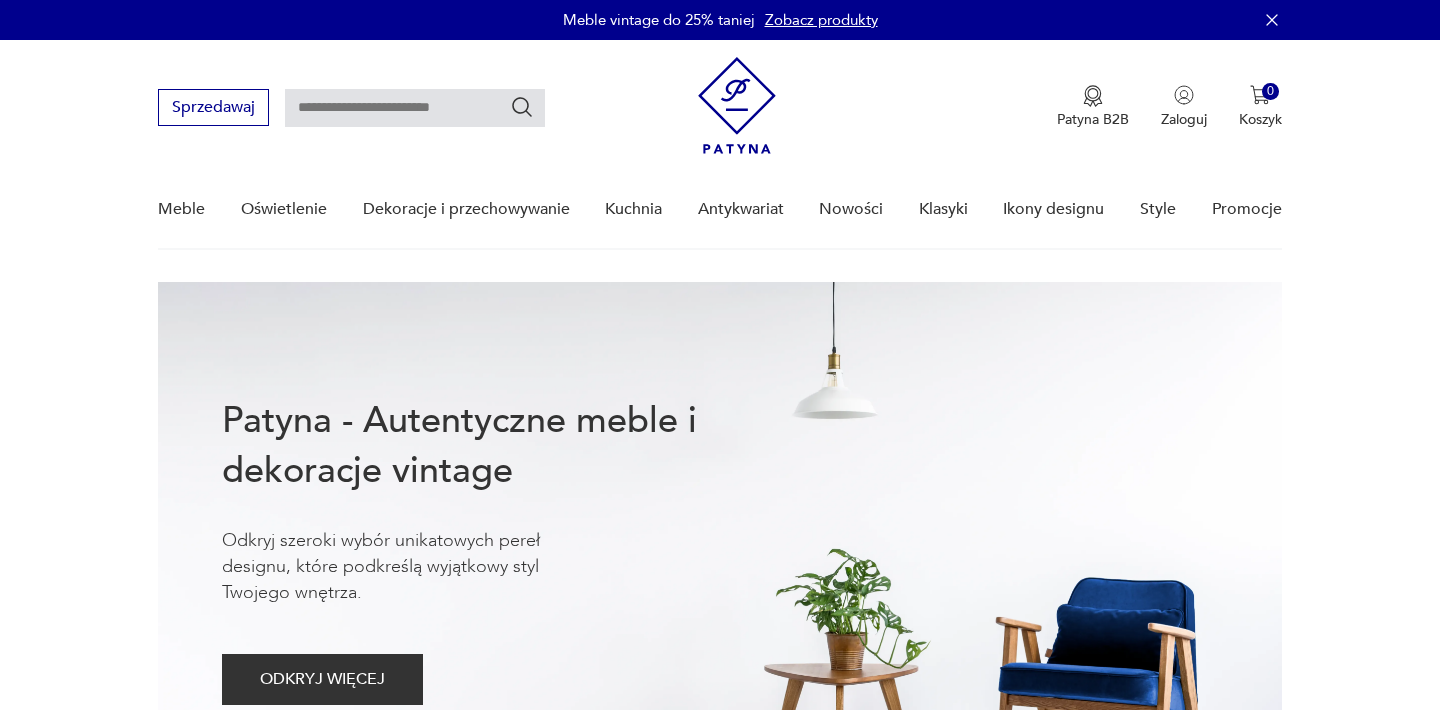 scroll, scrollTop: 0, scrollLeft: 0, axis: both 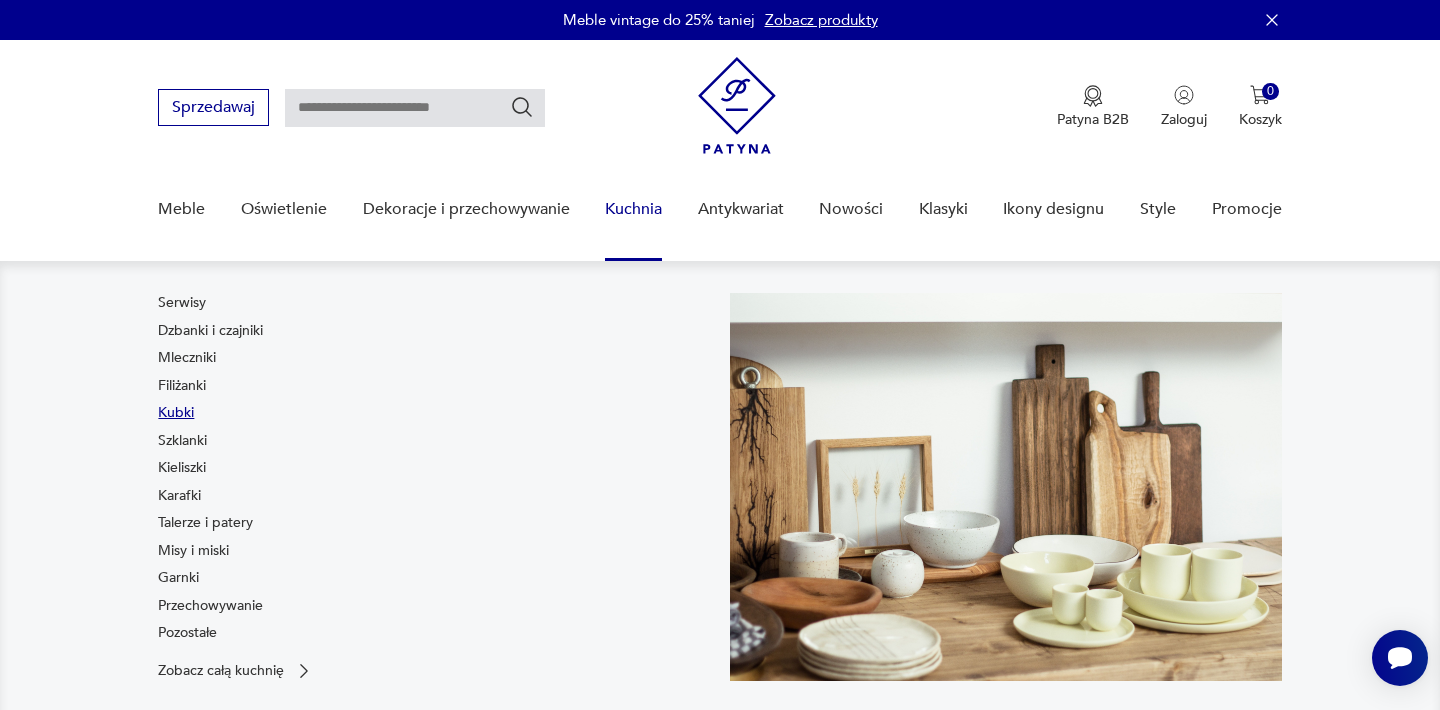click on "Kubki" at bounding box center (176, 413) 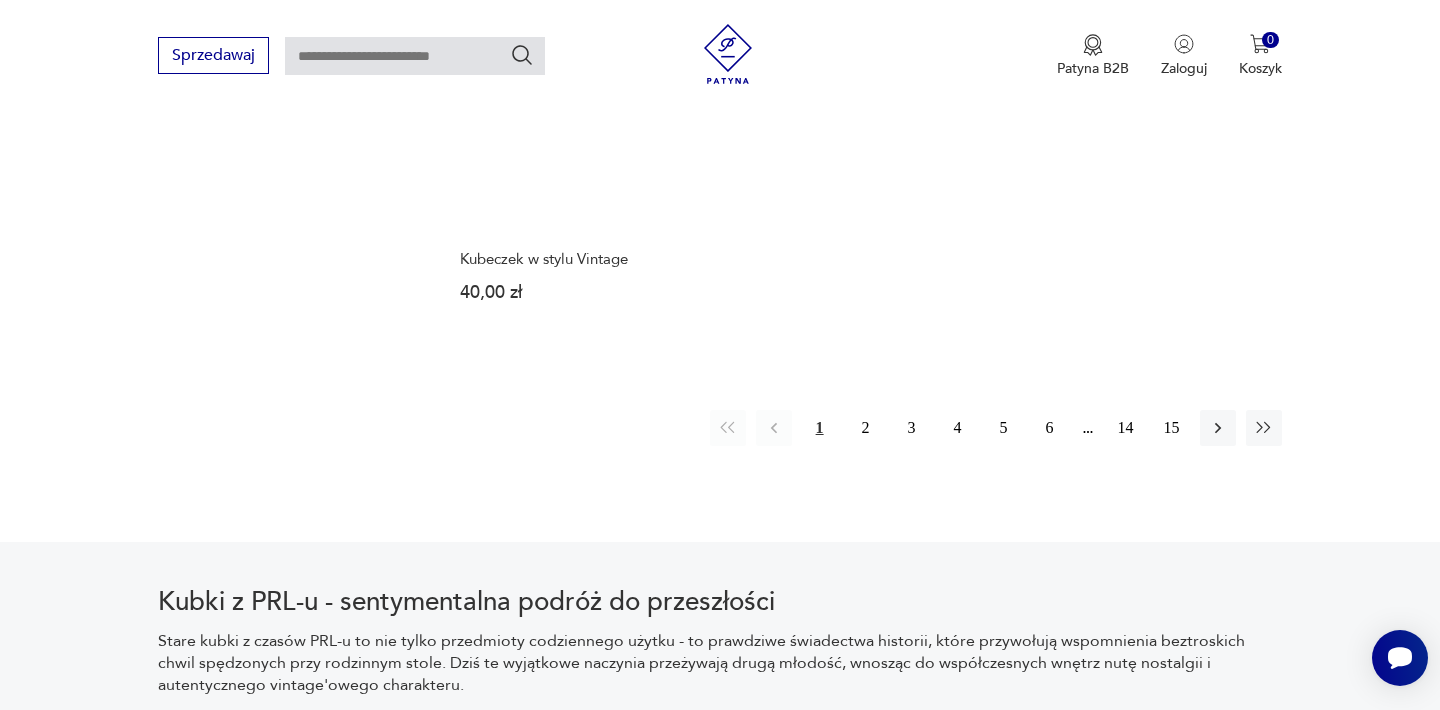 scroll, scrollTop: 3070, scrollLeft: 0, axis: vertical 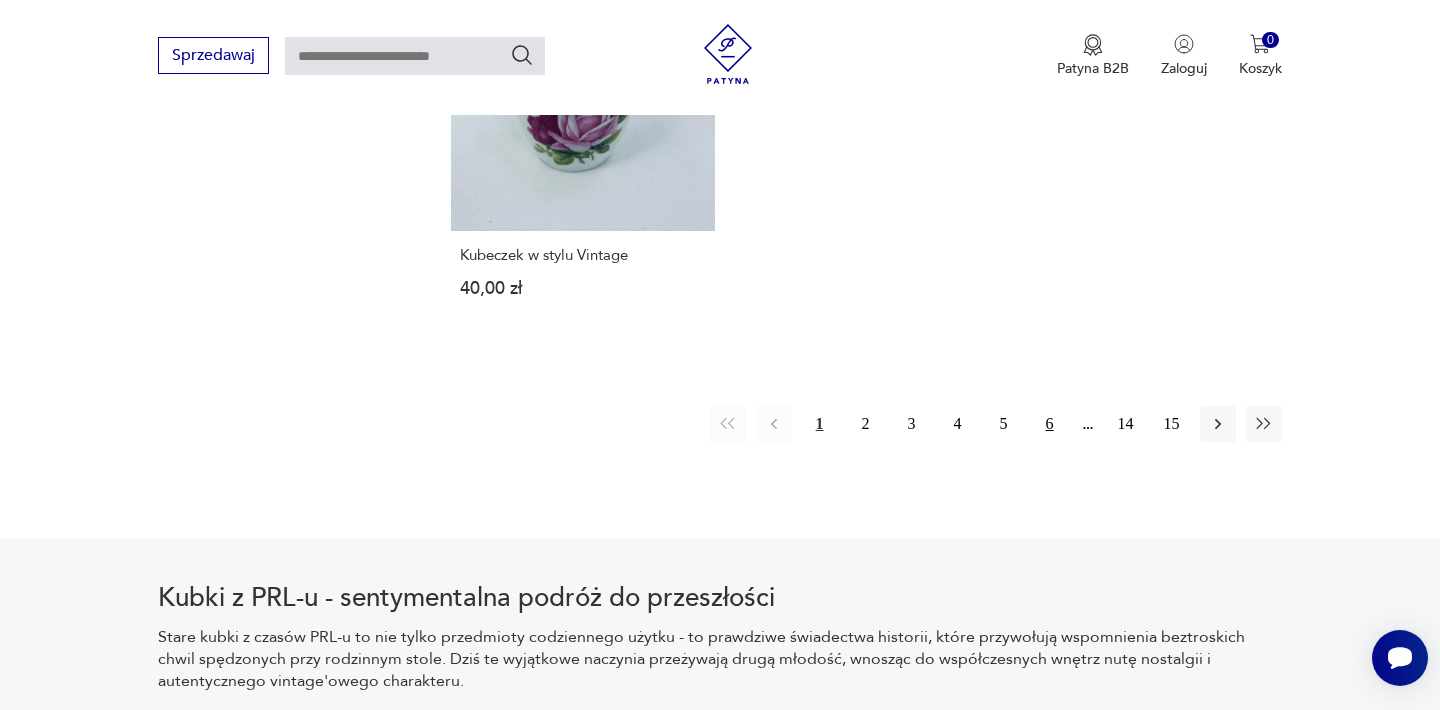 click on "6" at bounding box center [1050, 424] 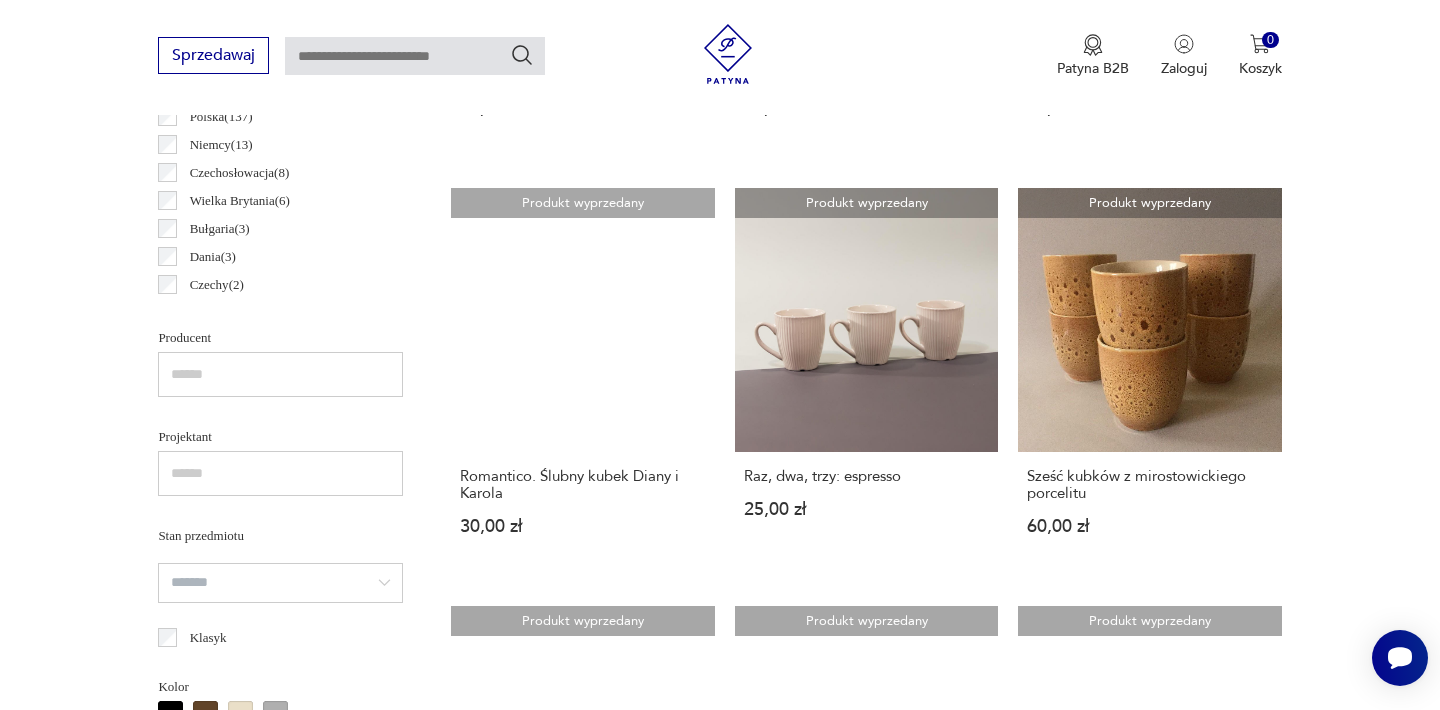 scroll, scrollTop: 1092, scrollLeft: 0, axis: vertical 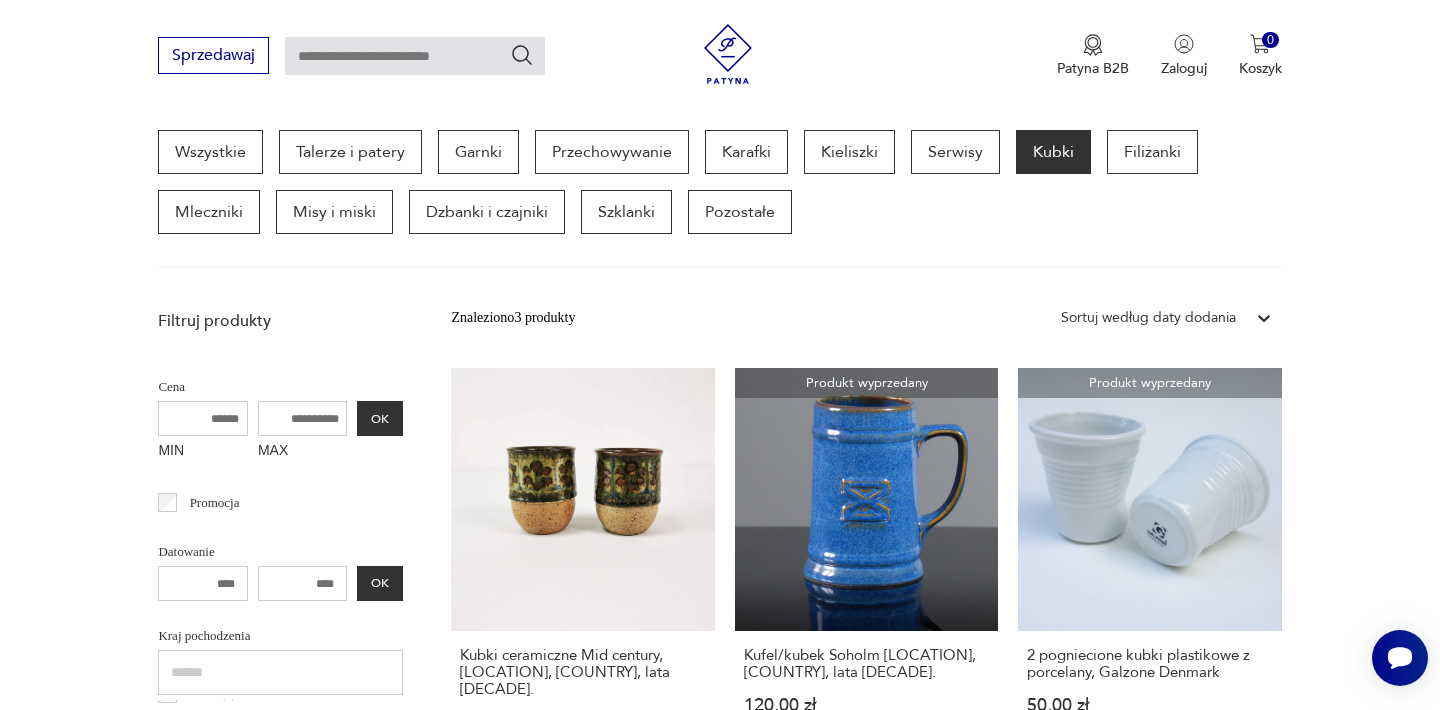 click on "Filtruj produkty Cena MIN MAX OK Promocja Datowanie OK Kraj pochodzenia Bułgaria  ( 3 ) Dania  ( 3 ) Czechy  ( 2 ) Szwecja  ( 2 ) Włochy  ( 2 ) Chiny  ( 1 ) Finlandia  ( 1 ) Norwegia  ( 1 ) Węgry  ( 1 ) Producent Projektant Stan przedmiotu Klasyk Kolor Tag art deco Bauhaus Bavaria black friday Cepelia ceramika Chodzież Ćmielów Sygnatura Zdobienie brak inne melatura nadruk szkliwienie złocenie Tworzywo biskwit fajans glina inne kamionka metal porcelana porcelit szkło tworzywo sztuczne Wyczyść filtry Znaleziono  3   produkty Filtruj Sortuj według daty dodania Sortuj według daty dodania Kubki ceramiczne Mid century, Bornholm, Dania, lata 60. 320,00 zł Produkt wyprzedany Kufel/kubek Soholm Bornholm, Dania, lata 60. 120,00 zł Produkt wyprzedany 2 pogniecione kubki plastikowe z porcelany, Galzone Denmark 50,00 zł" at bounding box center [720, 1343] 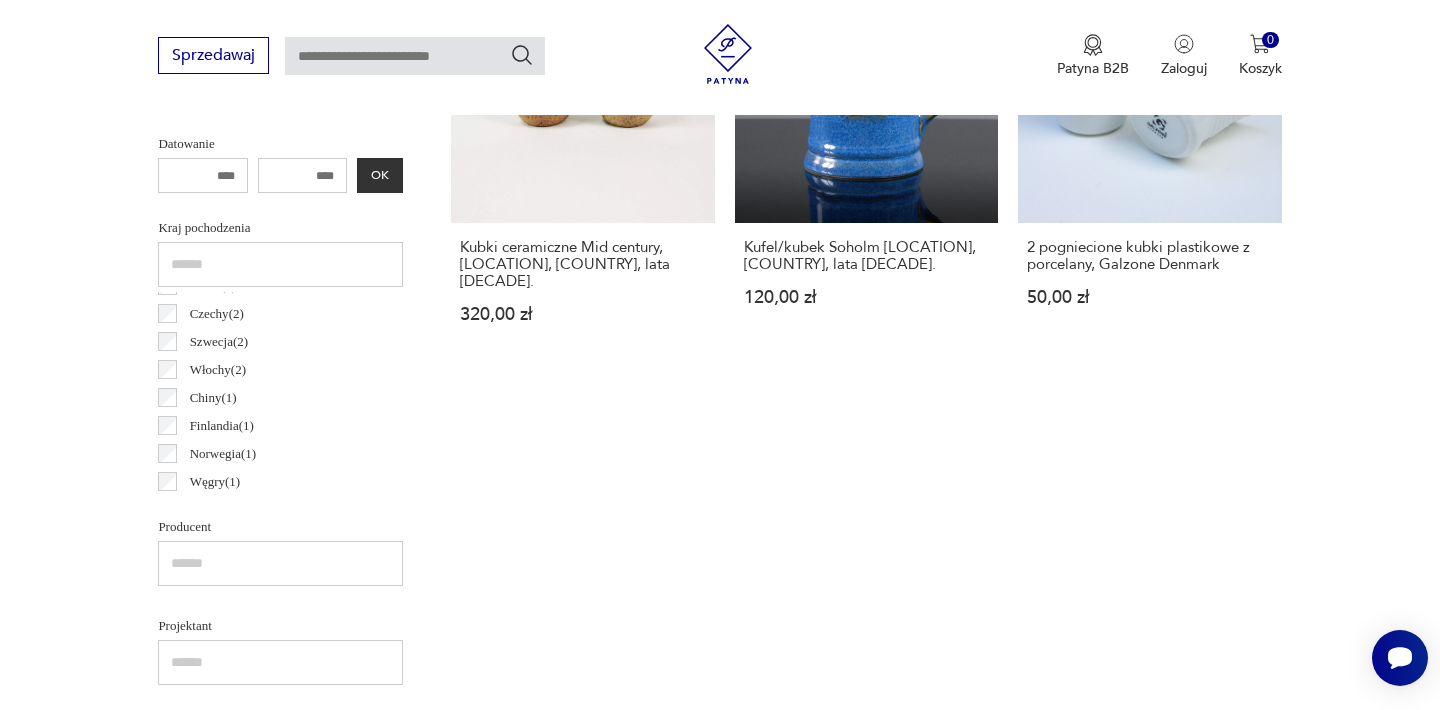 scroll, scrollTop: 932, scrollLeft: 0, axis: vertical 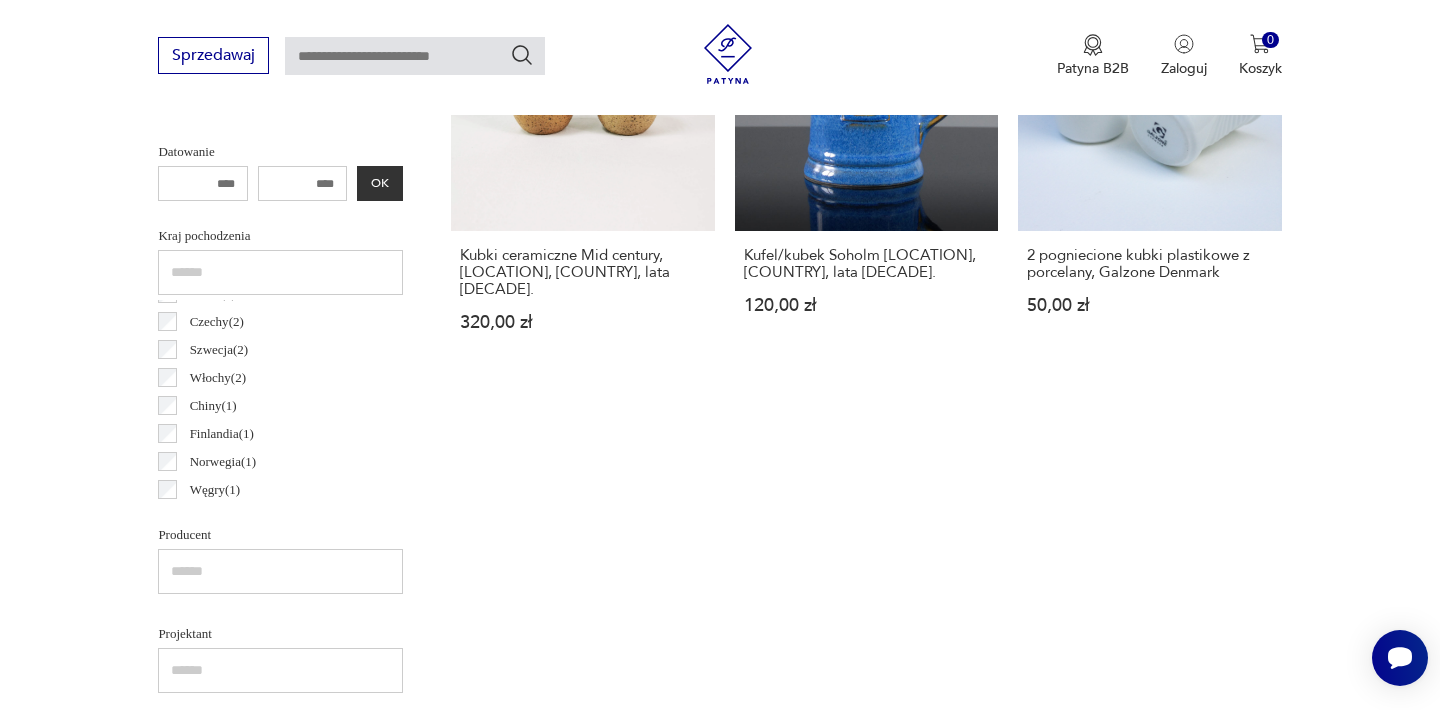 click at bounding box center (280, 272) 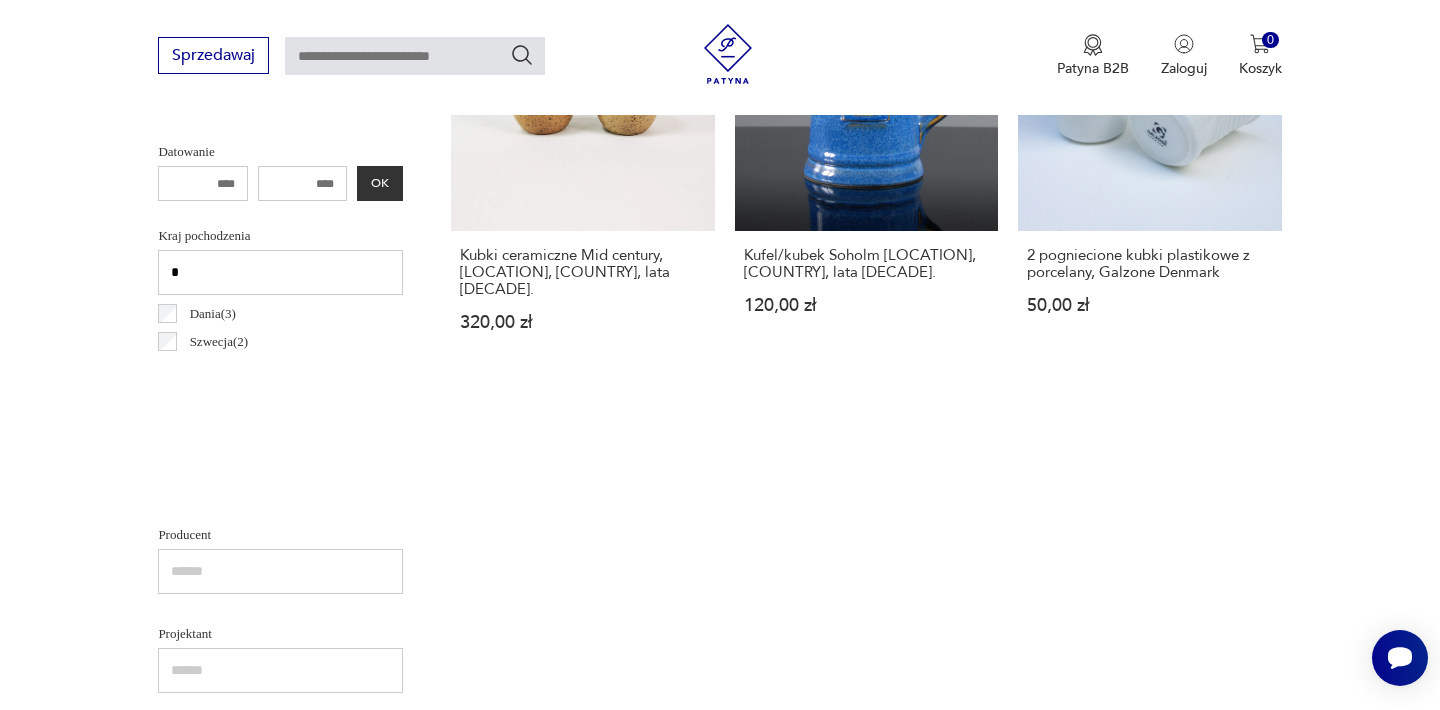 scroll, scrollTop: 0, scrollLeft: 0, axis: both 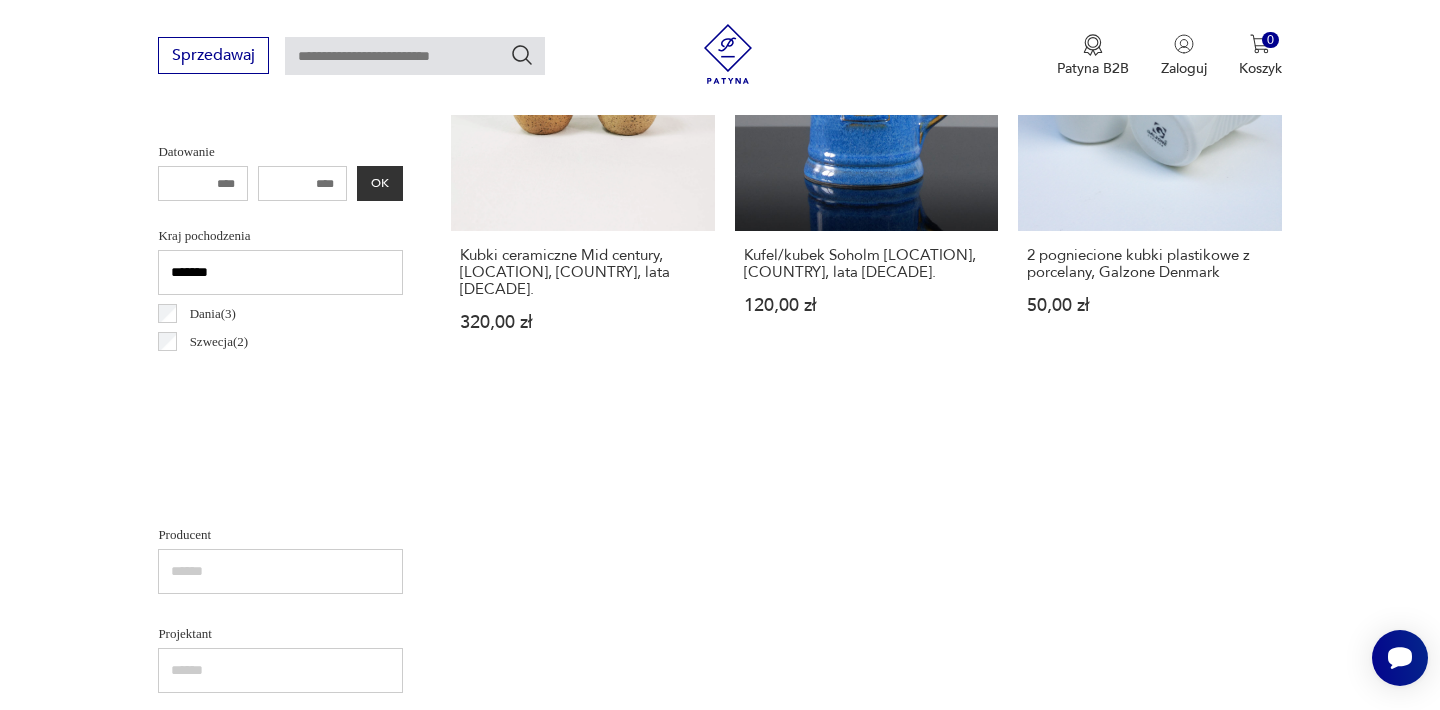 type on "*******" 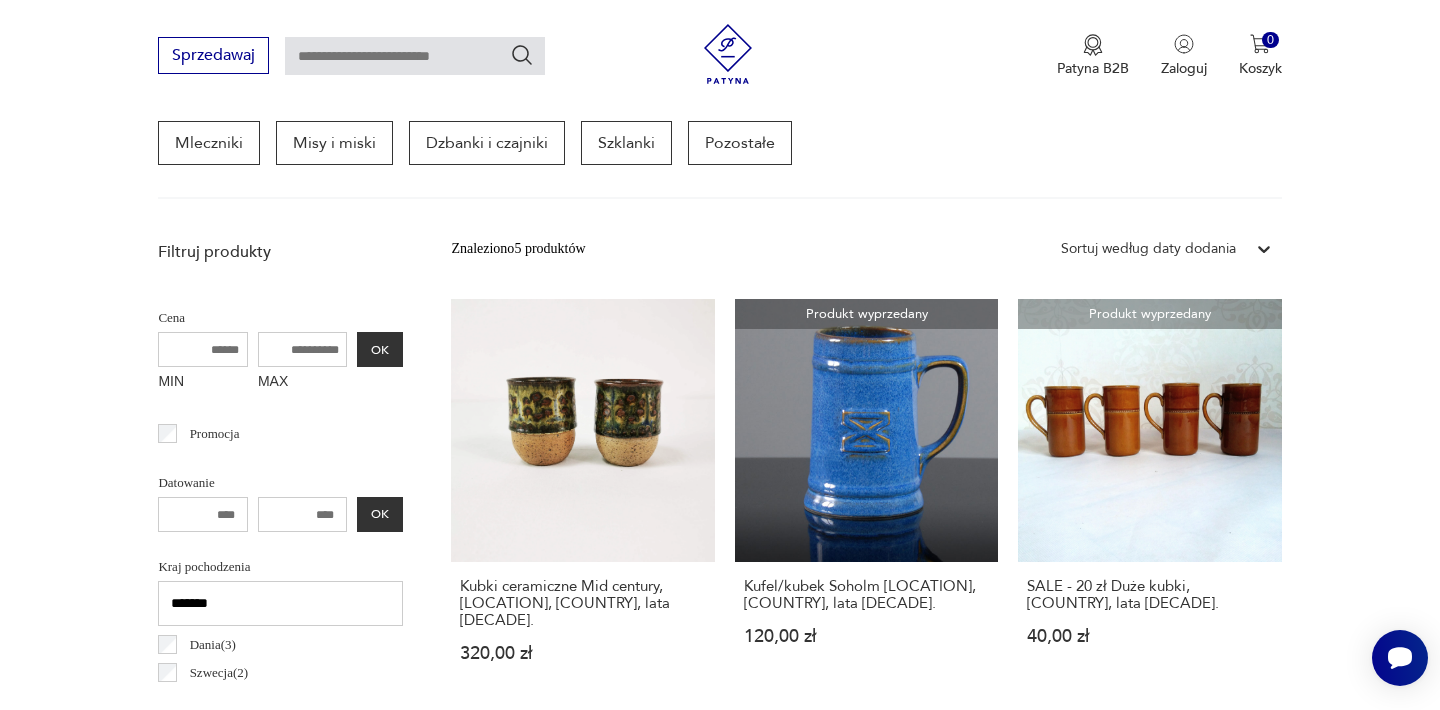 scroll, scrollTop: 572, scrollLeft: 0, axis: vertical 